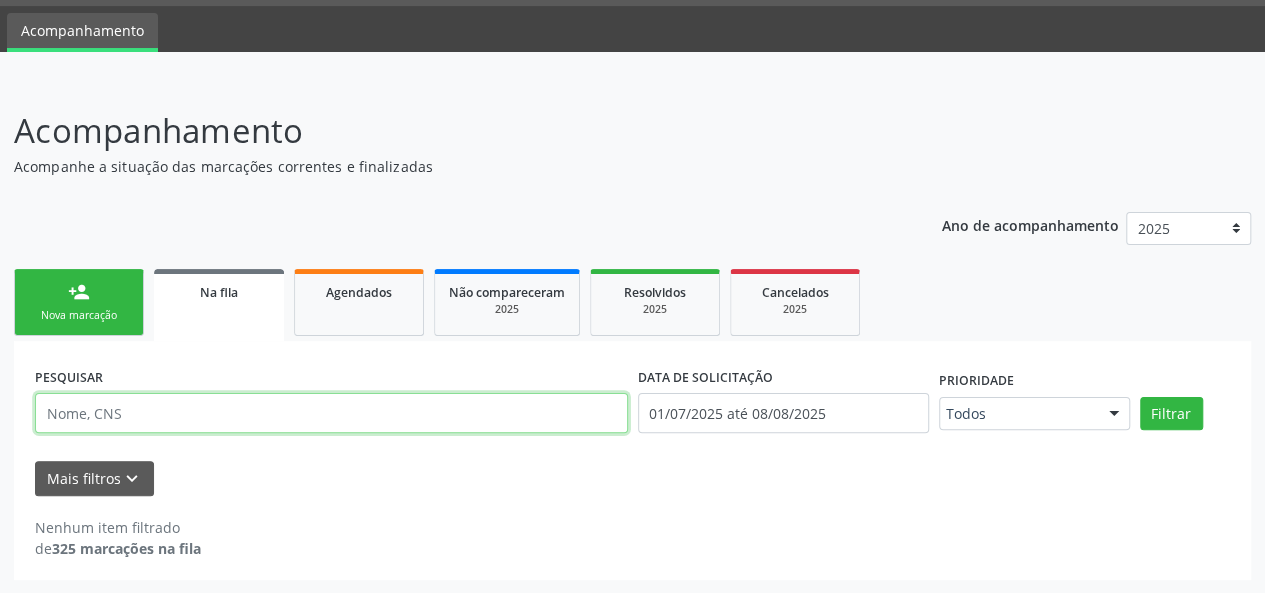 scroll, scrollTop: 58, scrollLeft: 0, axis: vertical 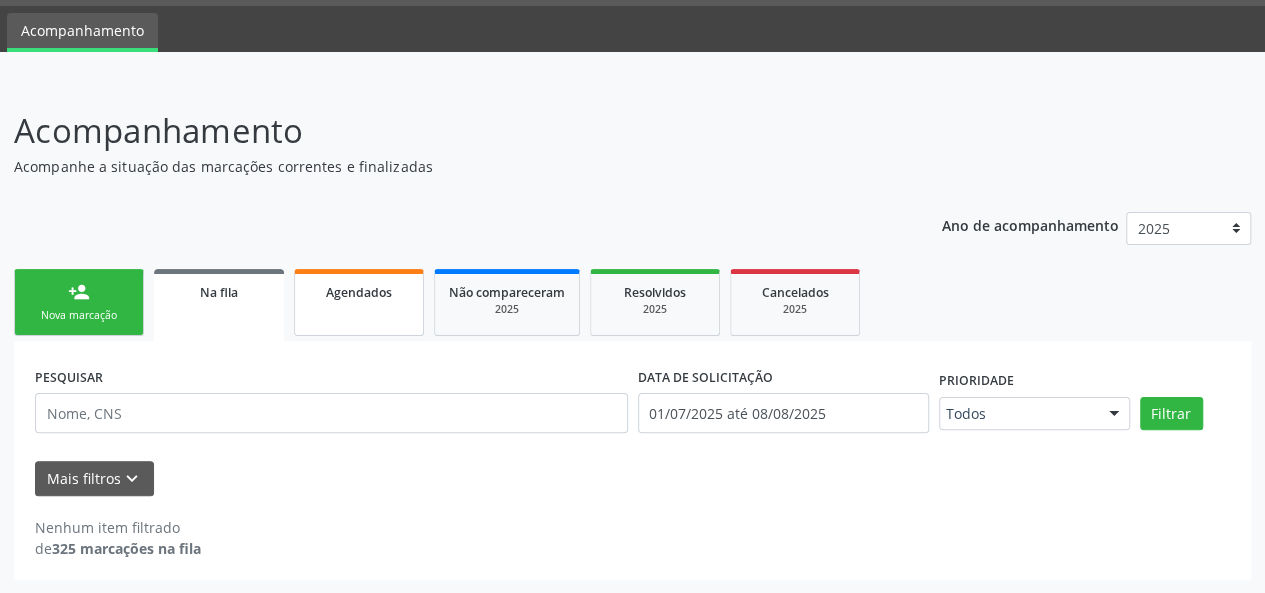 click on "Agendados" at bounding box center (359, 302) 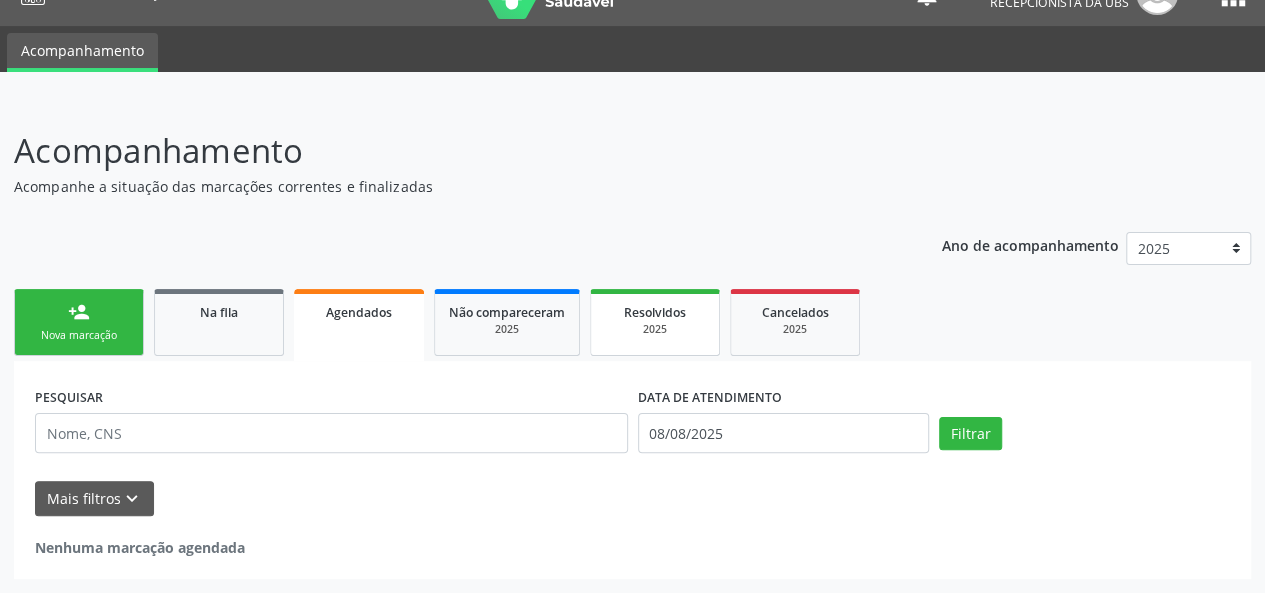scroll, scrollTop: 36, scrollLeft: 0, axis: vertical 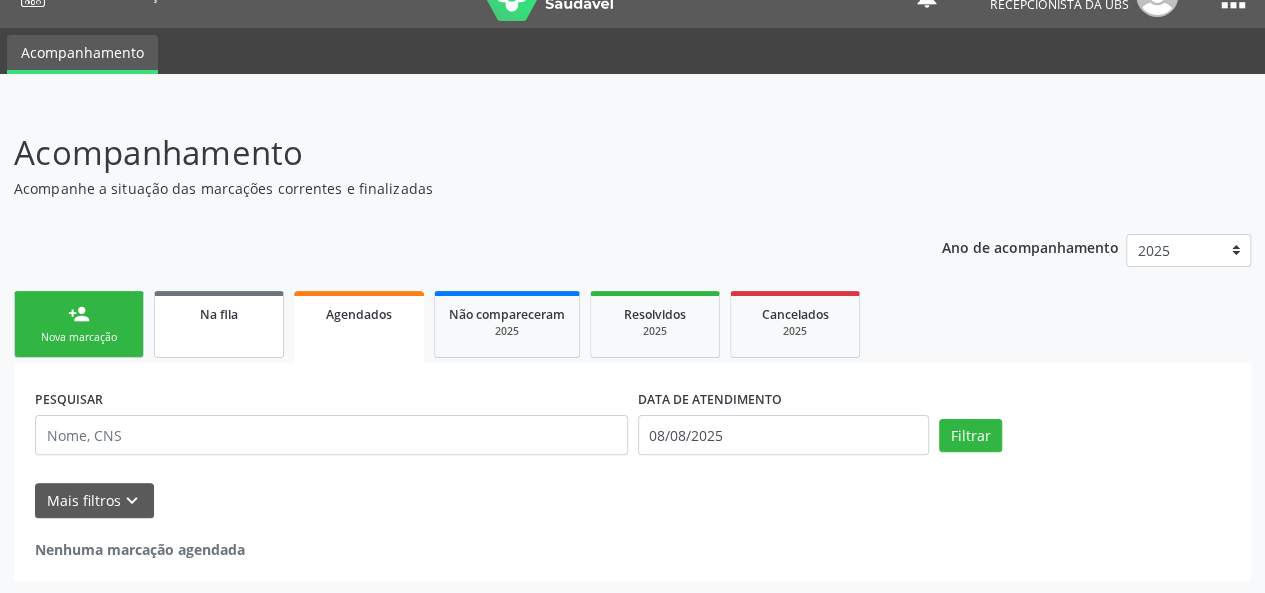 click on "Na fila" at bounding box center (219, 324) 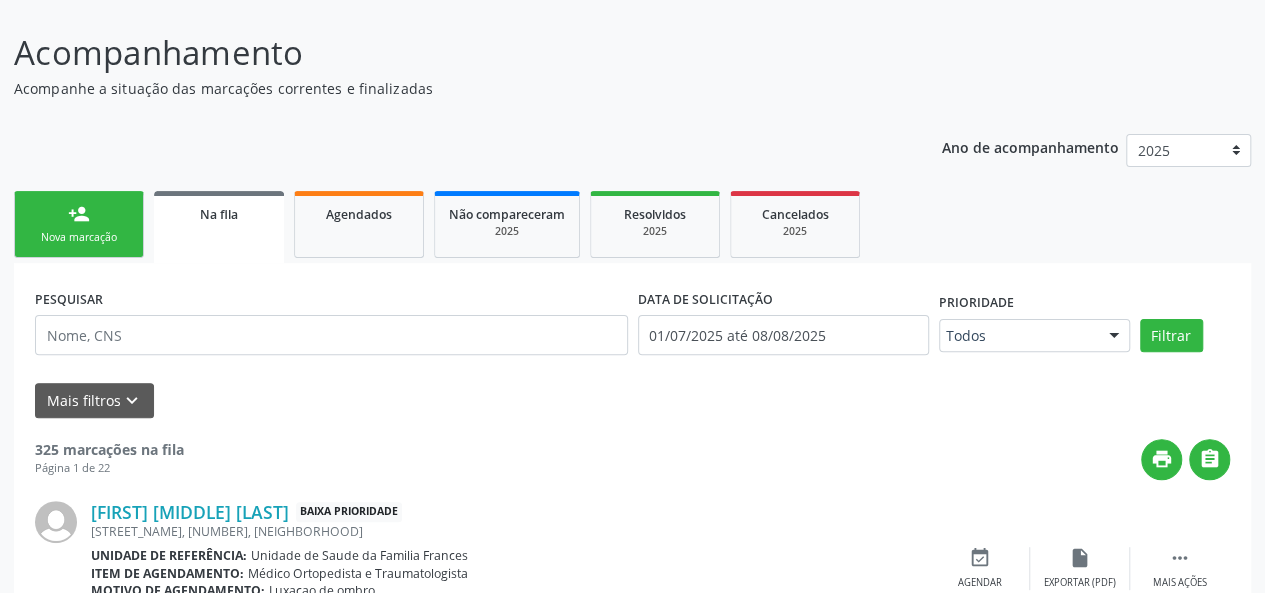 scroll, scrollTop: 236, scrollLeft: 0, axis: vertical 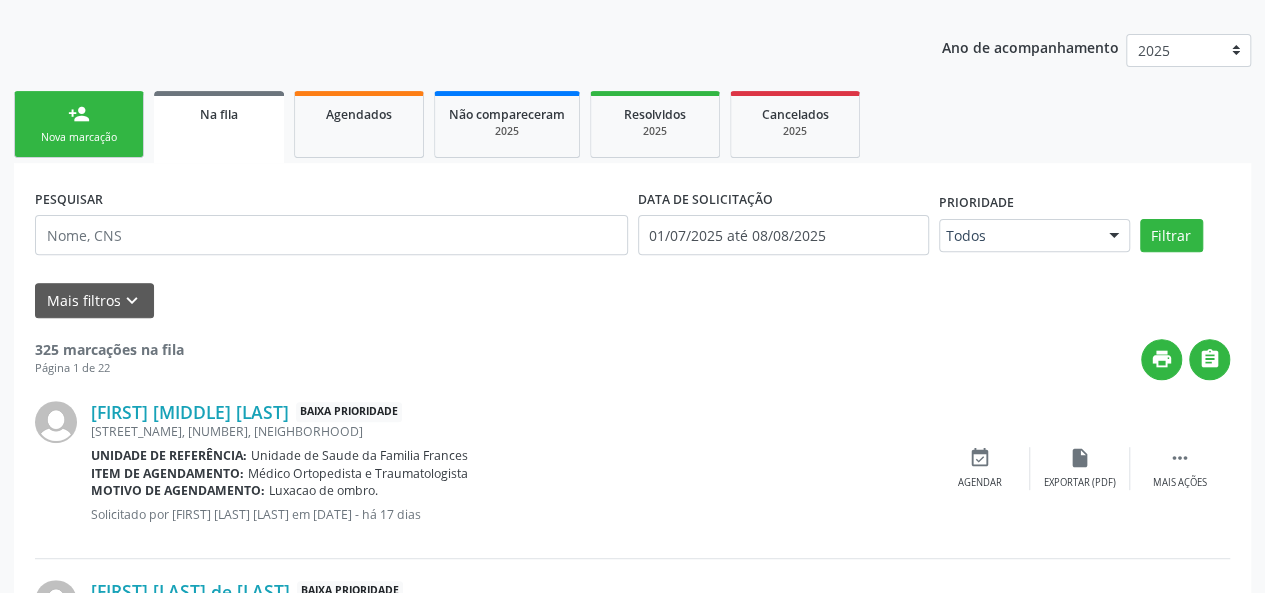 click on "person_add
Nova marcação" at bounding box center (79, 124) 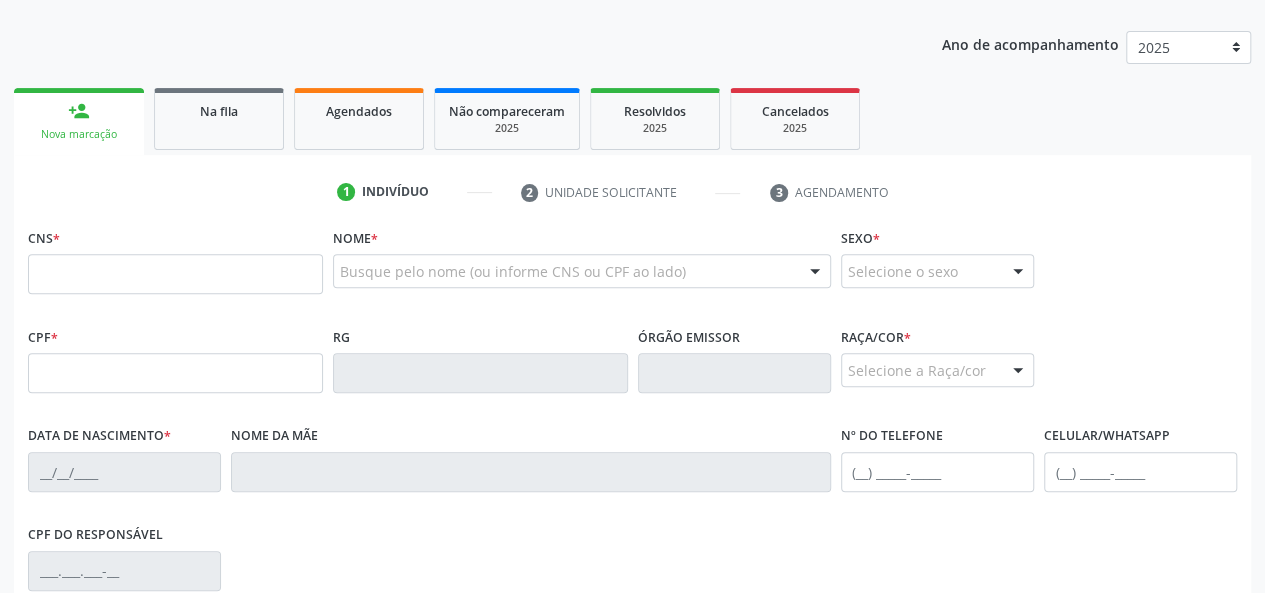 scroll, scrollTop: 218, scrollLeft: 0, axis: vertical 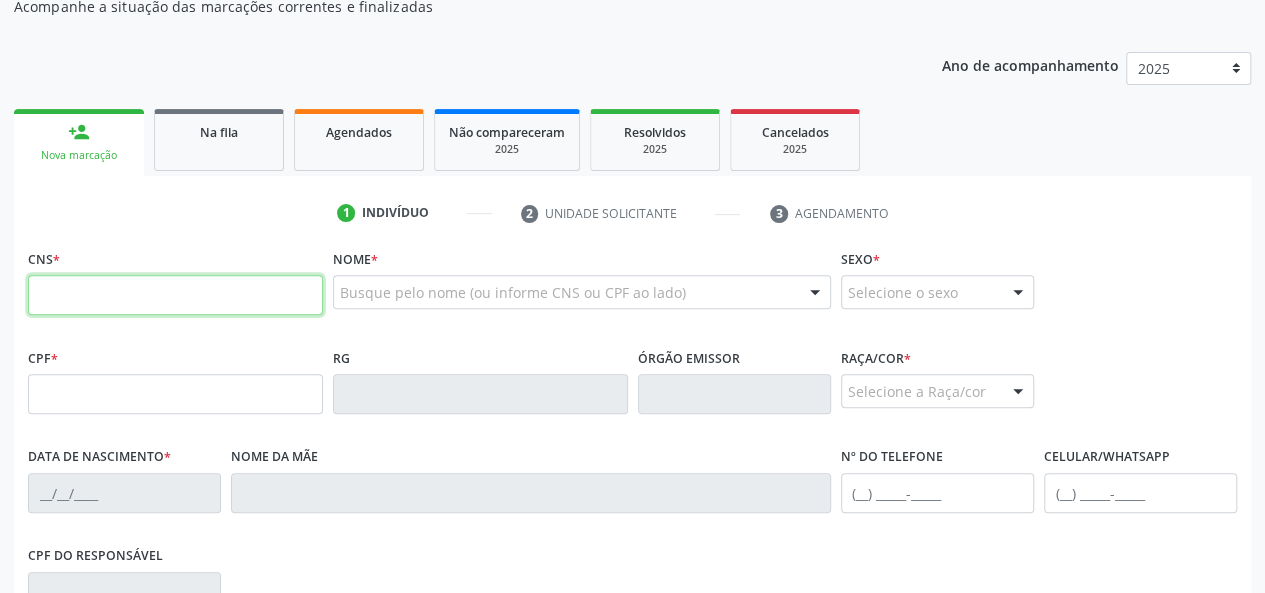 click at bounding box center [175, 295] 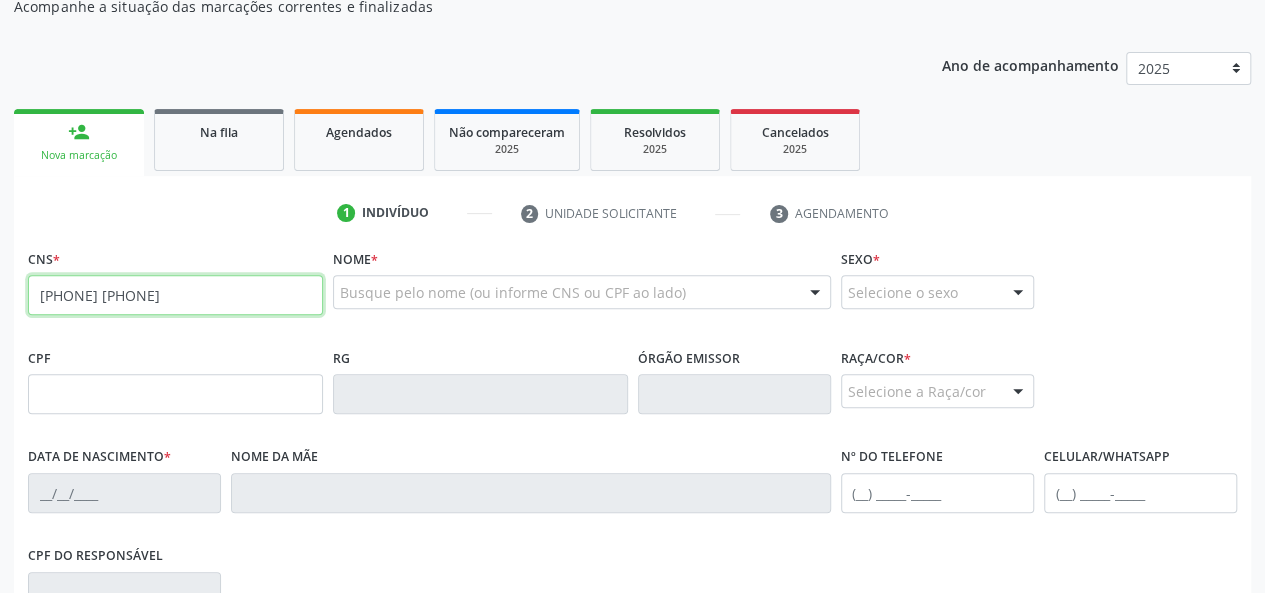 type on "[PHONE] [PHONE]" 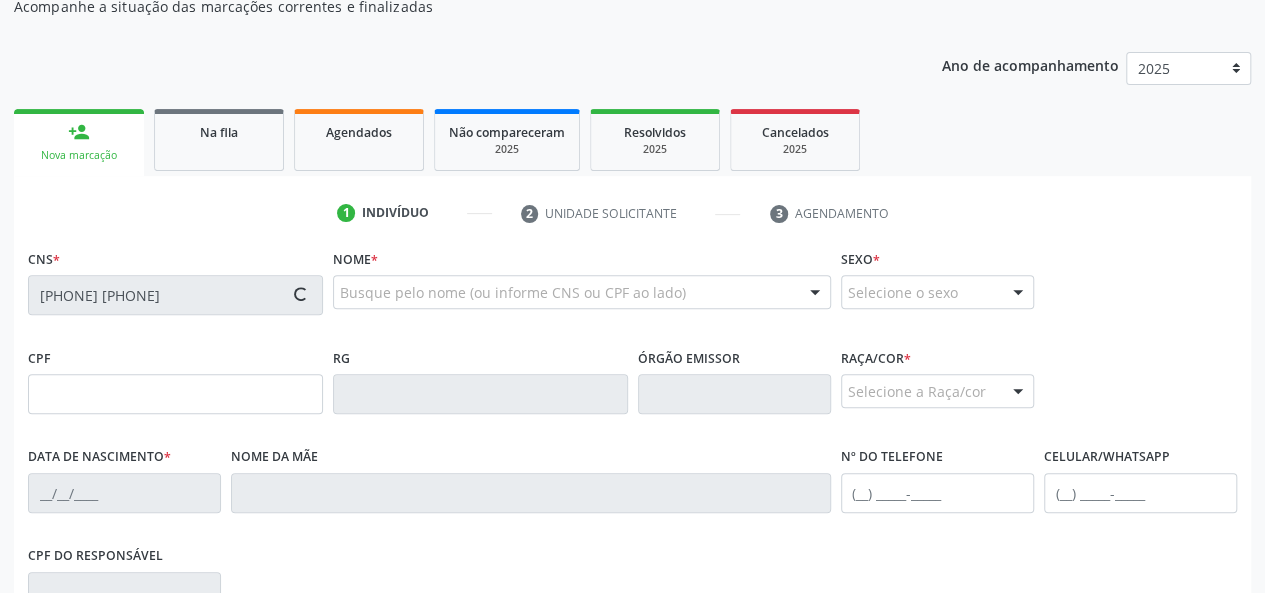 type on "[CPF]" 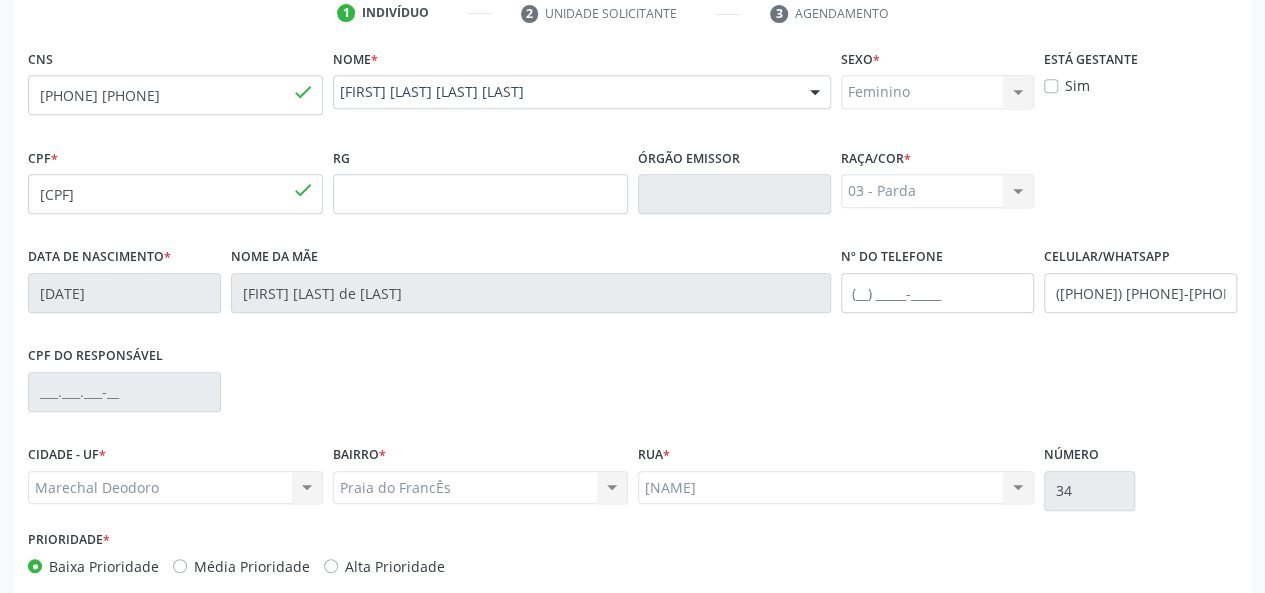 scroll, scrollTop: 518, scrollLeft: 0, axis: vertical 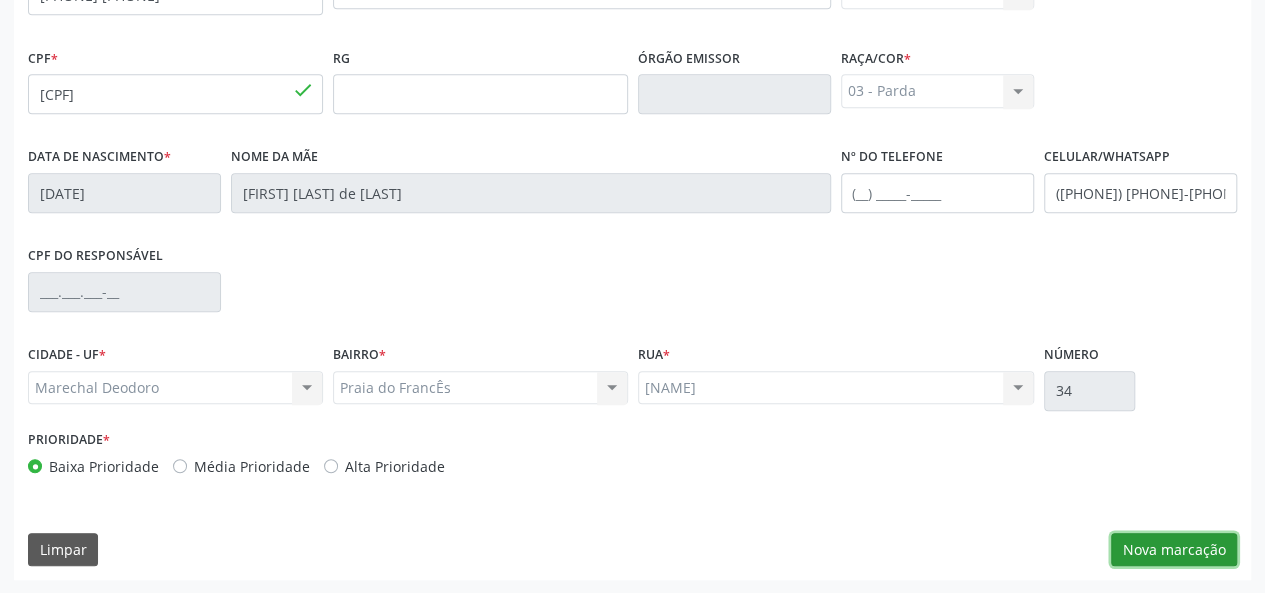click on "Nova marcação" at bounding box center [1174, 550] 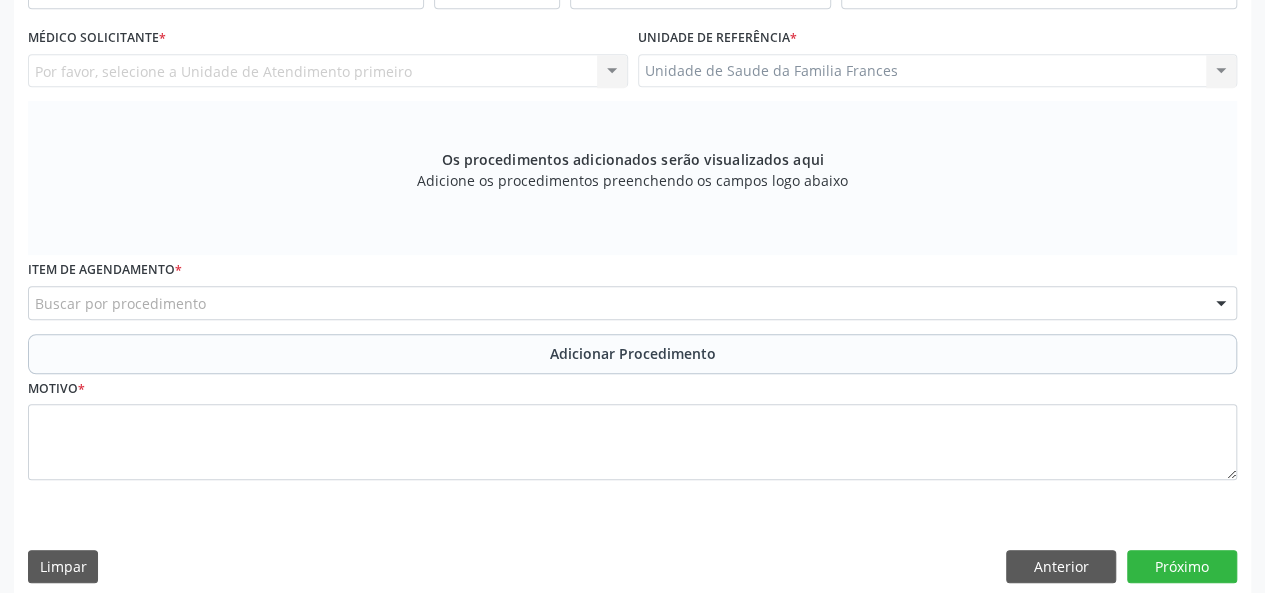 scroll, scrollTop: 218, scrollLeft: 0, axis: vertical 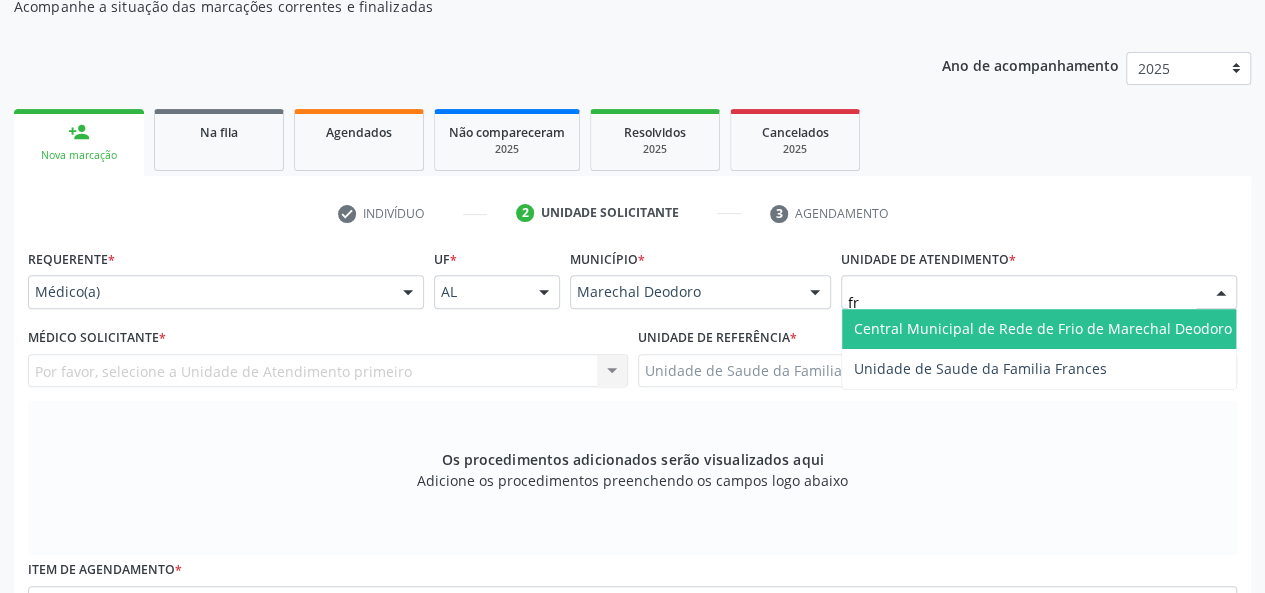 type on "fra" 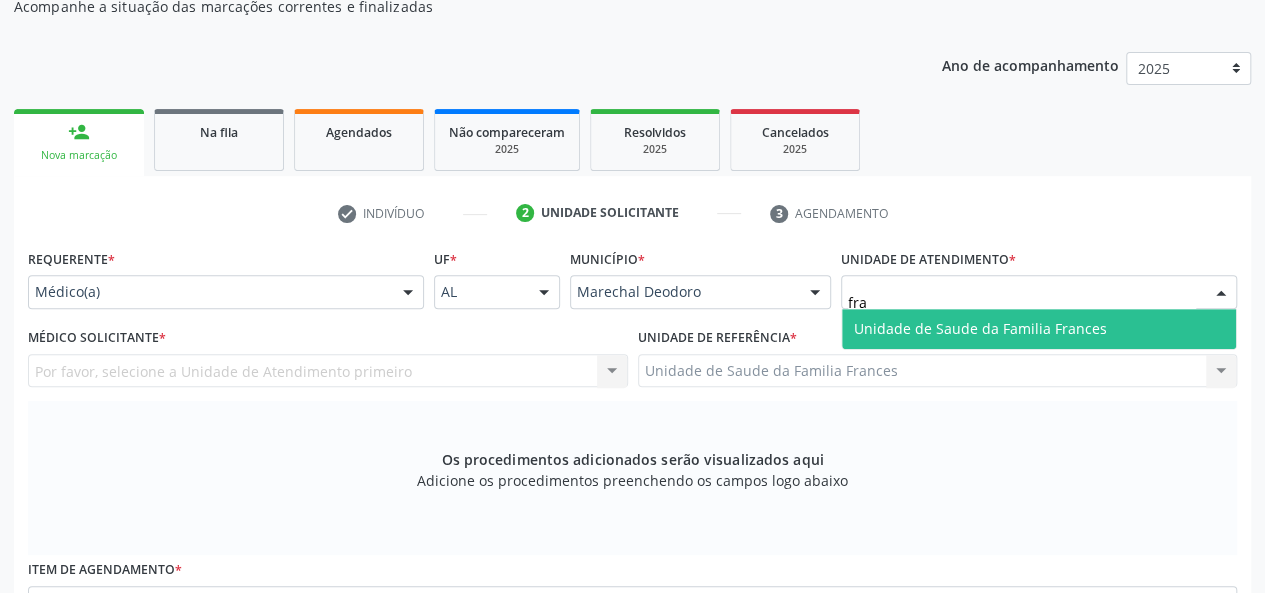click on "Unidade de Saude da Familia Frances" at bounding box center (980, 328) 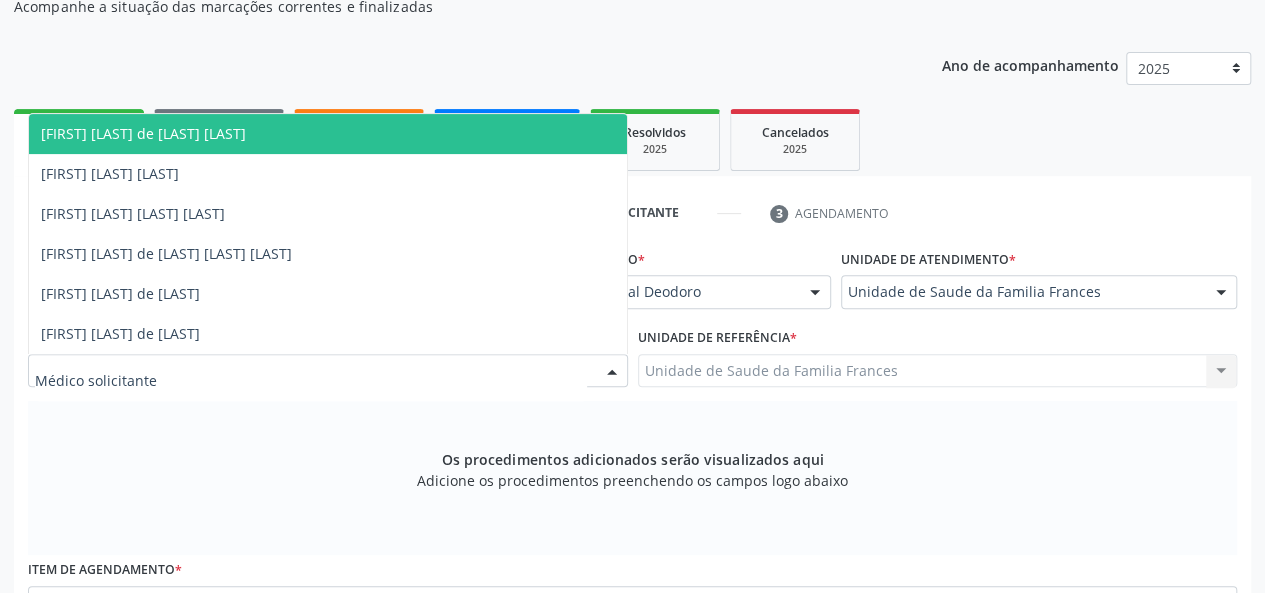 click on "[FIRST] [LAST] de [LAST] [LAST]" at bounding box center (143, 133) 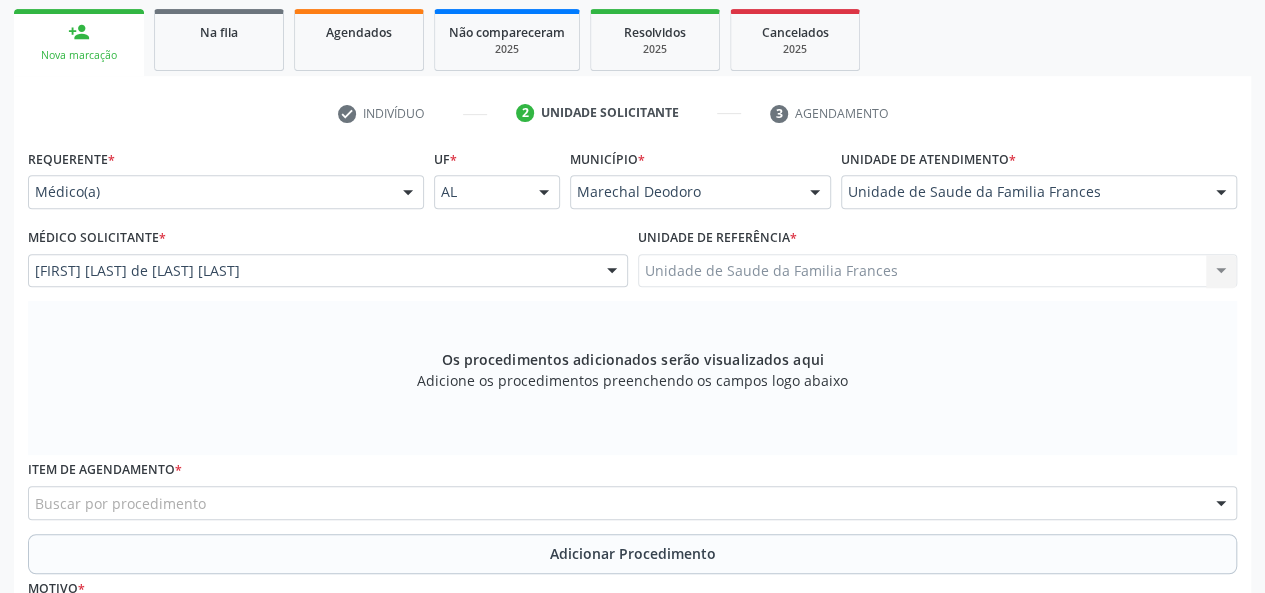 scroll, scrollTop: 418, scrollLeft: 0, axis: vertical 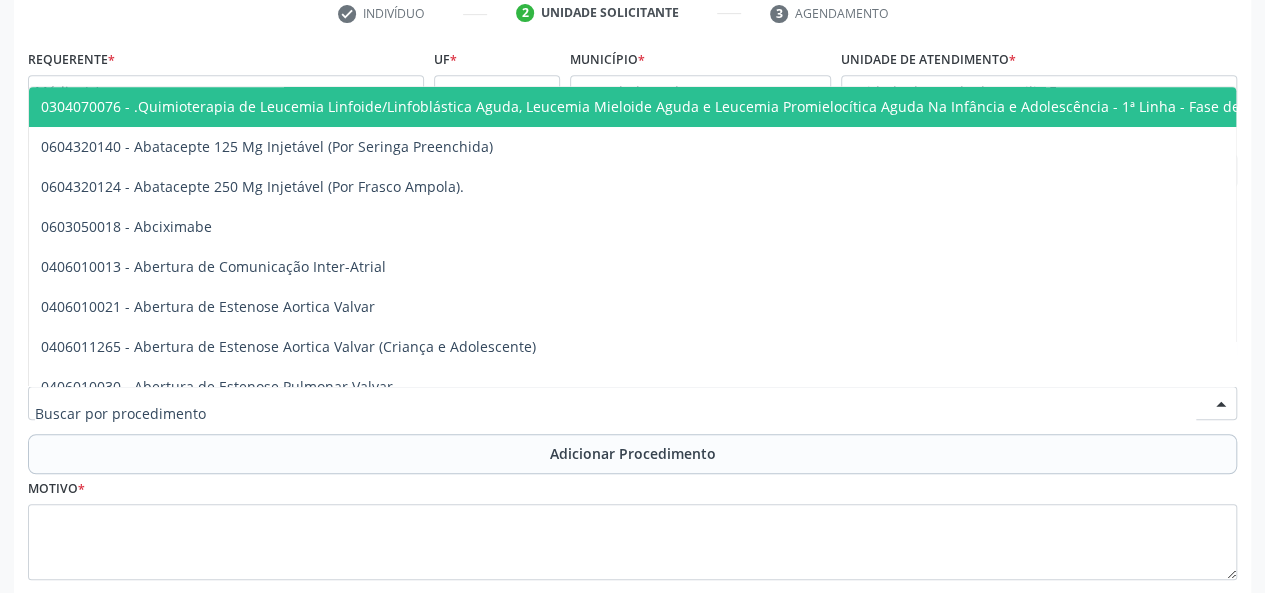 click at bounding box center [632, 403] 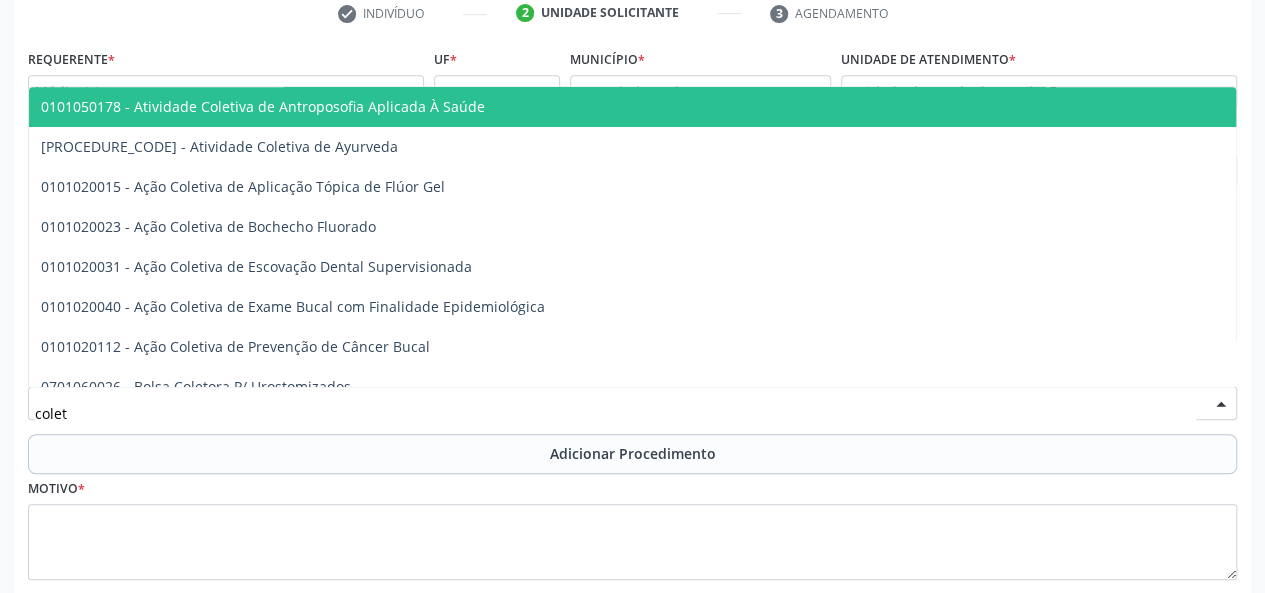type on "coleta" 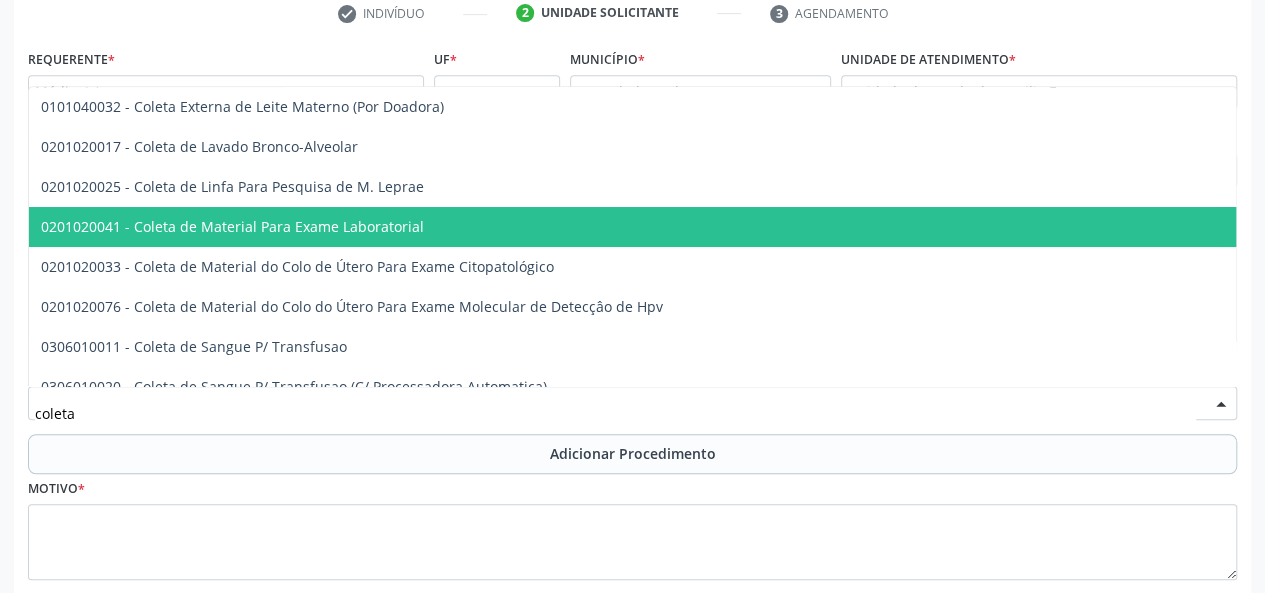 click on "0201020041 - Coleta de Material Para Exame Laboratorial" at bounding box center [699, 227] 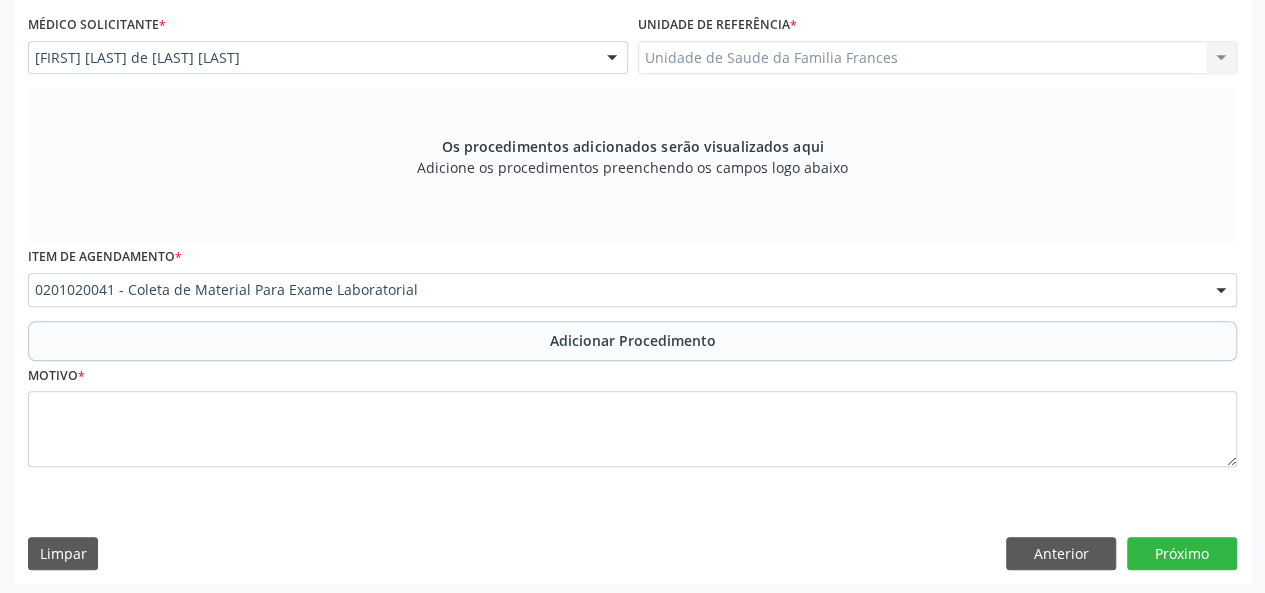 scroll, scrollTop: 534, scrollLeft: 0, axis: vertical 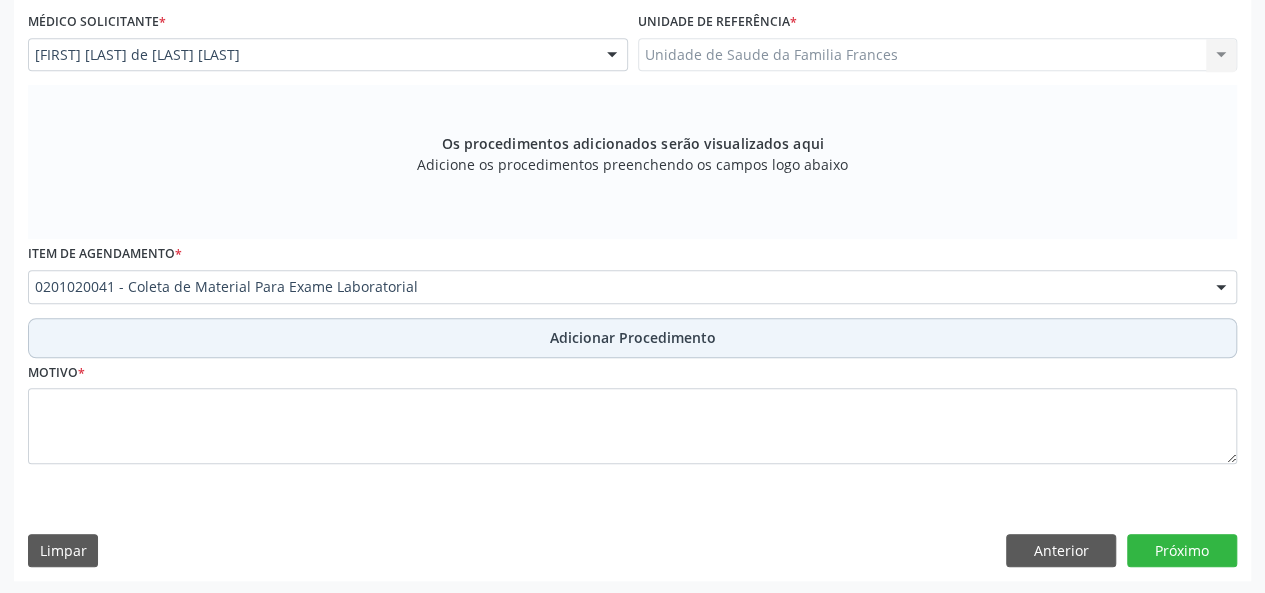 click on "Adicionar Procedimento" at bounding box center [632, 338] 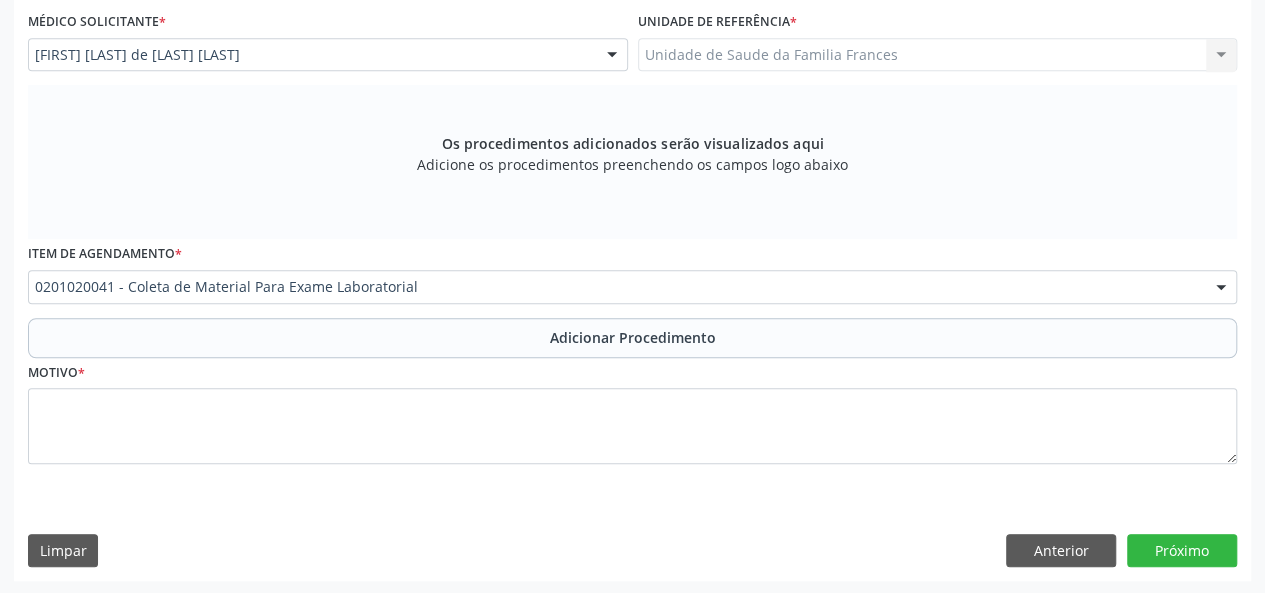 scroll, scrollTop: 458, scrollLeft: 0, axis: vertical 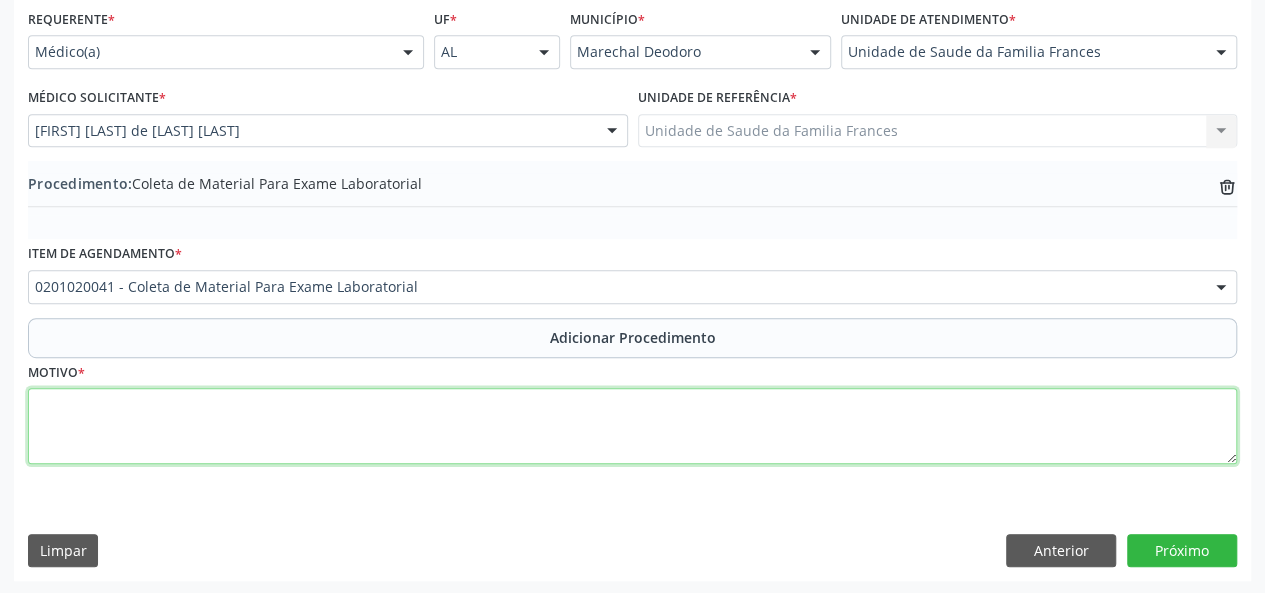 click at bounding box center (632, 426) 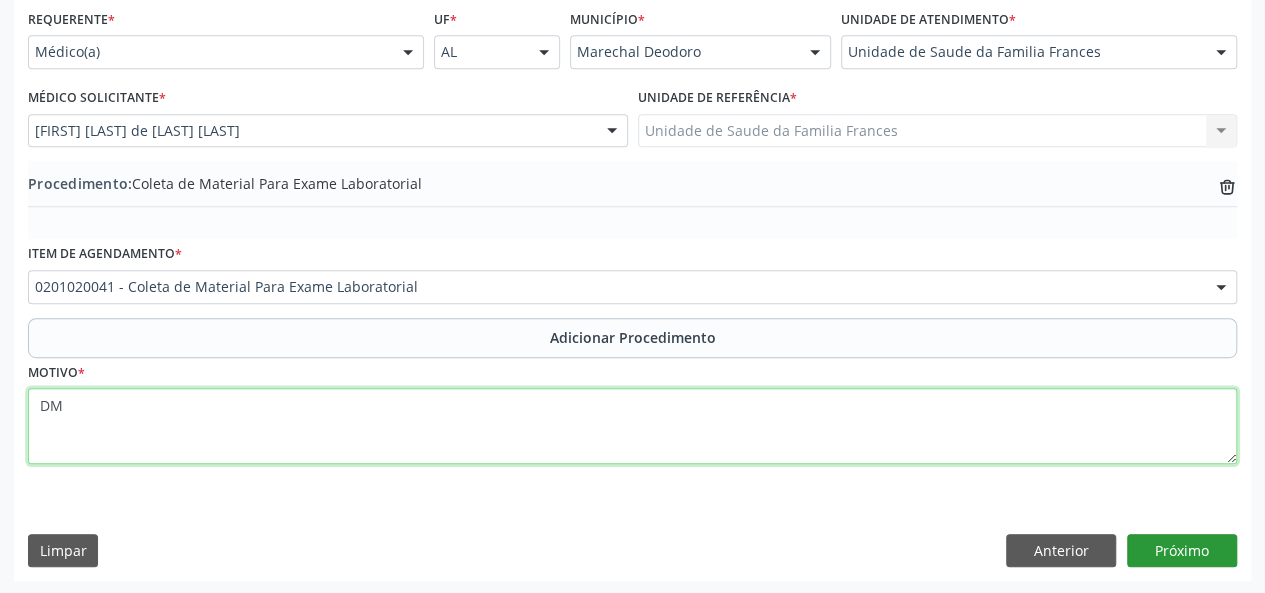 type on "DM" 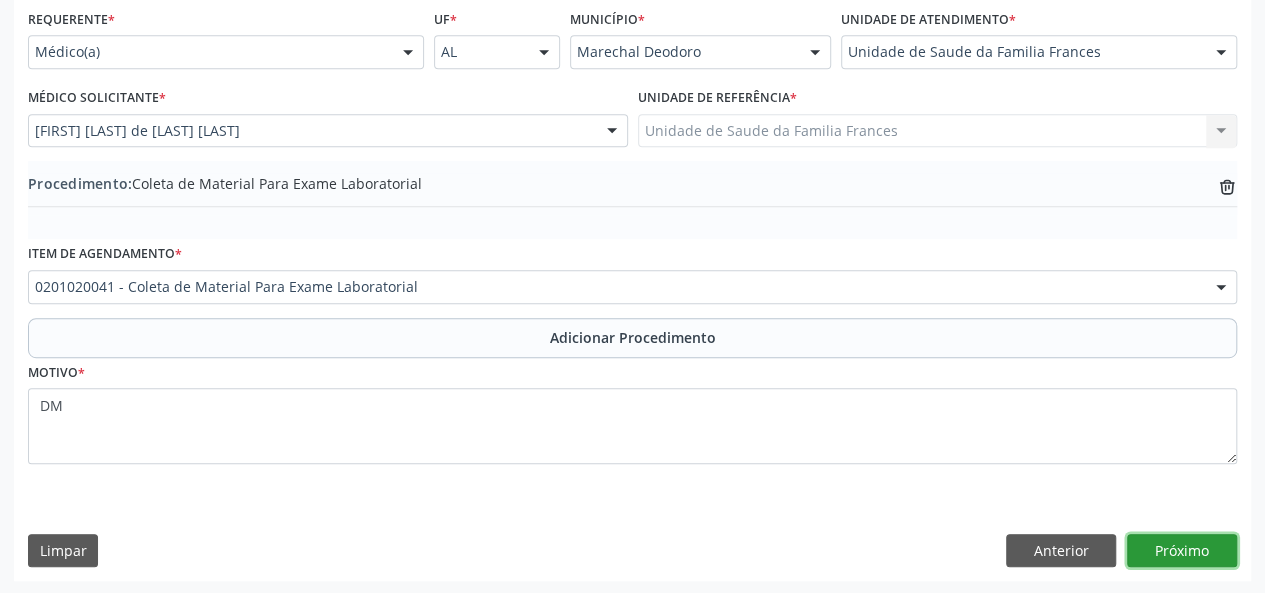 click on "Próximo" at bounding box center [1182, 551] 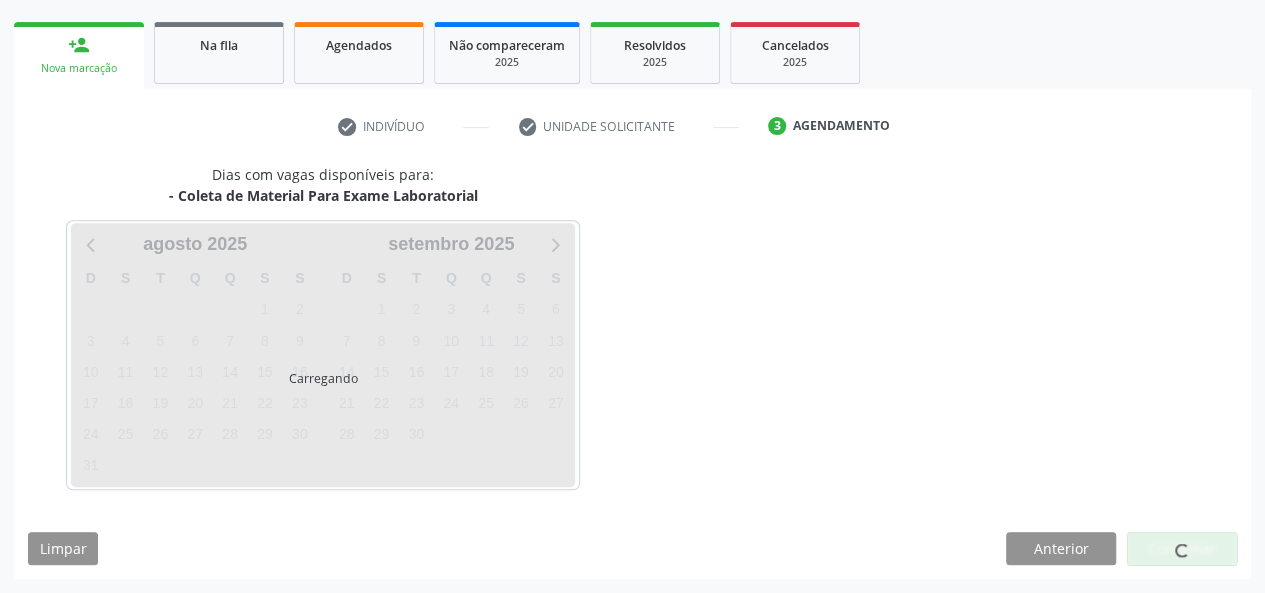 scroll, scrollTop: 303, scrollLeft: 0, axis: vertical 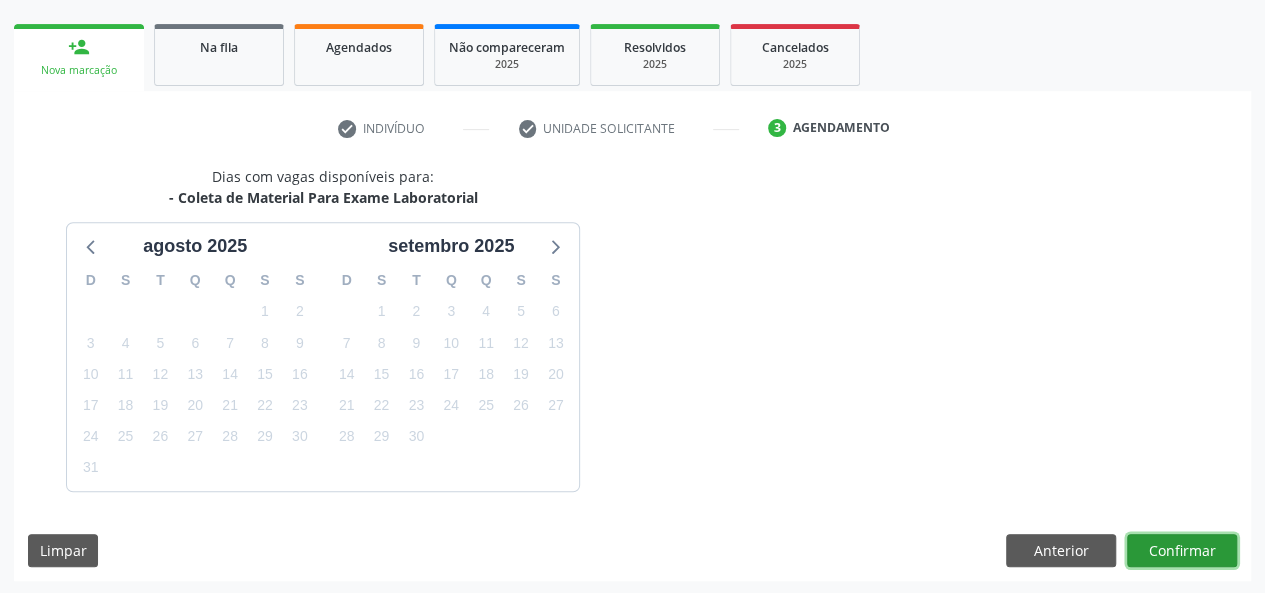click on "Confirmar" at bounding box center [1182, 551] 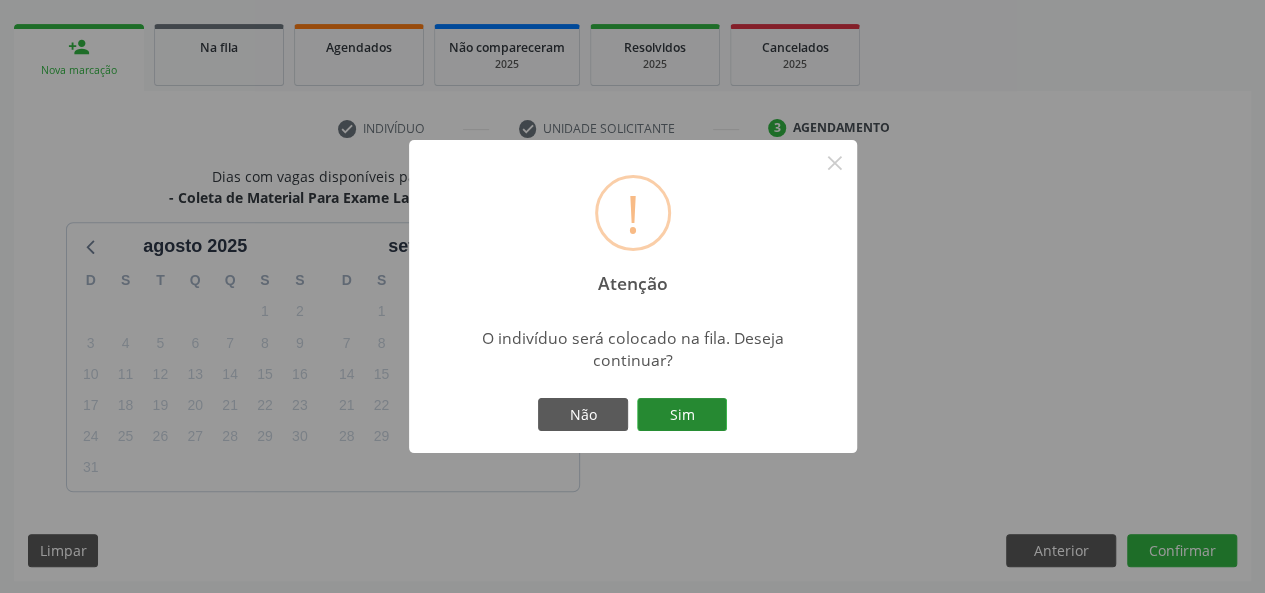 click on "Sim" at bounding box center [682, 415] 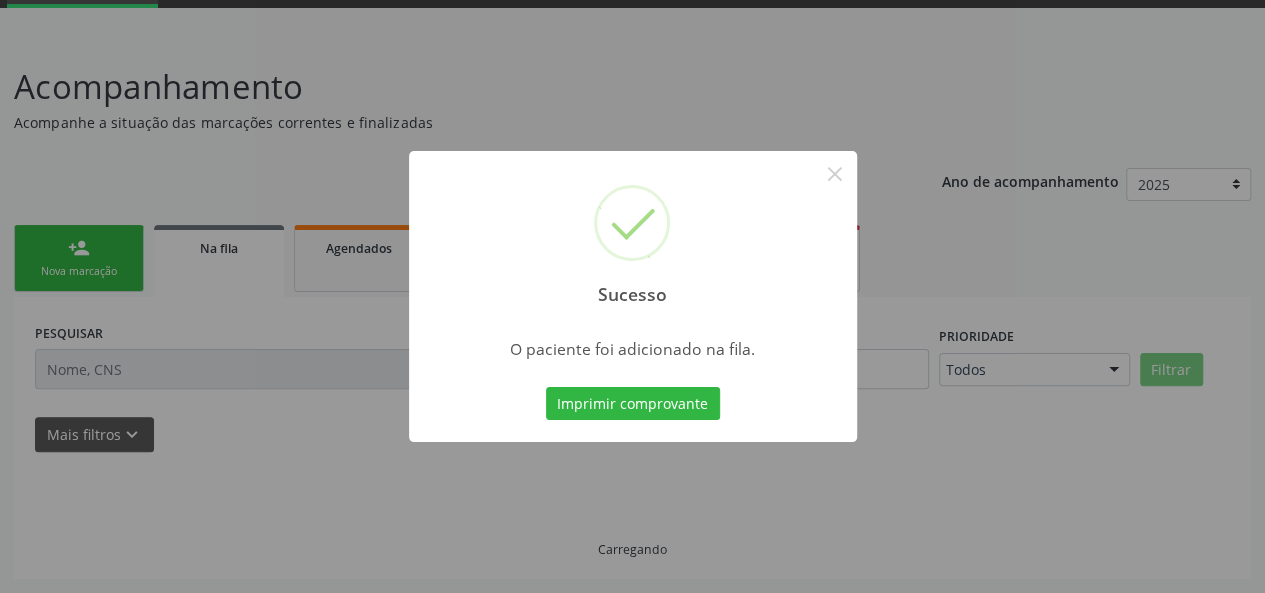 scroll, scrollTop: 100, scrollLeft: 0, axis: vertical 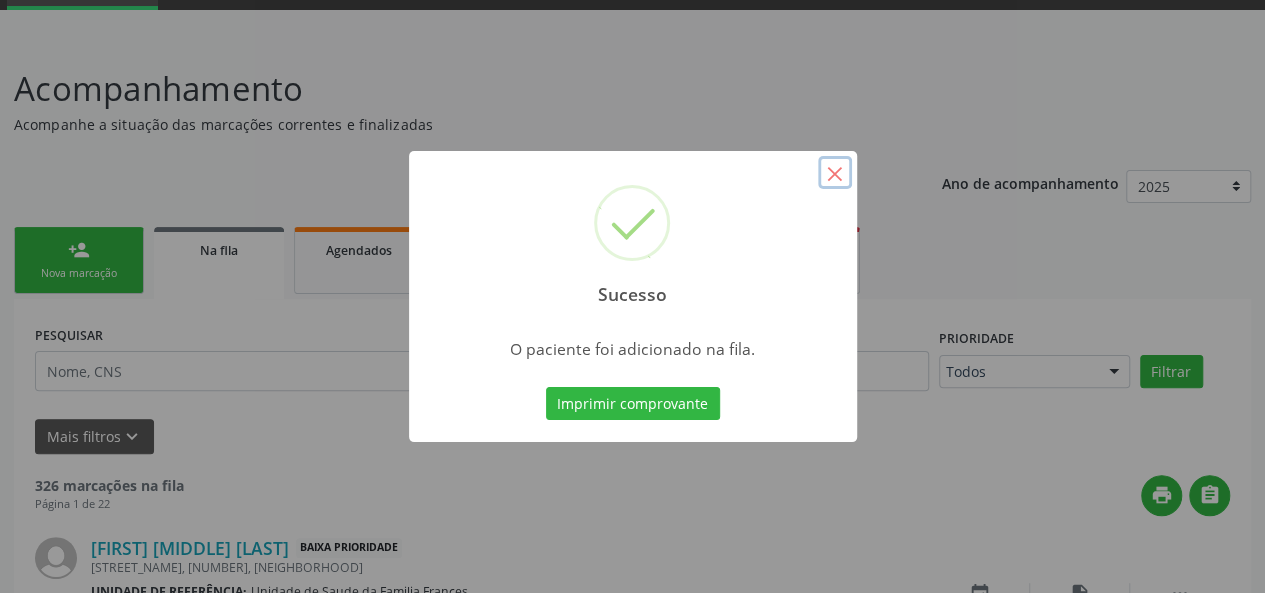 click on "×" at bounding box center (835, 173) 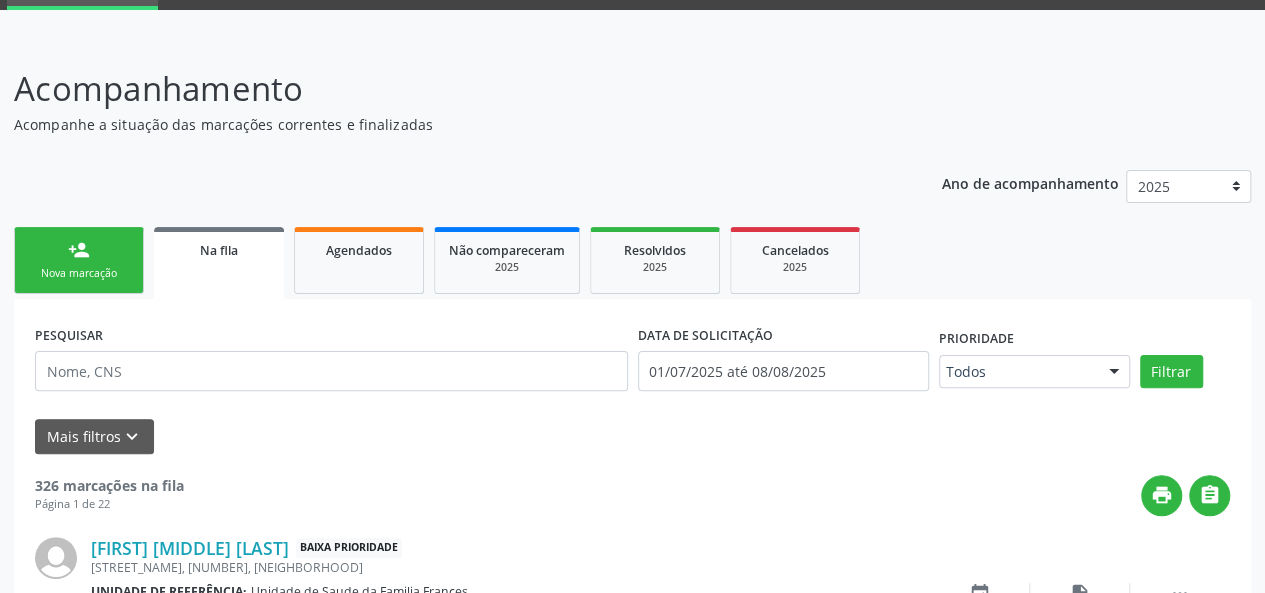 click on "person_add
Nova marcação" at bounding box center (79, 260) 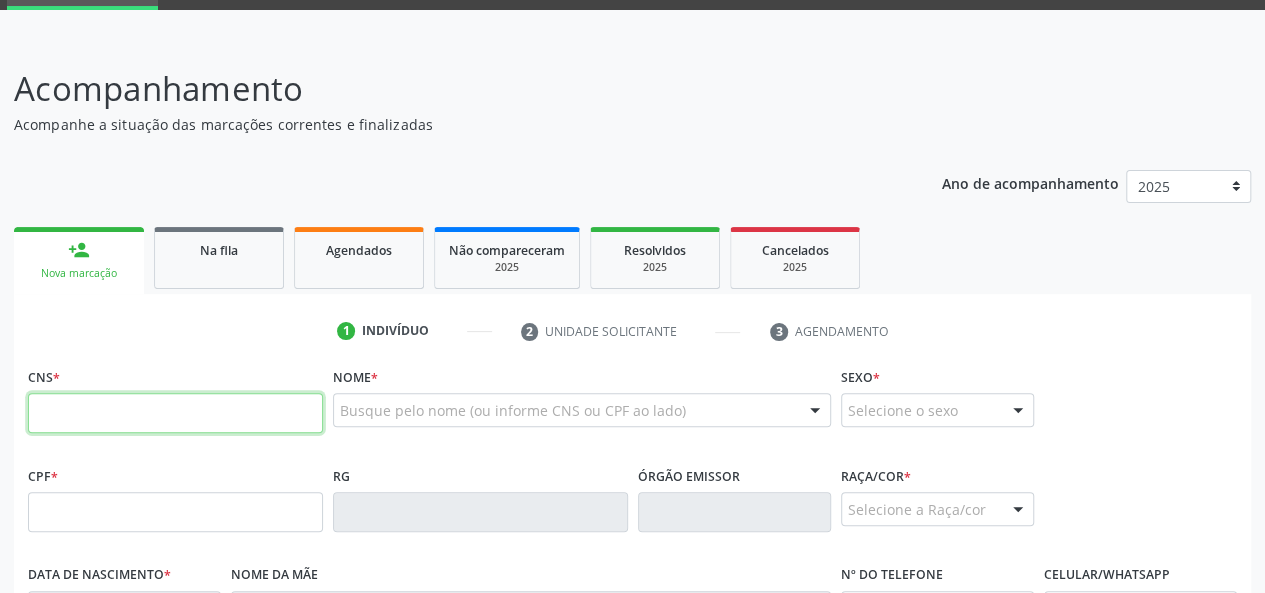 click at bounding box center [175, 413] 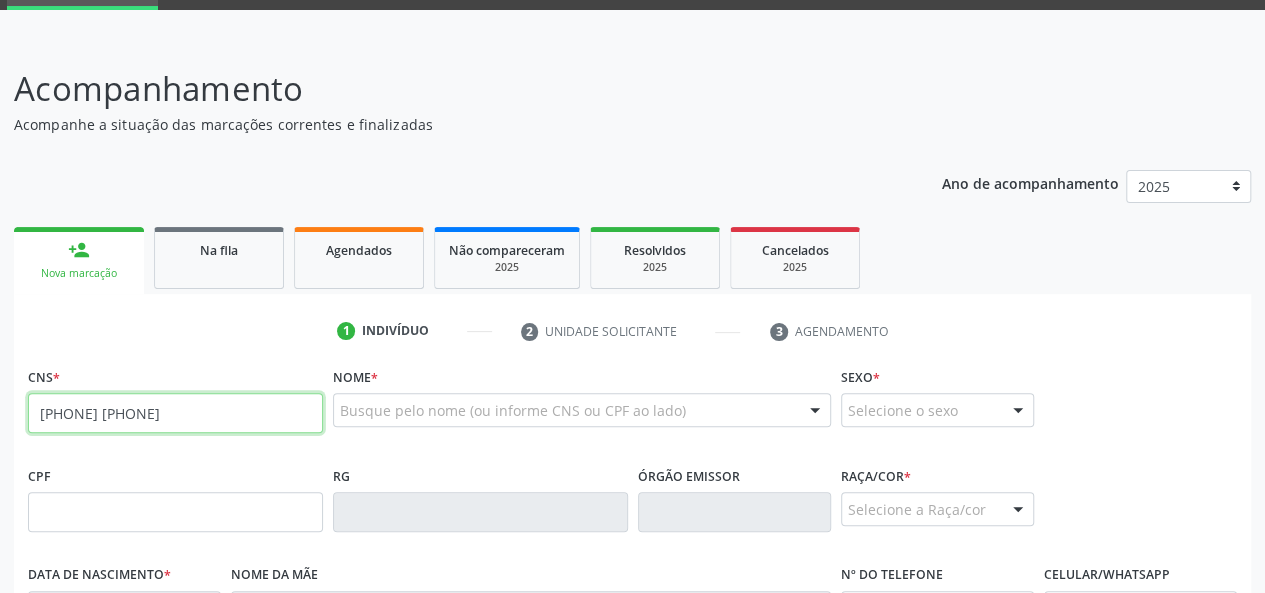 type on "[PHONE] [PHONE]" 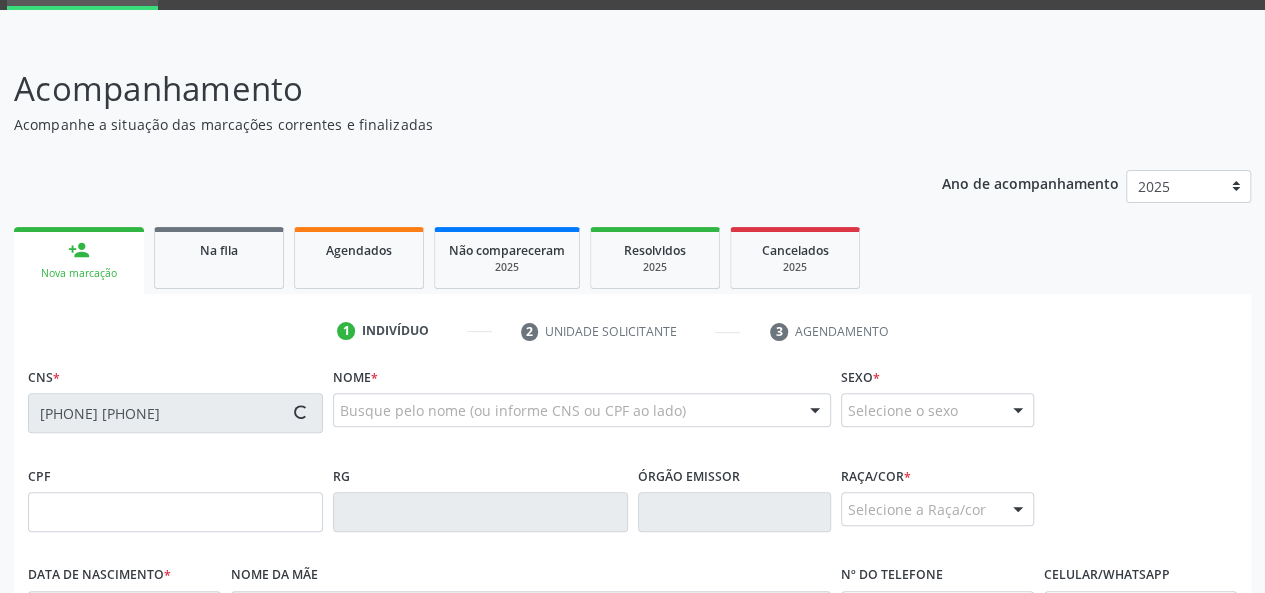 type on "[DATE]" 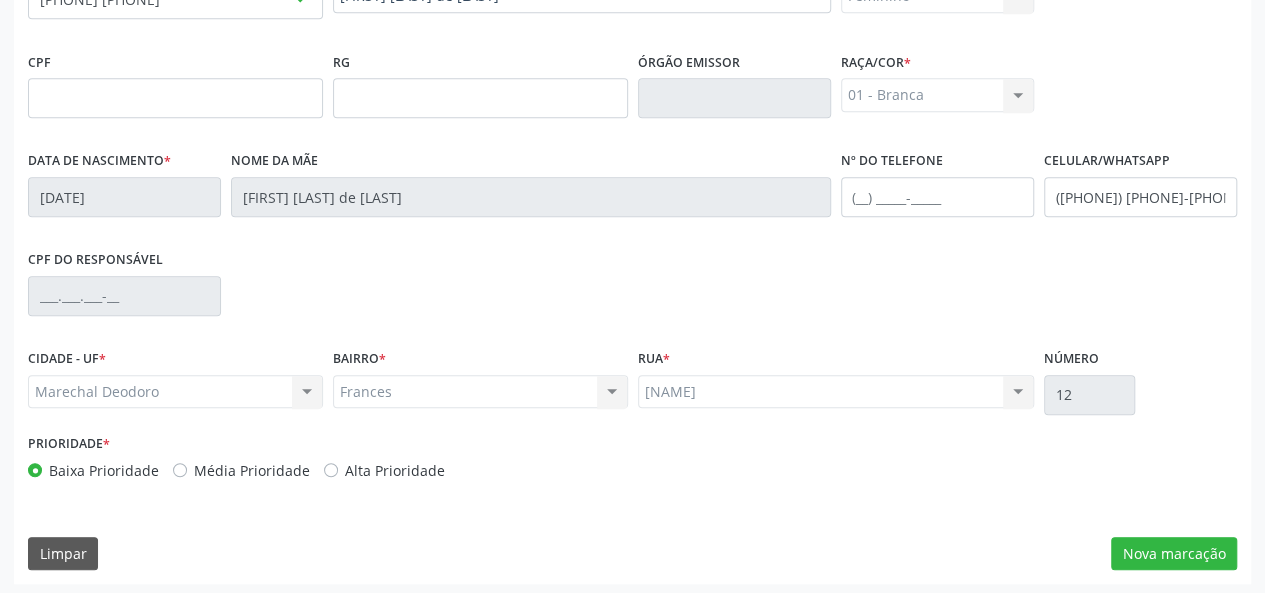 scroll, scrollTop: 518, scrollLeft: 0, axis: vertical 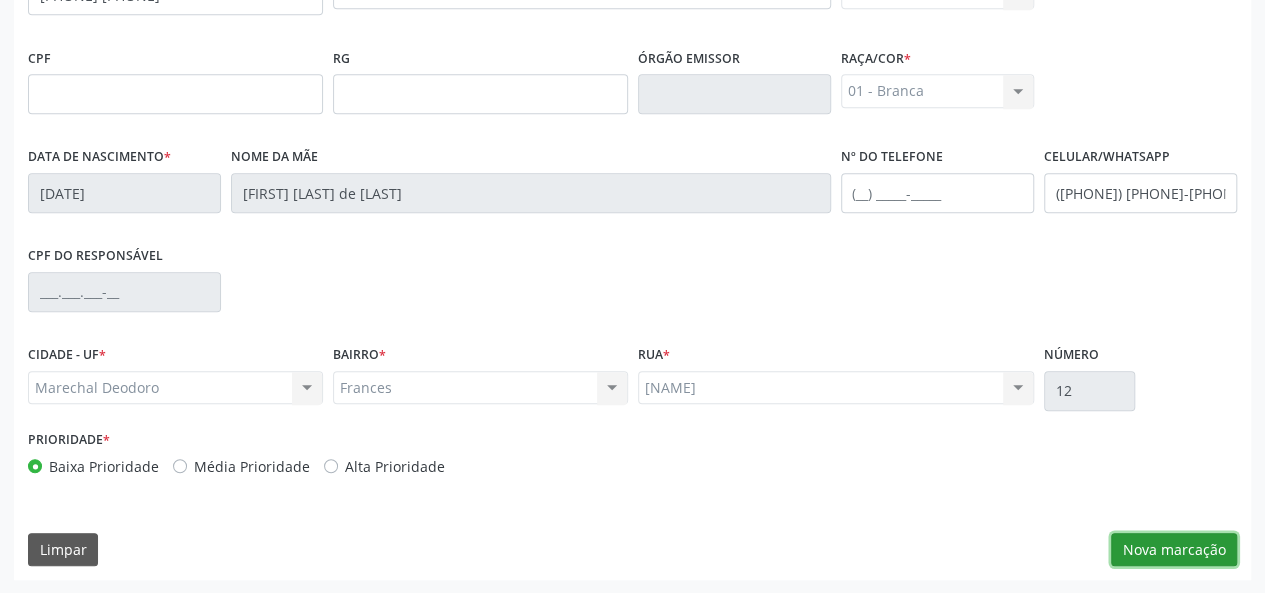 click on "Nova marcação" at bounding box center (1174, 550) 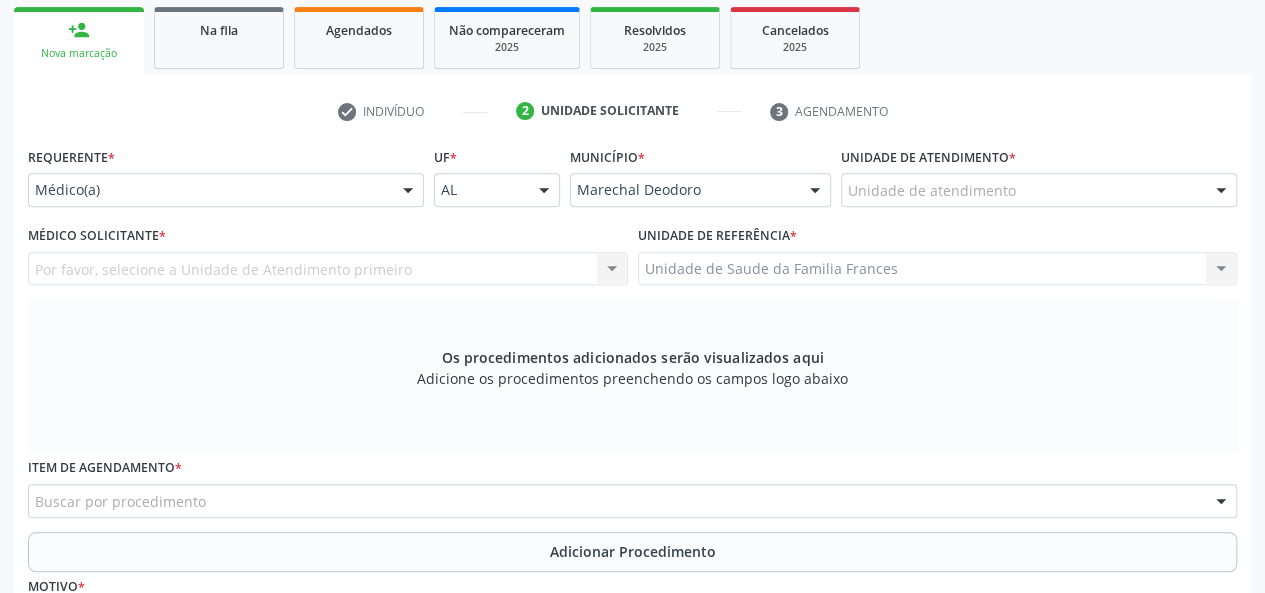 scroll, scrollTop: 318, scrollLeft: 0, axis: vertical 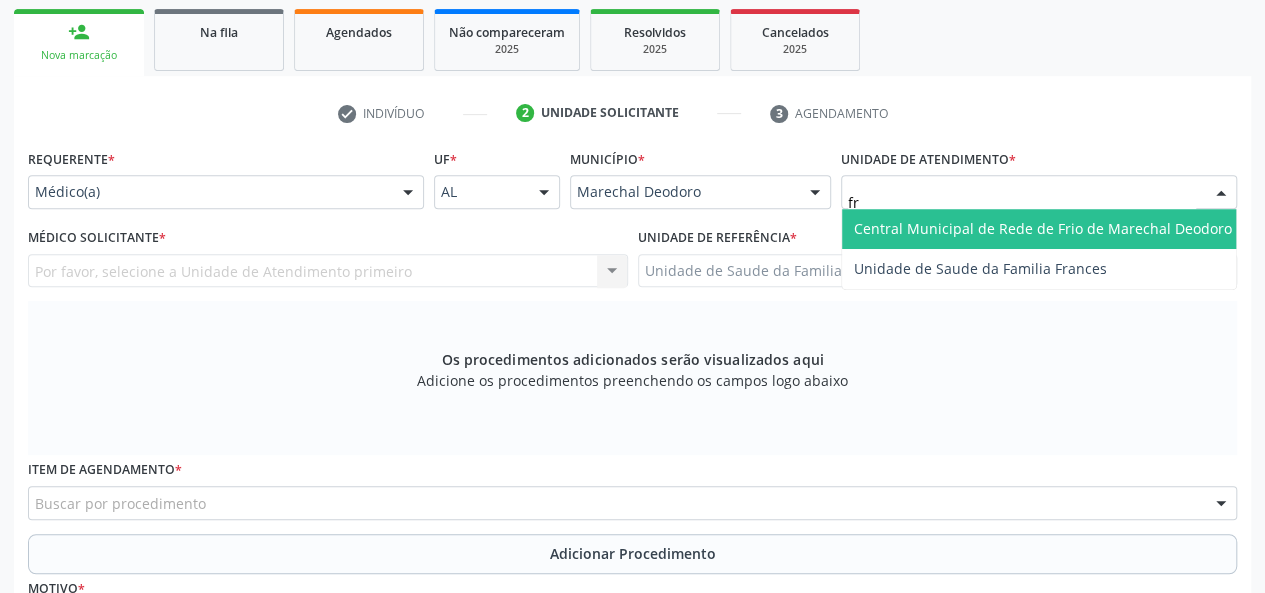 type on "fra" 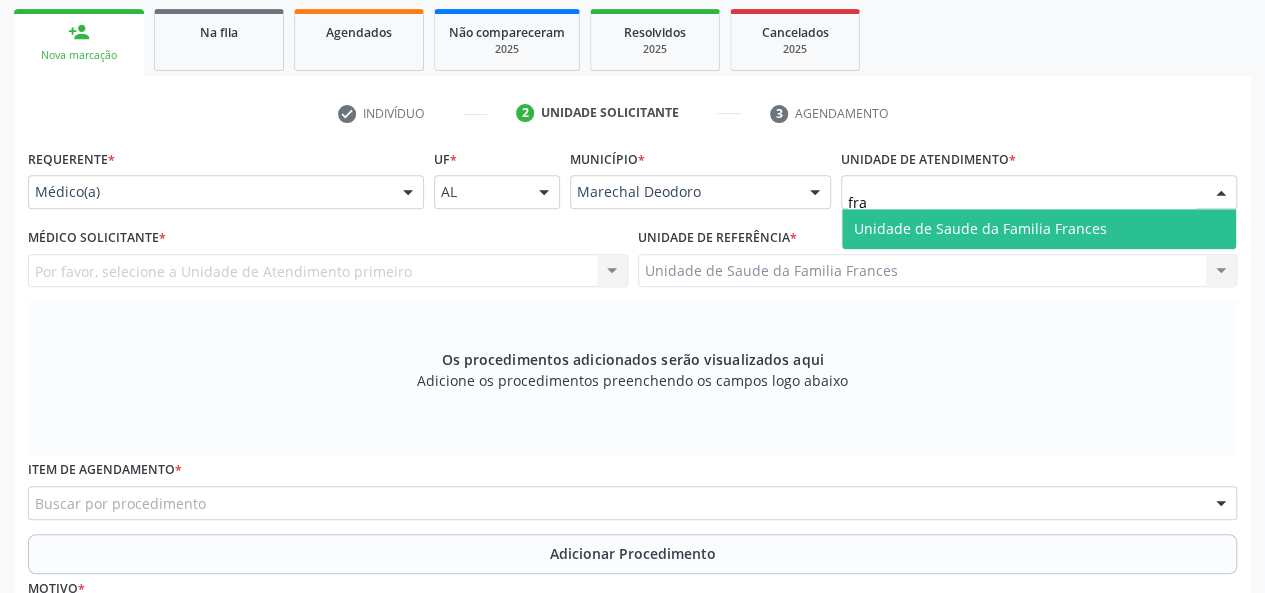 click on "Unidade de Saude da Familia Frances" at bounding box center [980, 228] 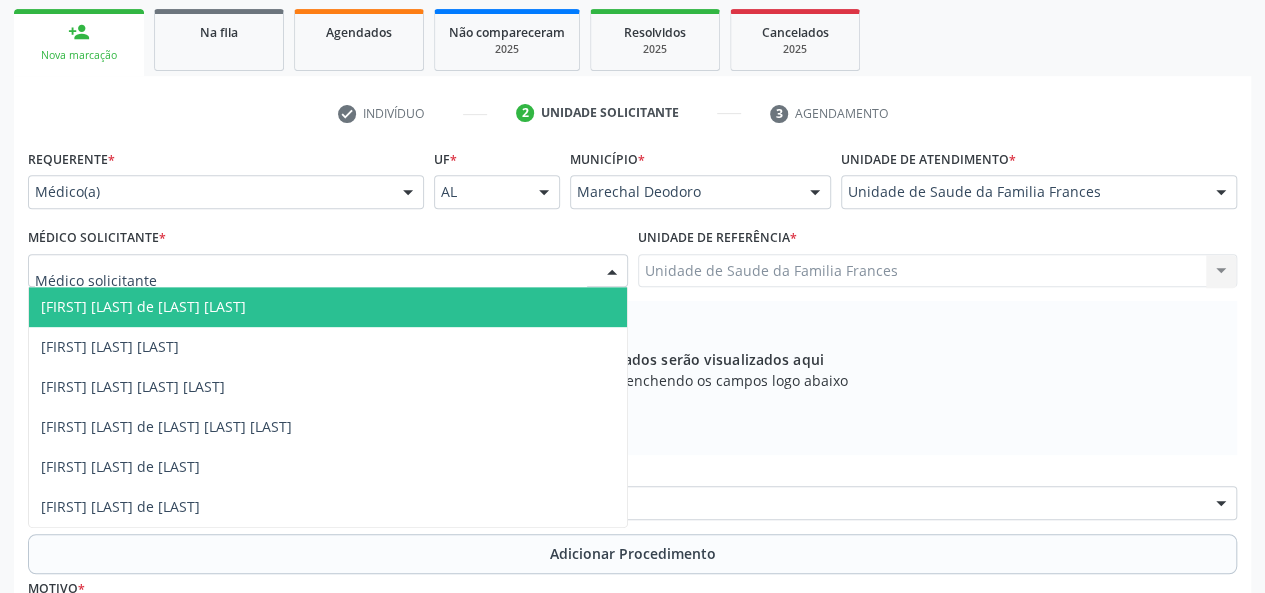 drag, startPoint x: 80, startPoint y: 310, endPoint x: 94, endPoint y: 309, distance: 14.035668 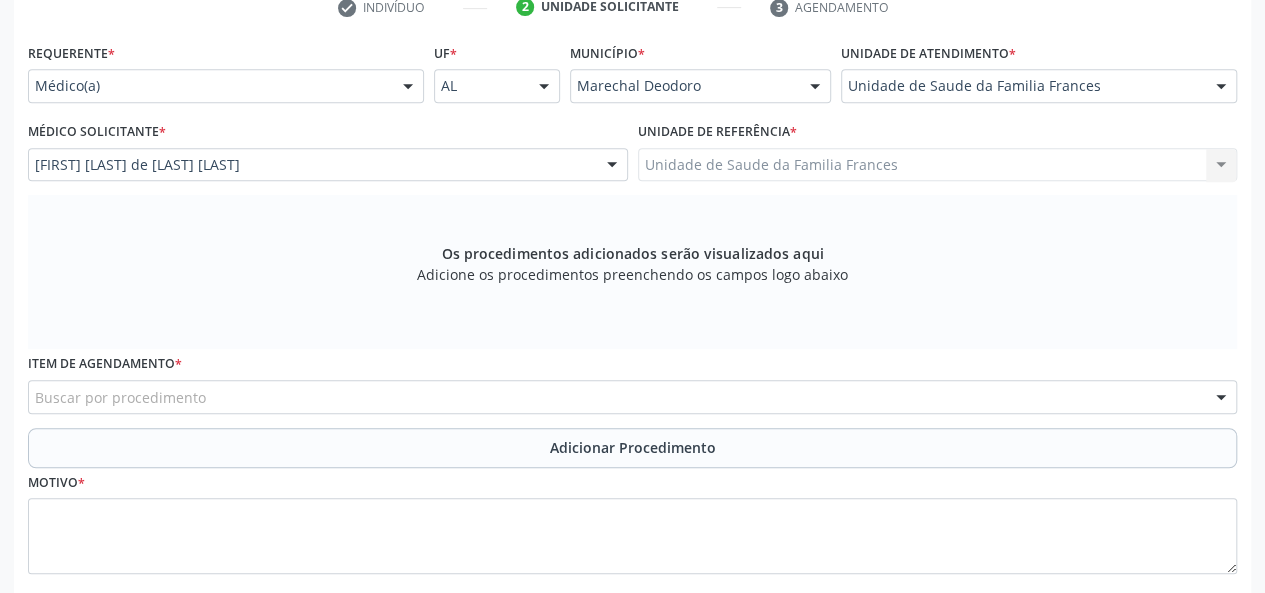 scroll, scrollTop: 518, scrollLeft: 0, axis: vertical 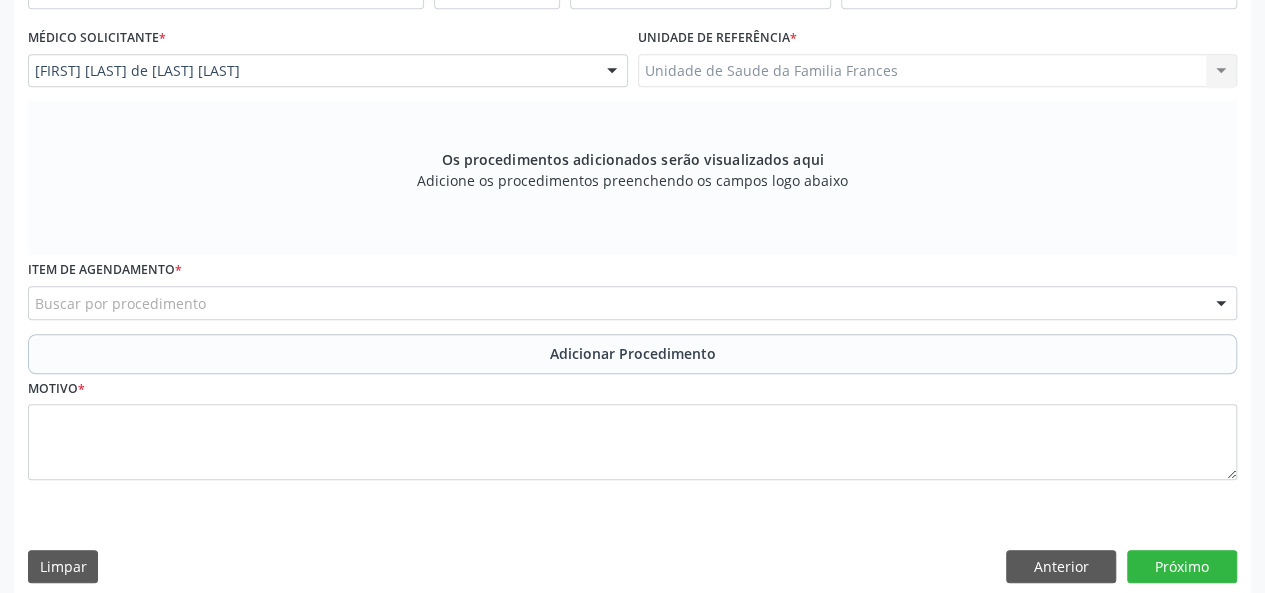 click on "Buscar por procedimento" at bounding box center [632, 303] 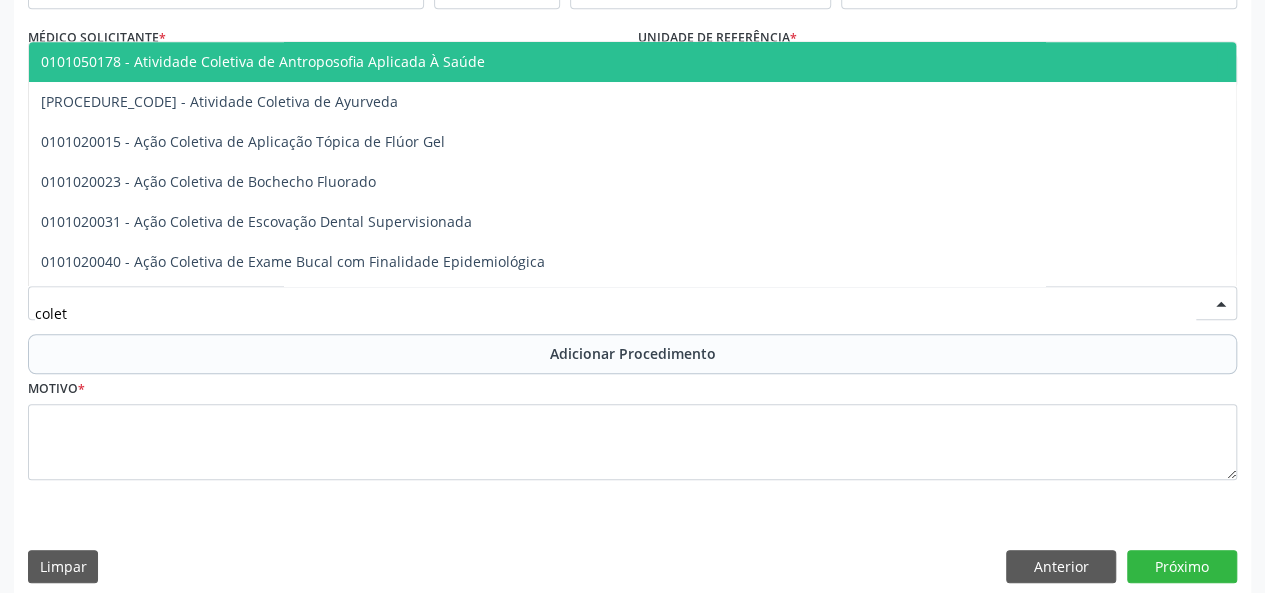 type on "coleta" 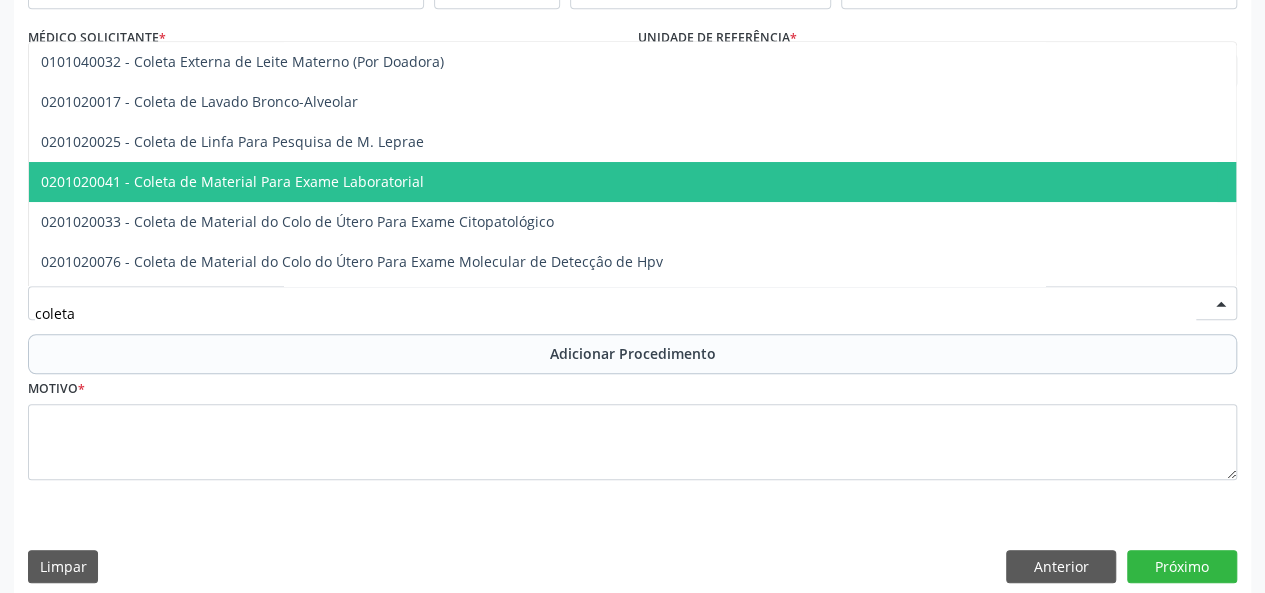 click on "0201020041 - Coleta de Material Para Exame Laboratorial" at bounding box center (232, 181) 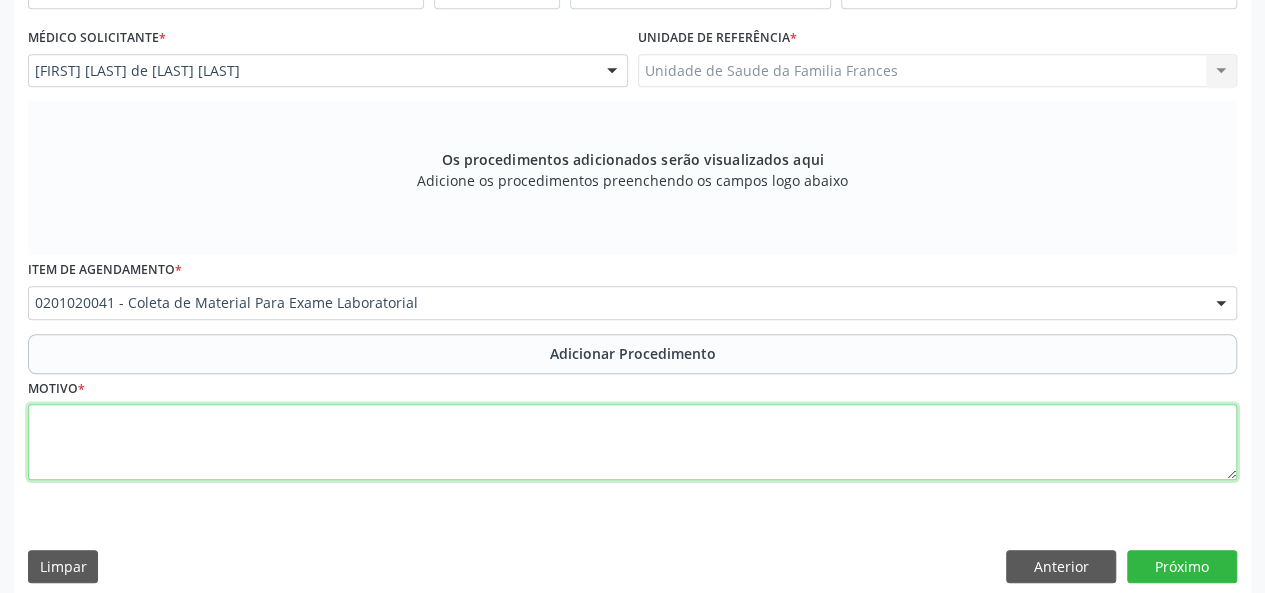 click at bounding box center (632, 442) 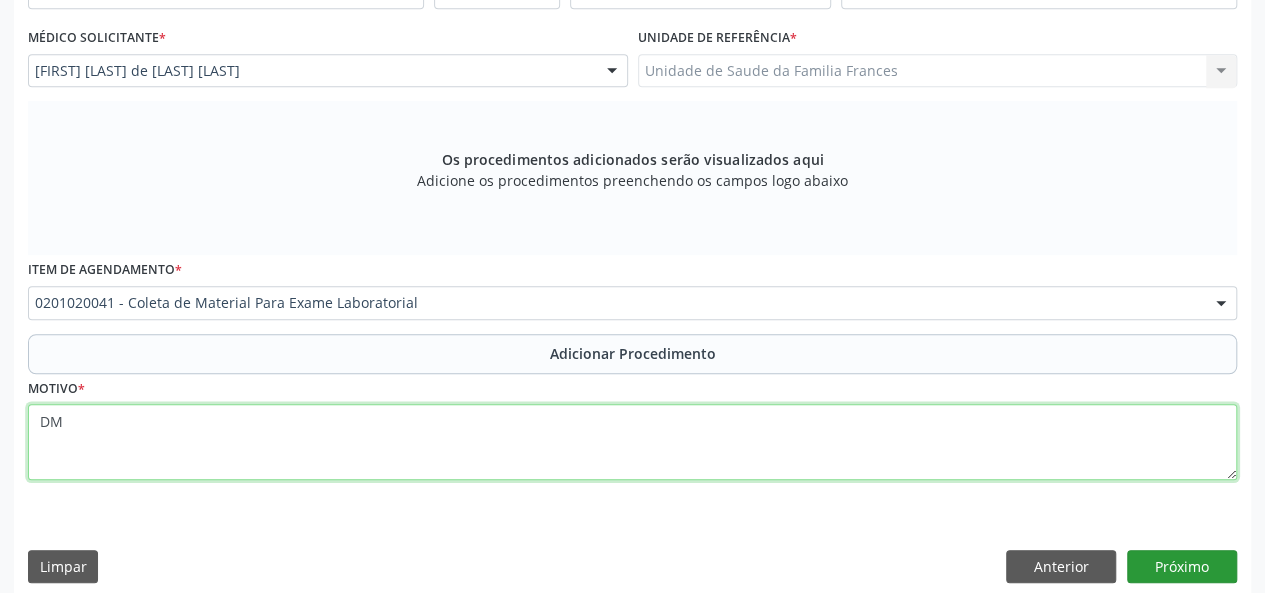 type on "DM" 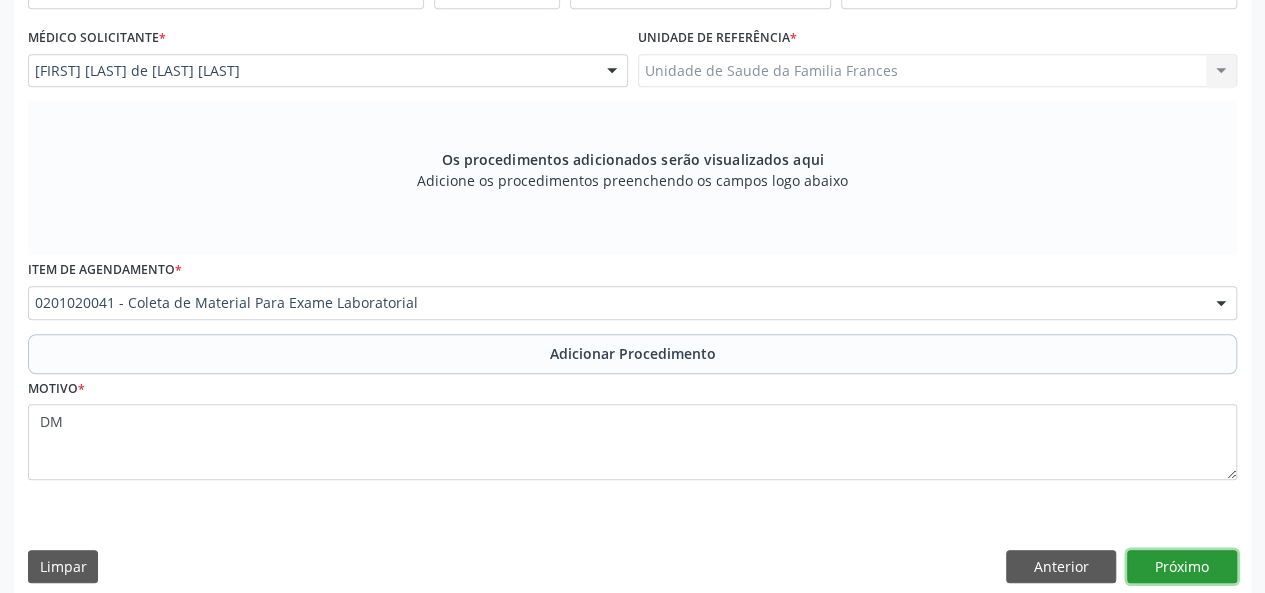 click on "Próximo" at bounding box center (1182, 567) 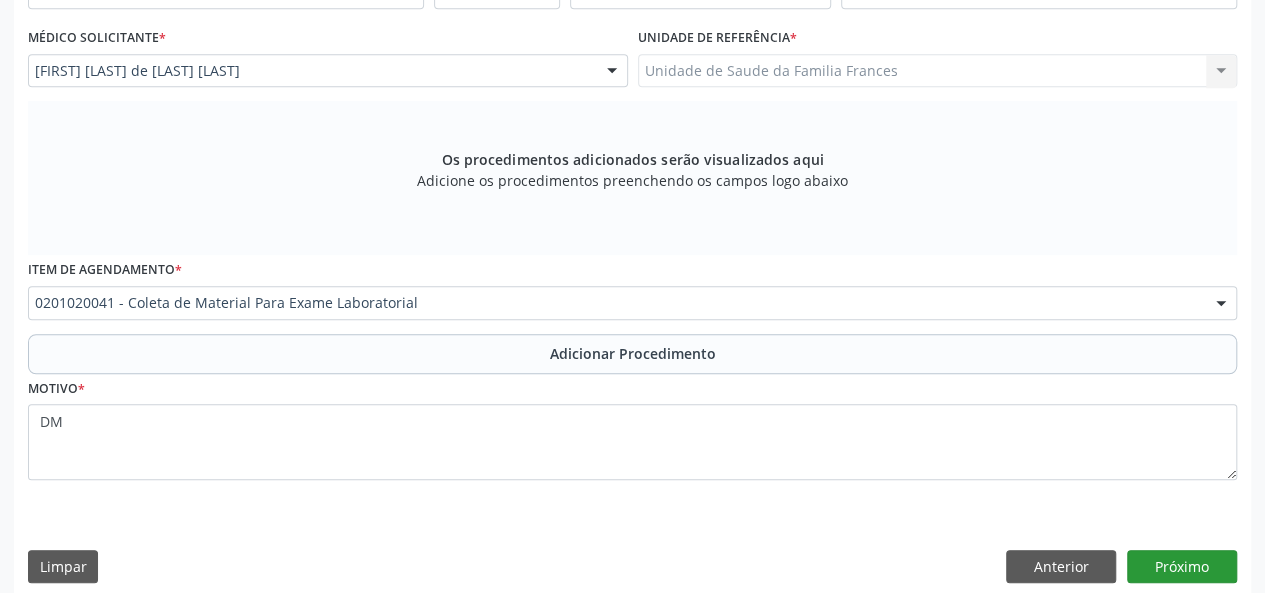 scroll, scrollTop: 282, scrollLeft: 0, axis: vertical 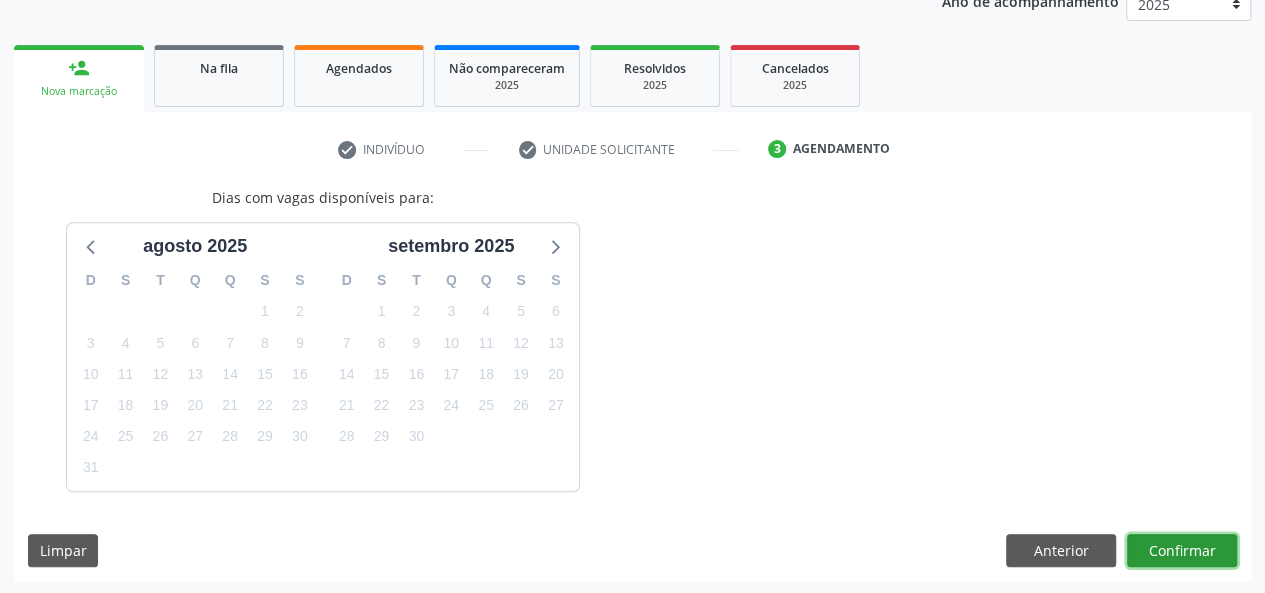 click on "Confirmar" at bounding box center (1182, 551) 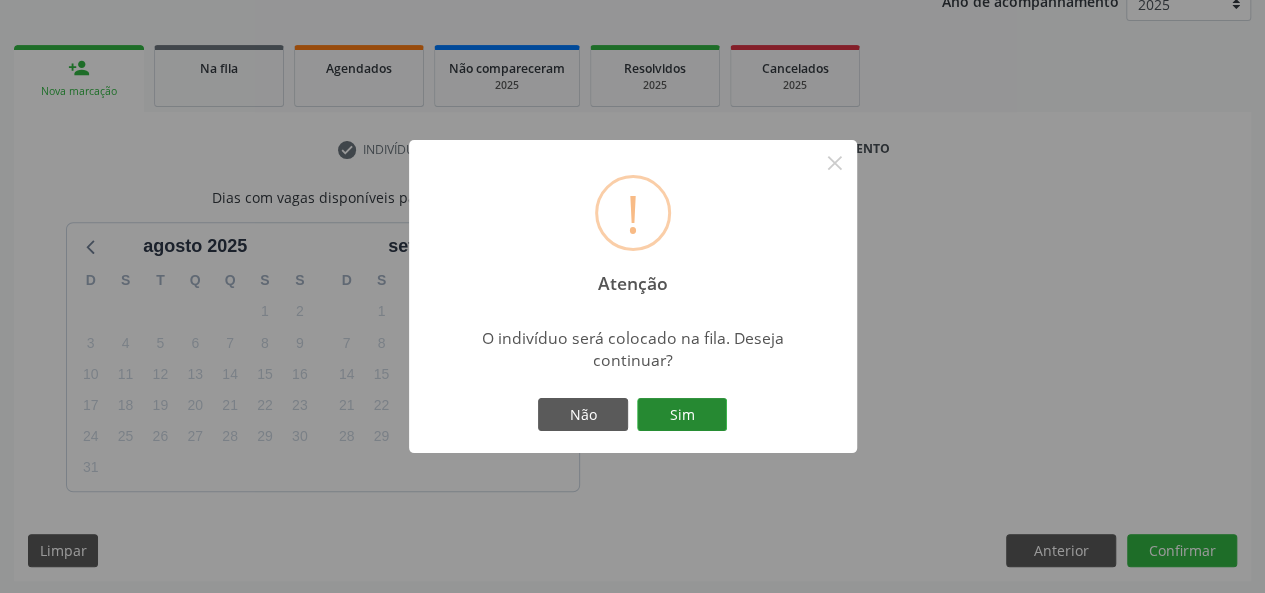 click on "Sim" at bounding box center (682, 415) 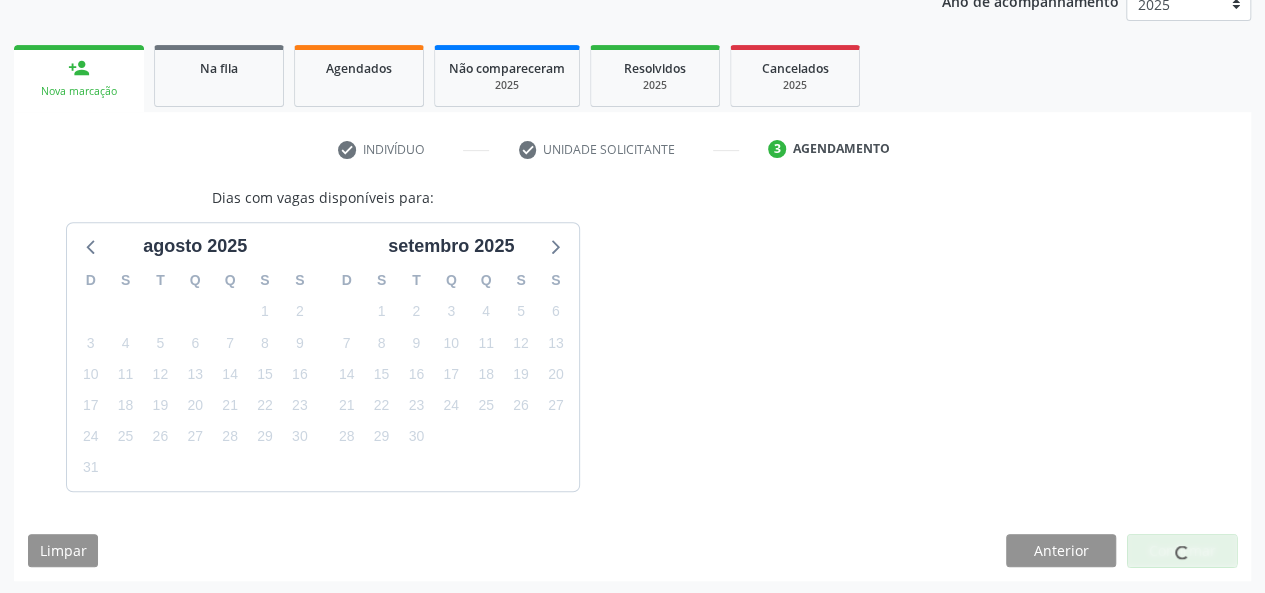 click at bounding box center (1182, 551) 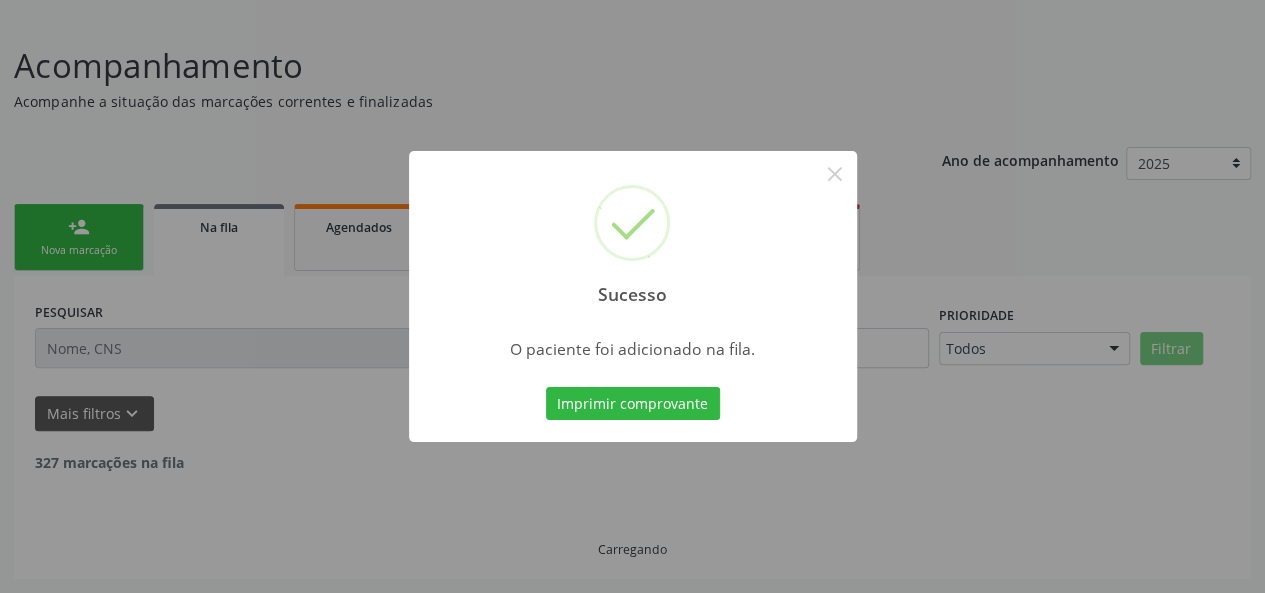 scroll, scrollTop: 100, scrollLeft: 0, axis: vertical 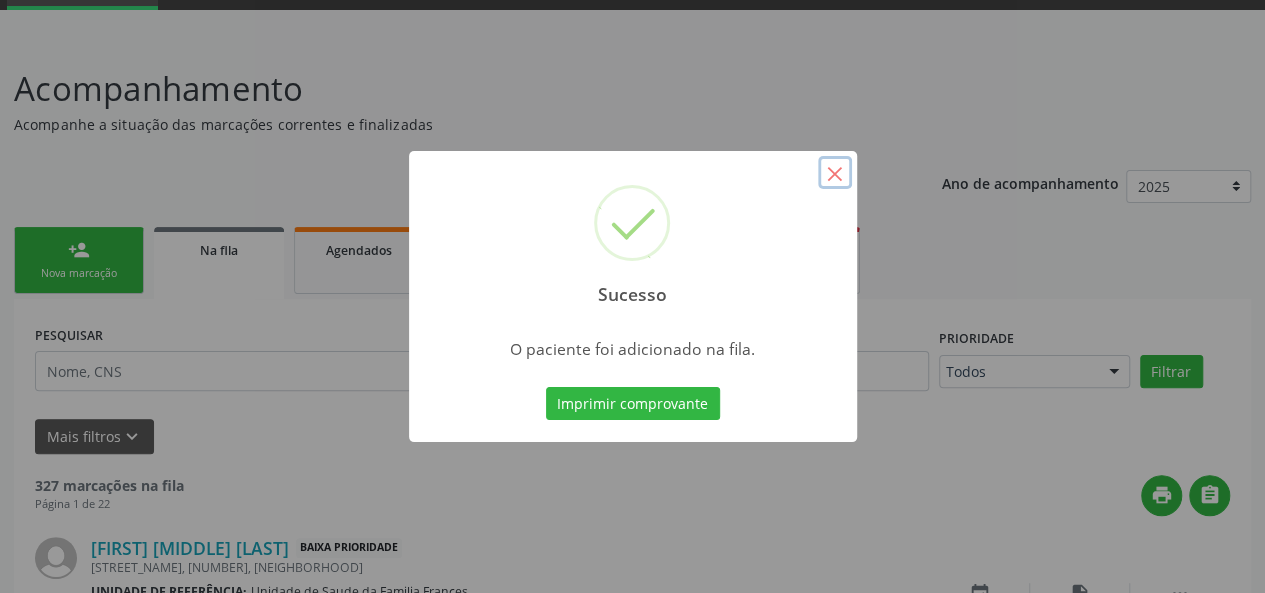 click on "×" at bounding box center (835, 173) 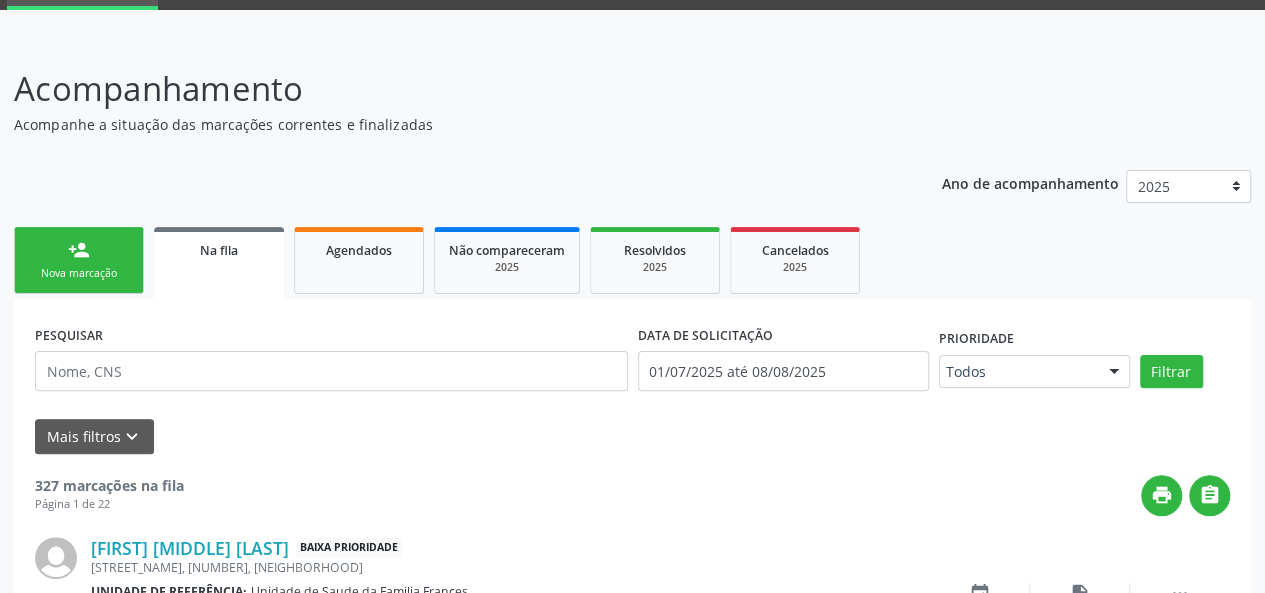 click on "person_add
Nova marcação" at bounding box center (79, 260) 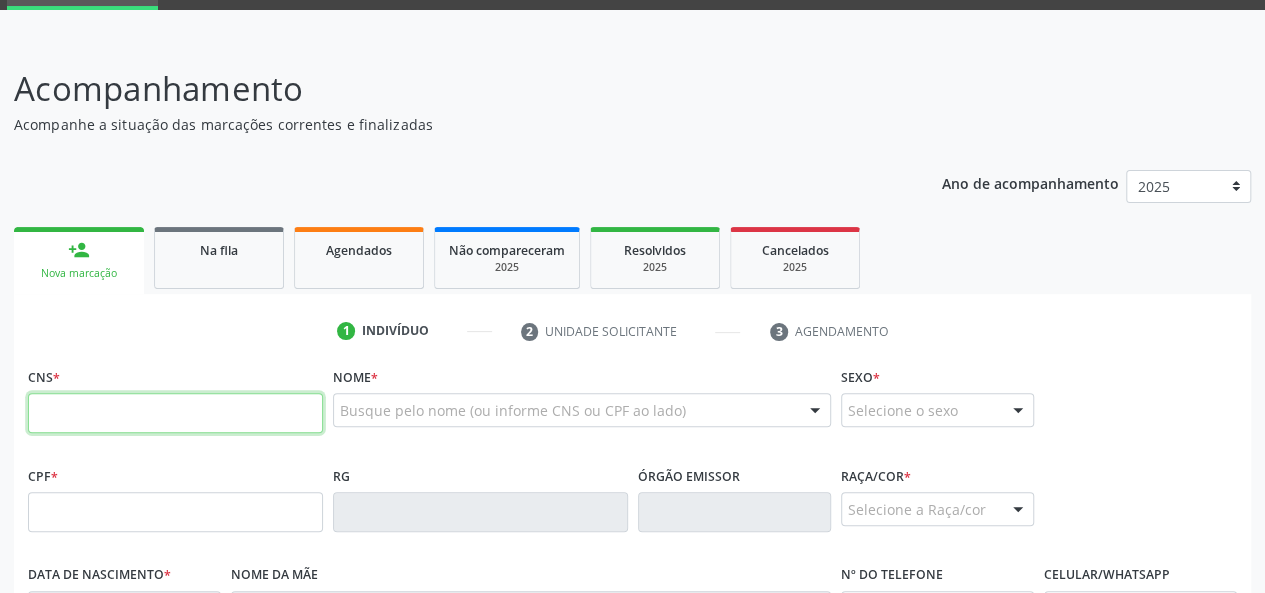 click at bounding box center [175, 413] 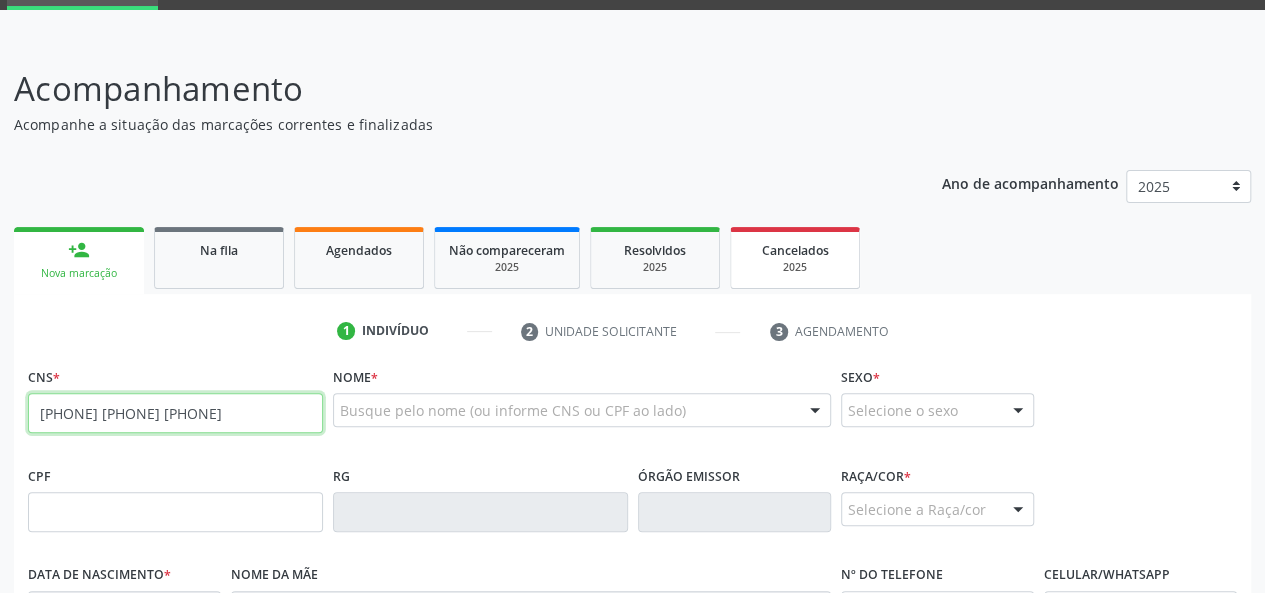 type on "[PHONE] [PHONE] [PHONE]" 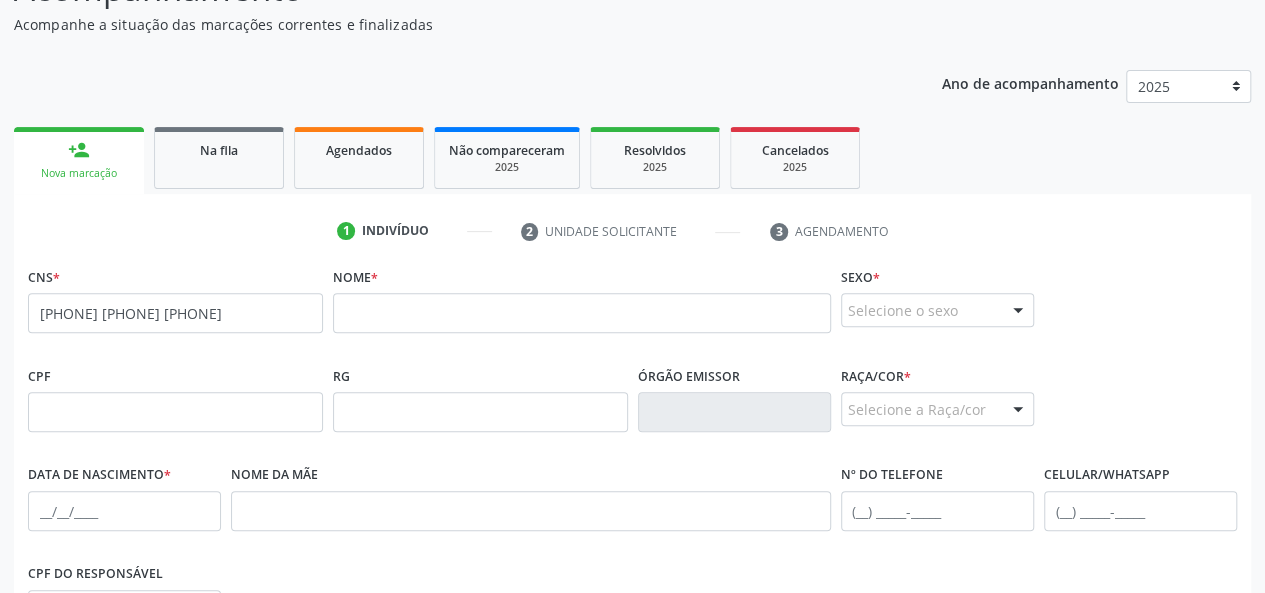 scroll, scrollTop: 300, scrollLeft: 0, axis: vertical 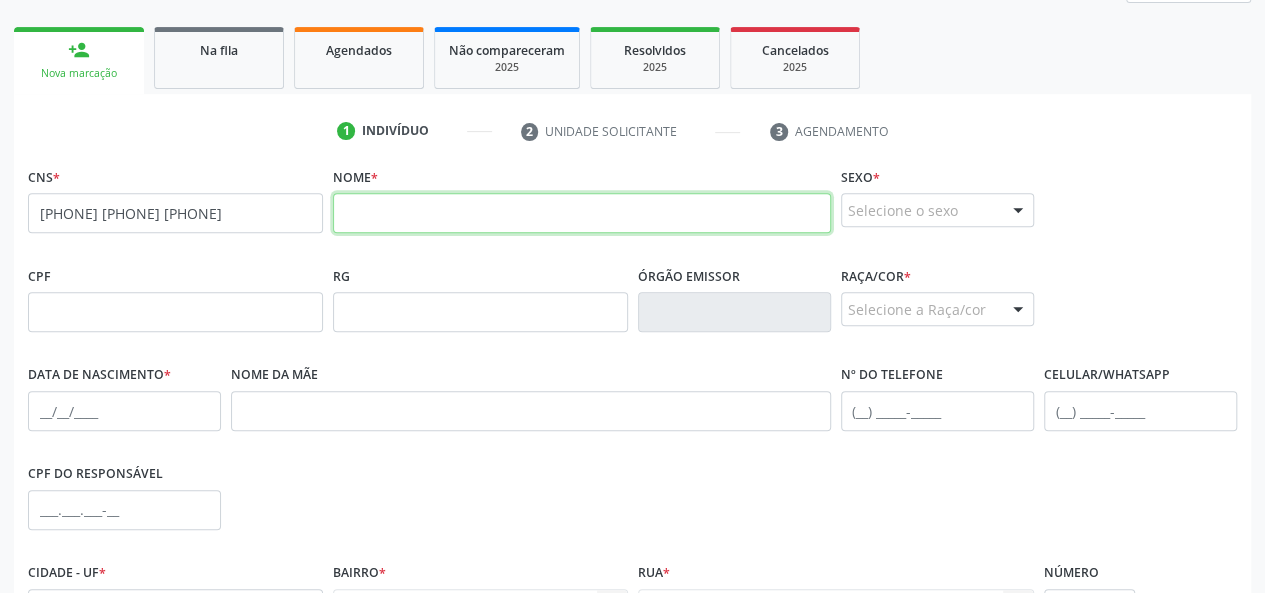 click at bounding box center [582, 213] 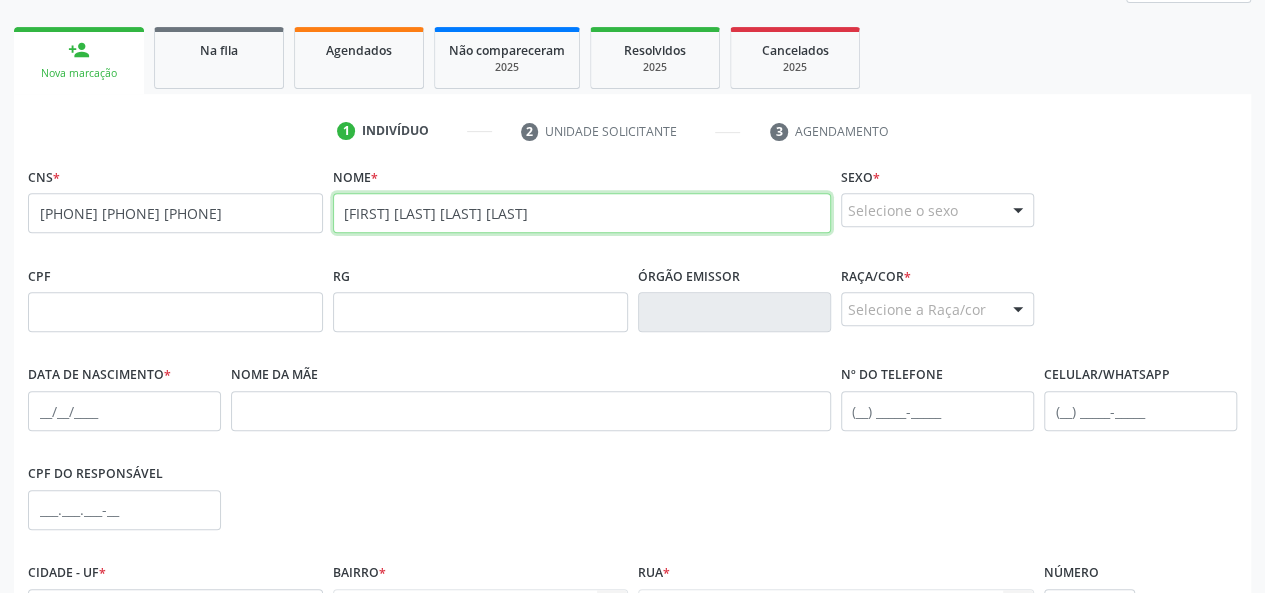 type on "[FIRST] [LAST] [LAST] [LAST]" 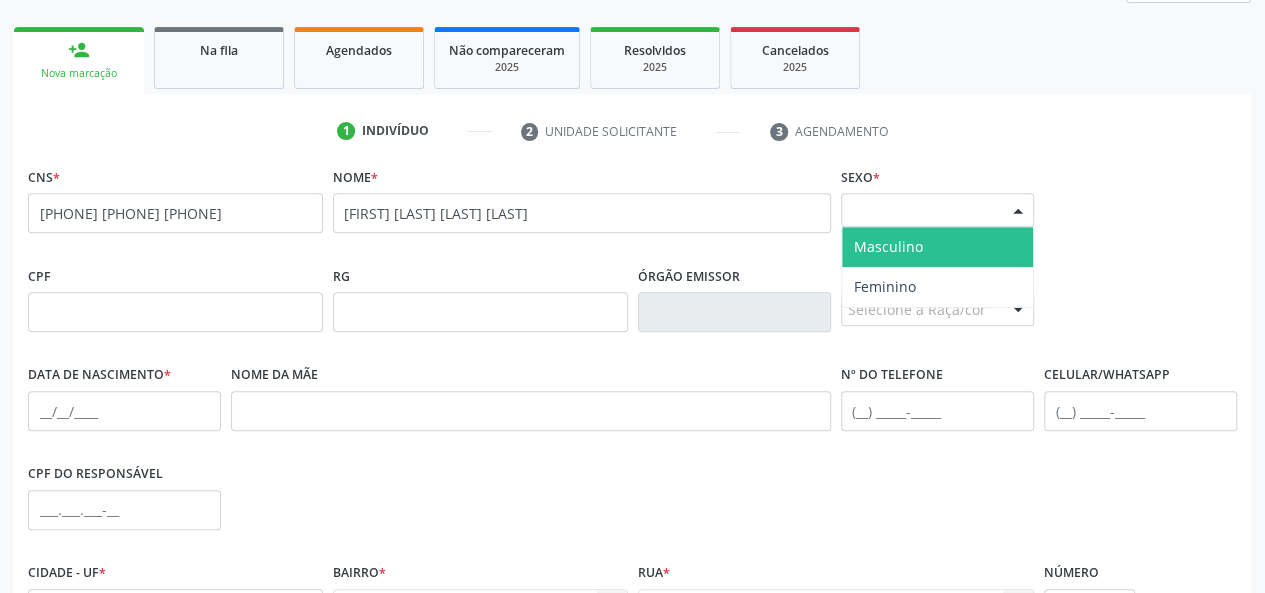 click on "Selecione o sexo" at bounding box center [937, 210] 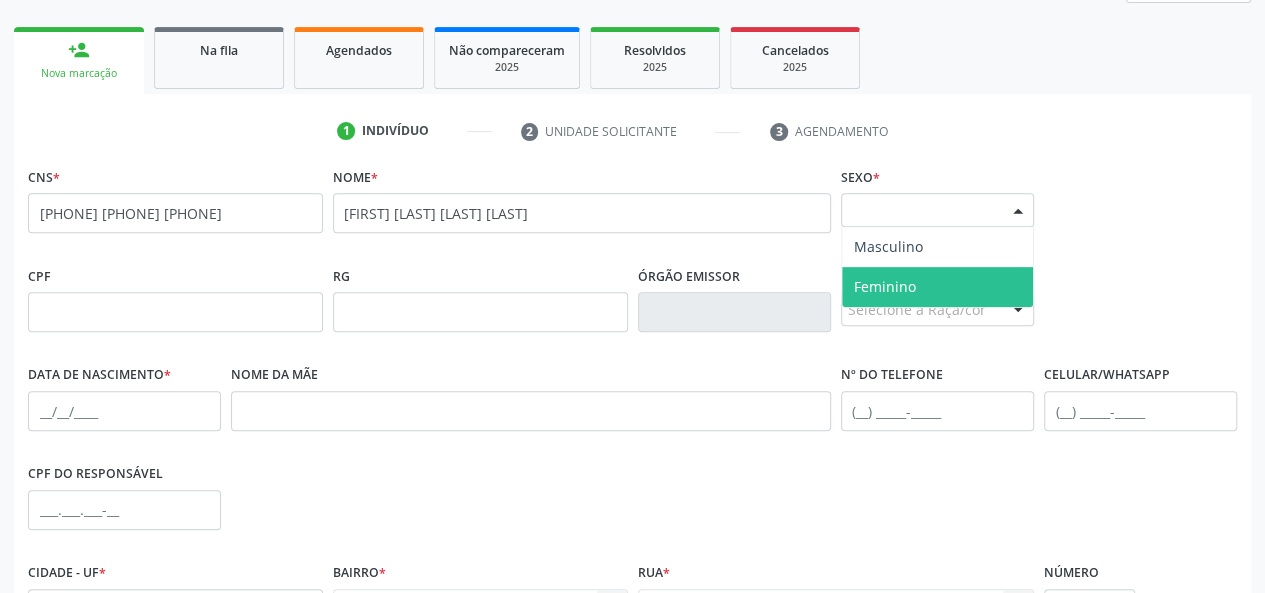 click on "Feminino" at bounding box center (937, 287) 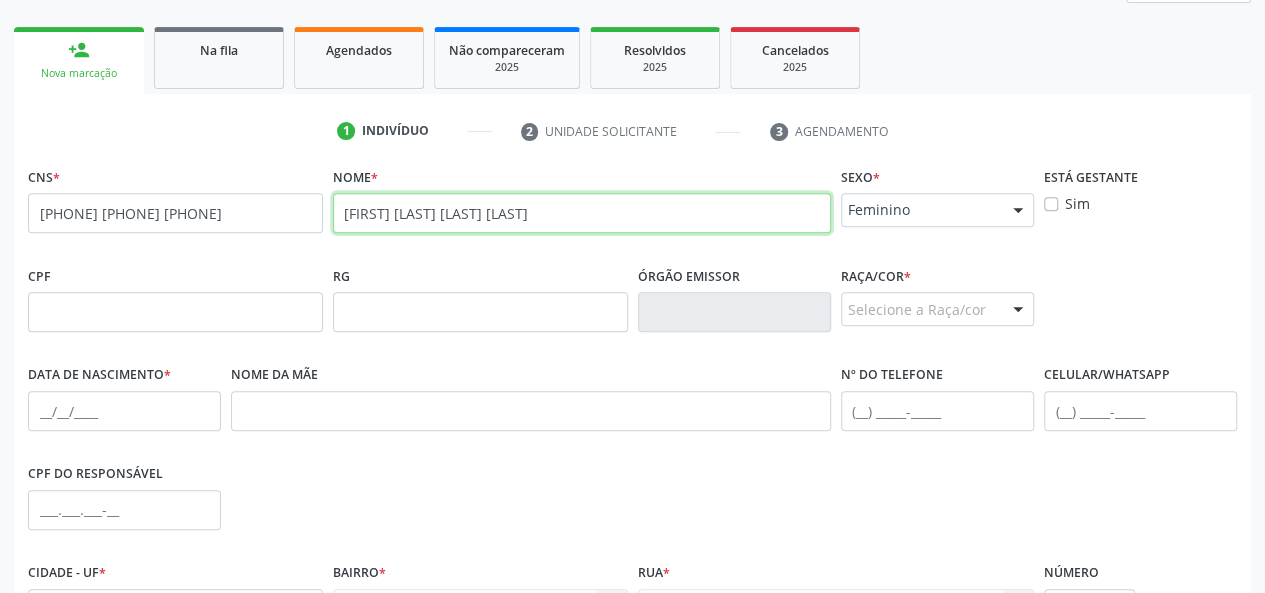 drag, startPoint x: 565, startPoint y: 224, endPoint x: 222, endPoint y: 211, distance: 343.24628 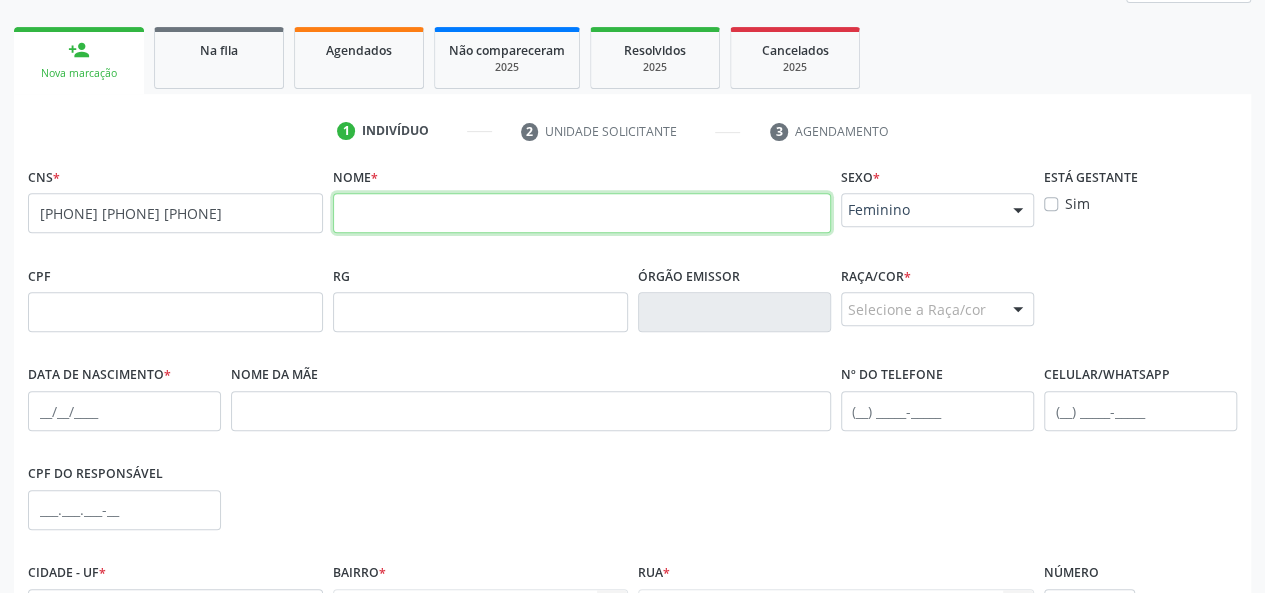 paste on "[FIRST] [LAST] de [LAST]" 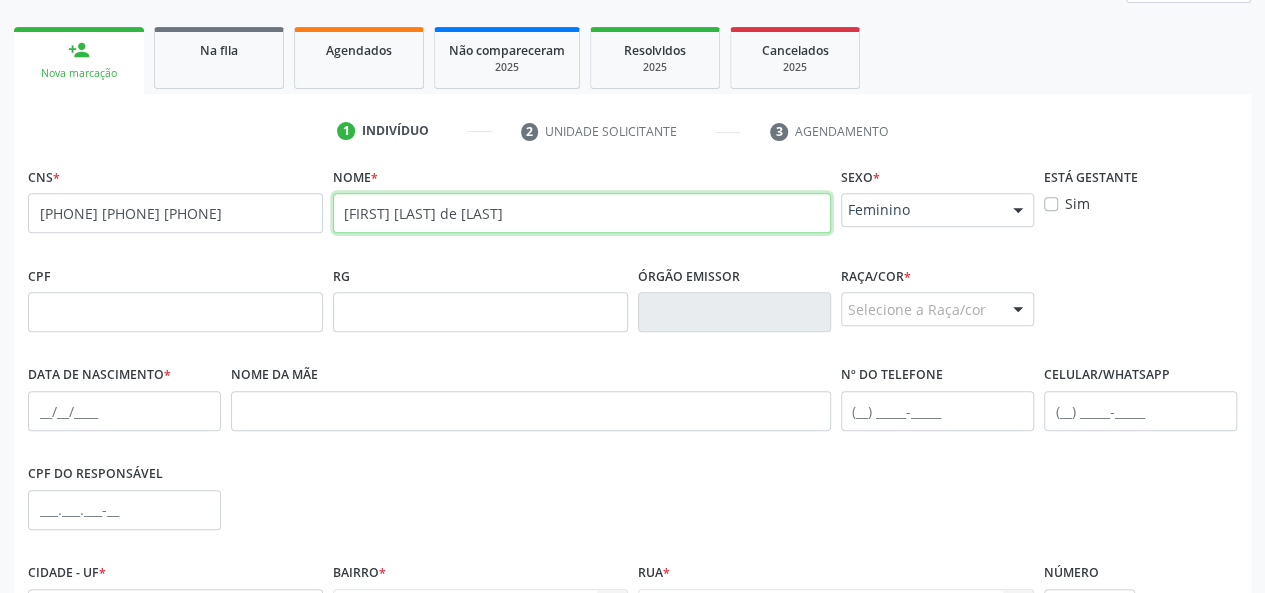 type on "[FIRST] [LAST] de [LAST]" 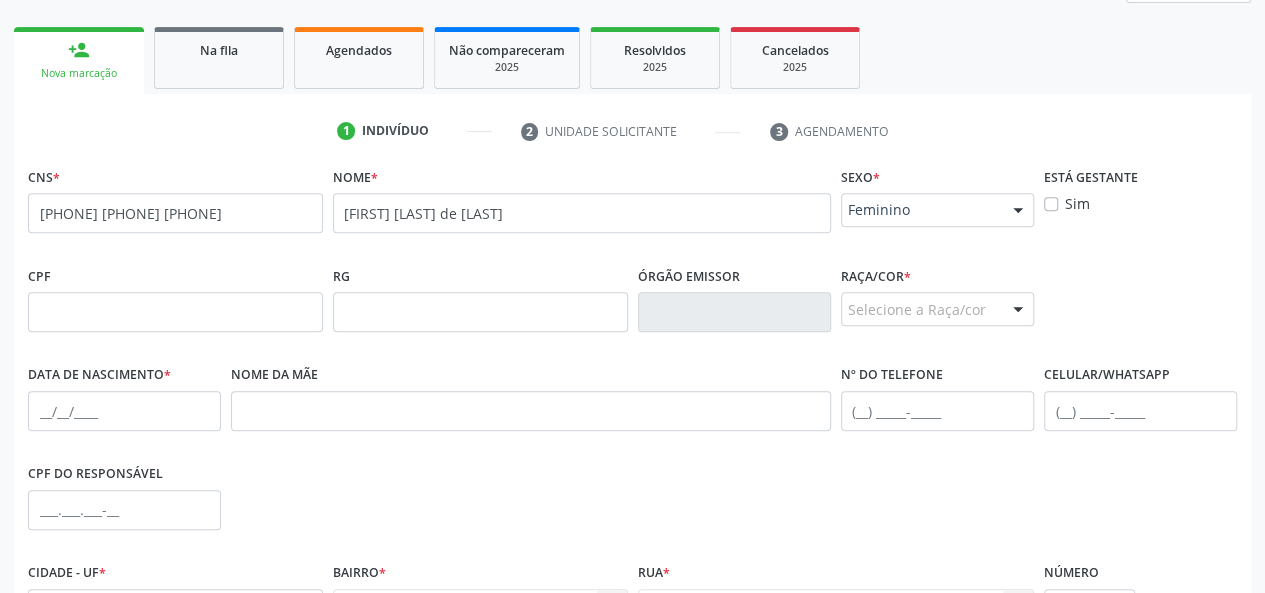 click on "Feminino" at bounding box center [920, 210] 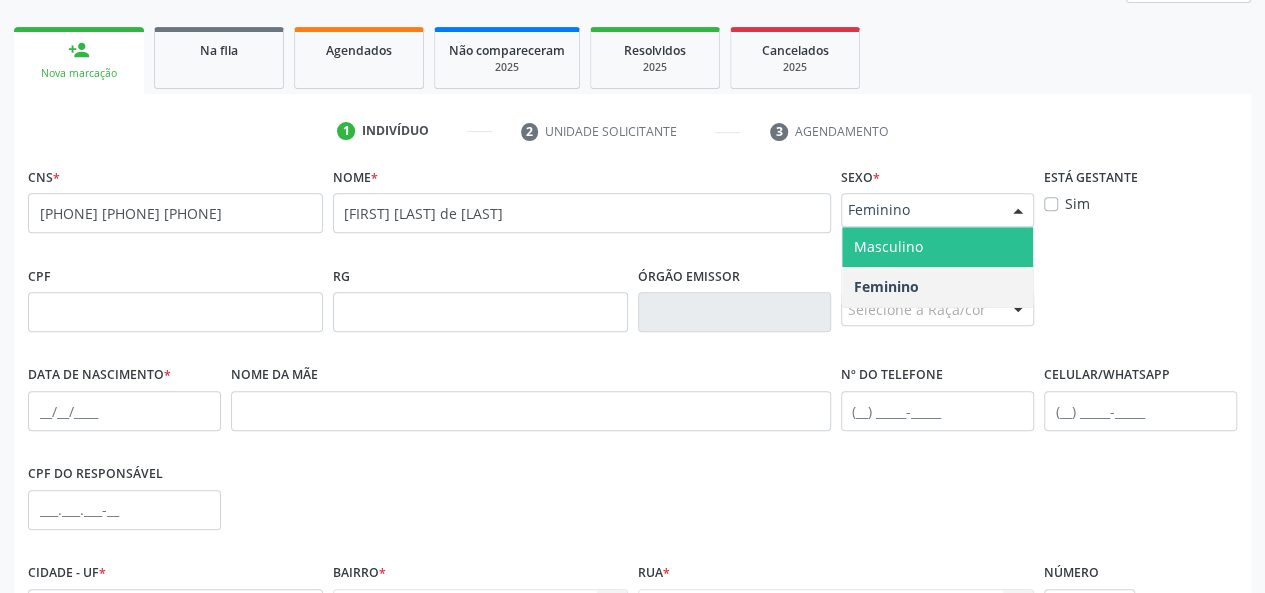 click on "Masculino" at bounding box center (937, 247) 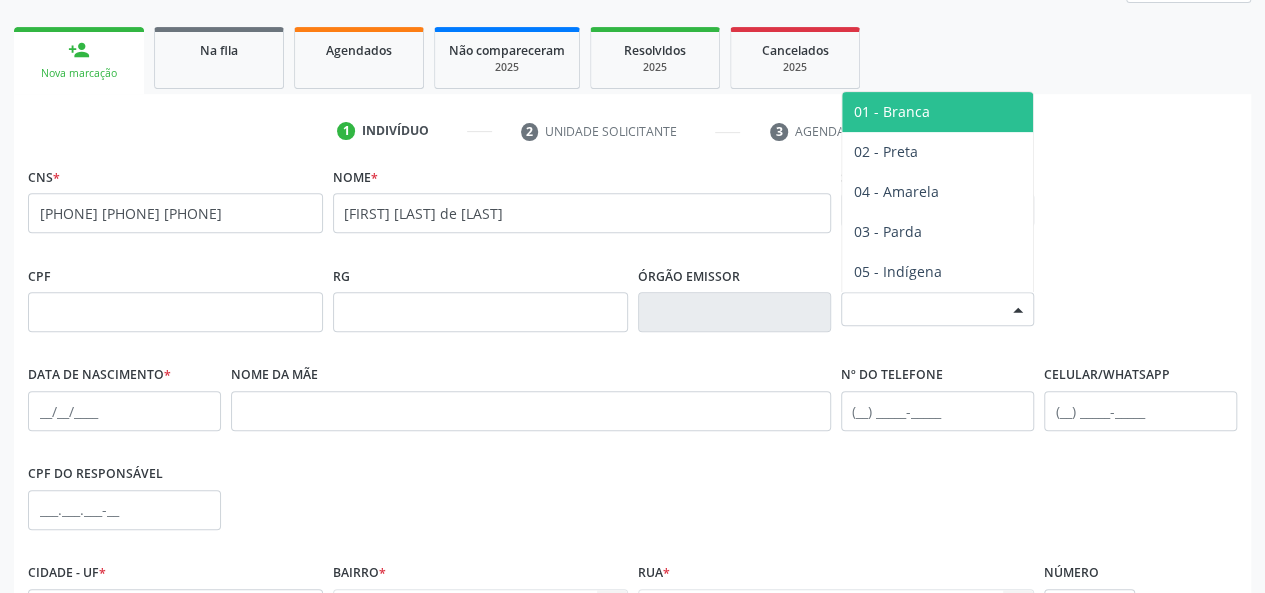 click on "Selecione a Raça/cor" at bounding box center [937, 309] 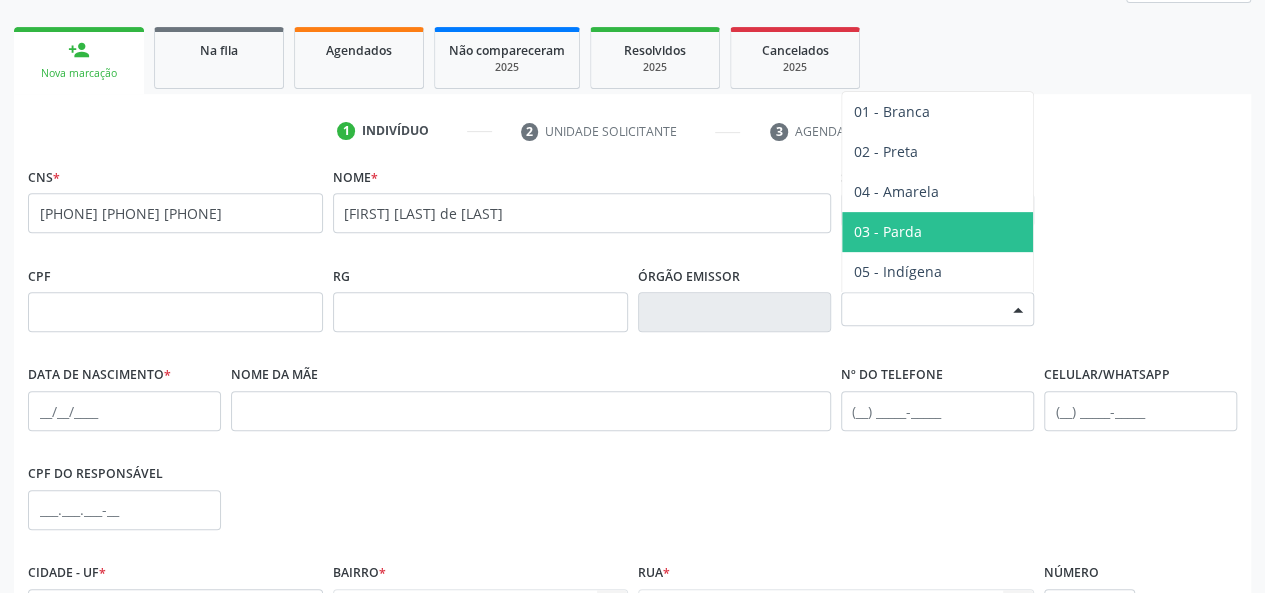 click on "03 - Parda" at bounding box center [888, 231] 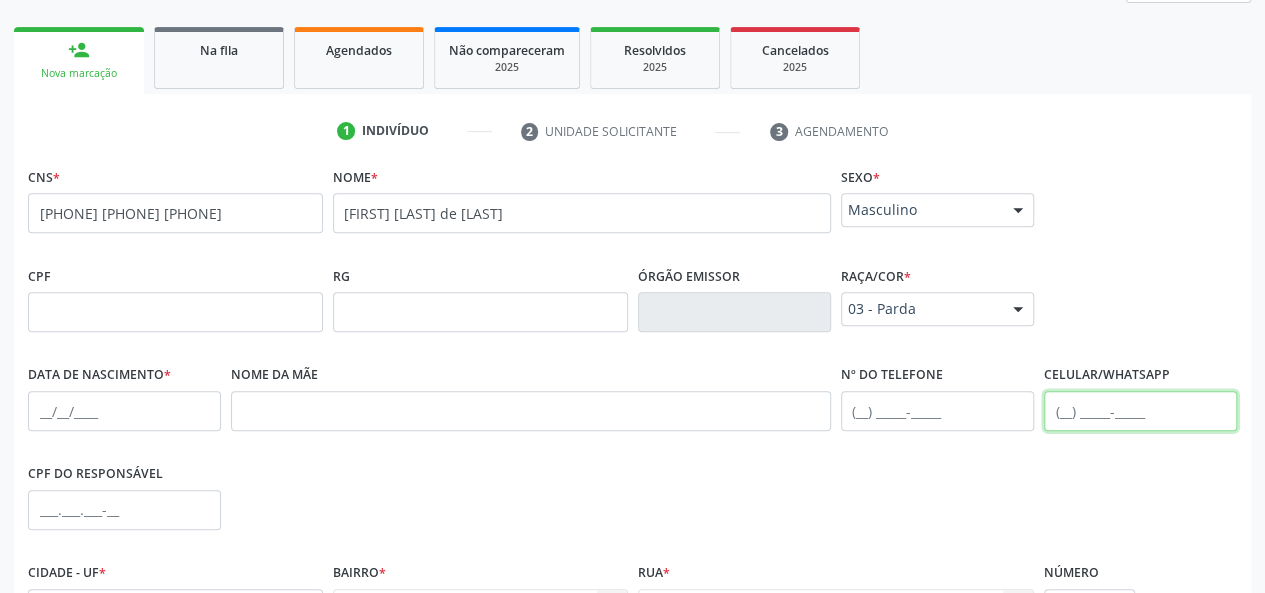 click at bounding box center (1140, 411) 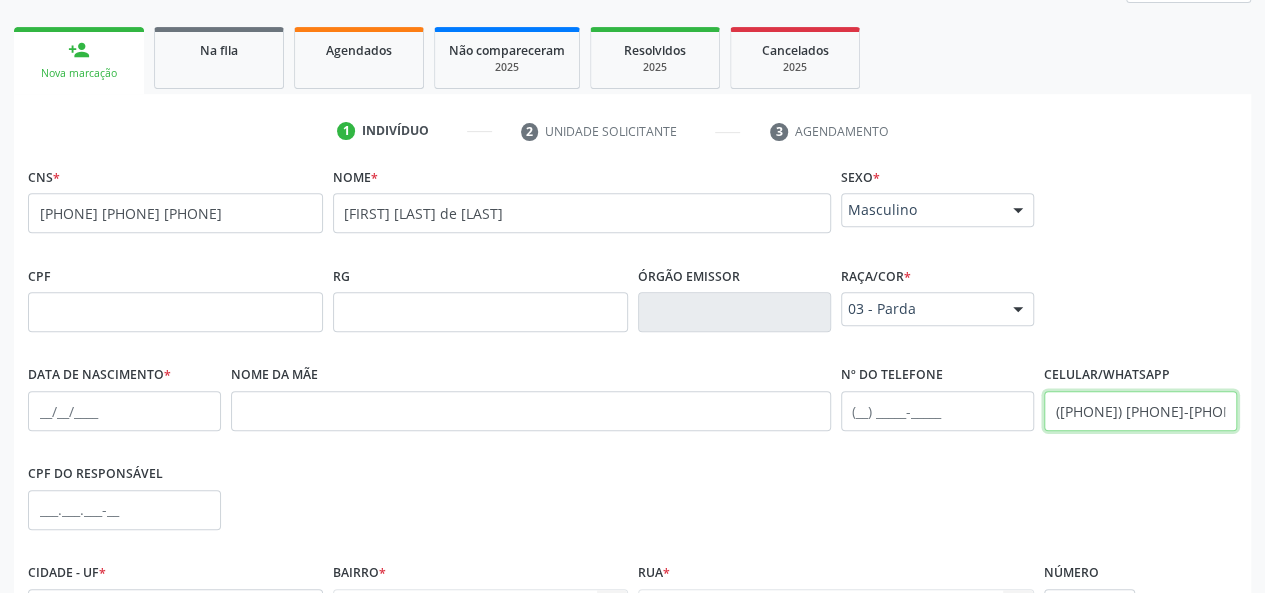 type on "([PHONE]) [PHONE]-[PHONE]" 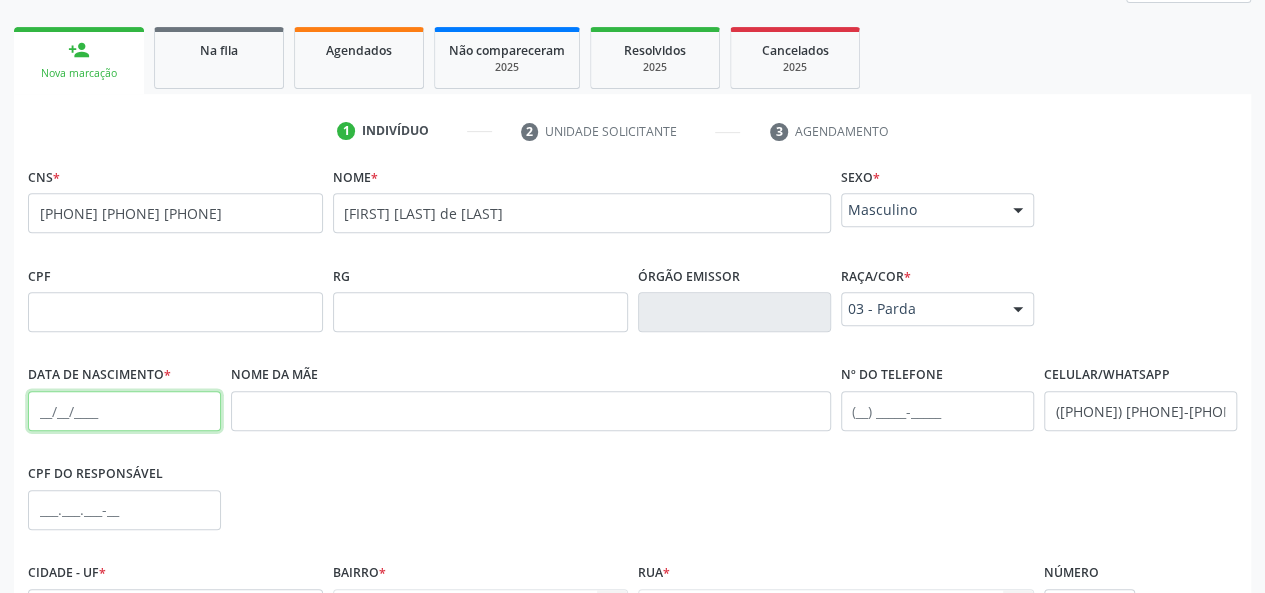 paste on "[DATE]" 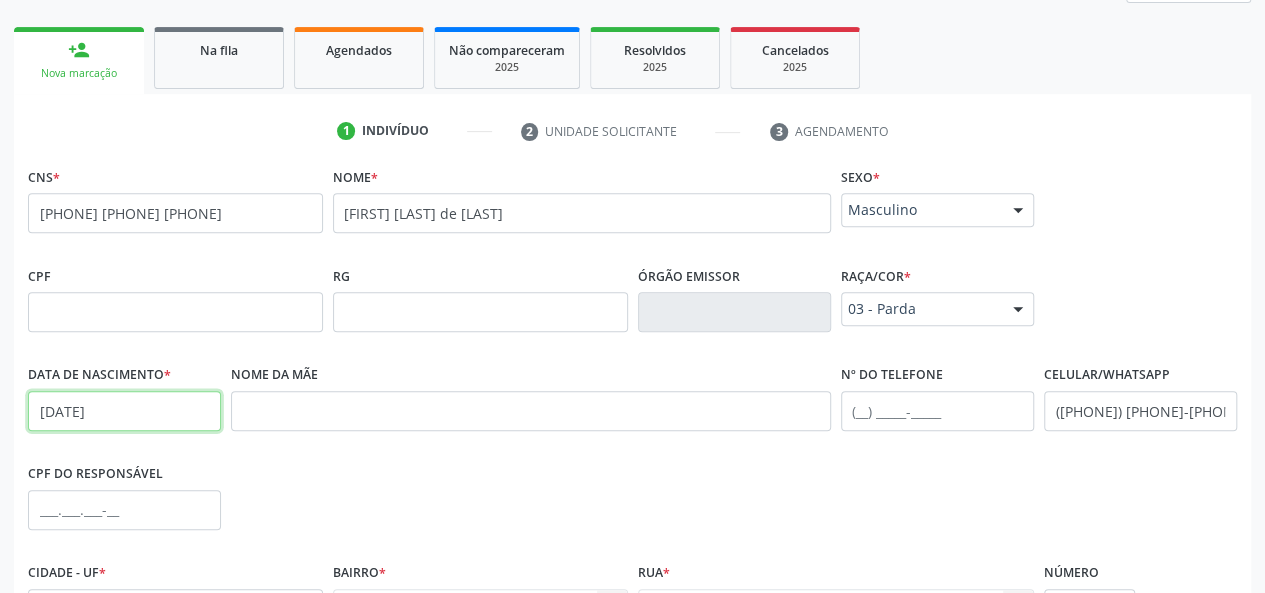 type on "[DATE]" 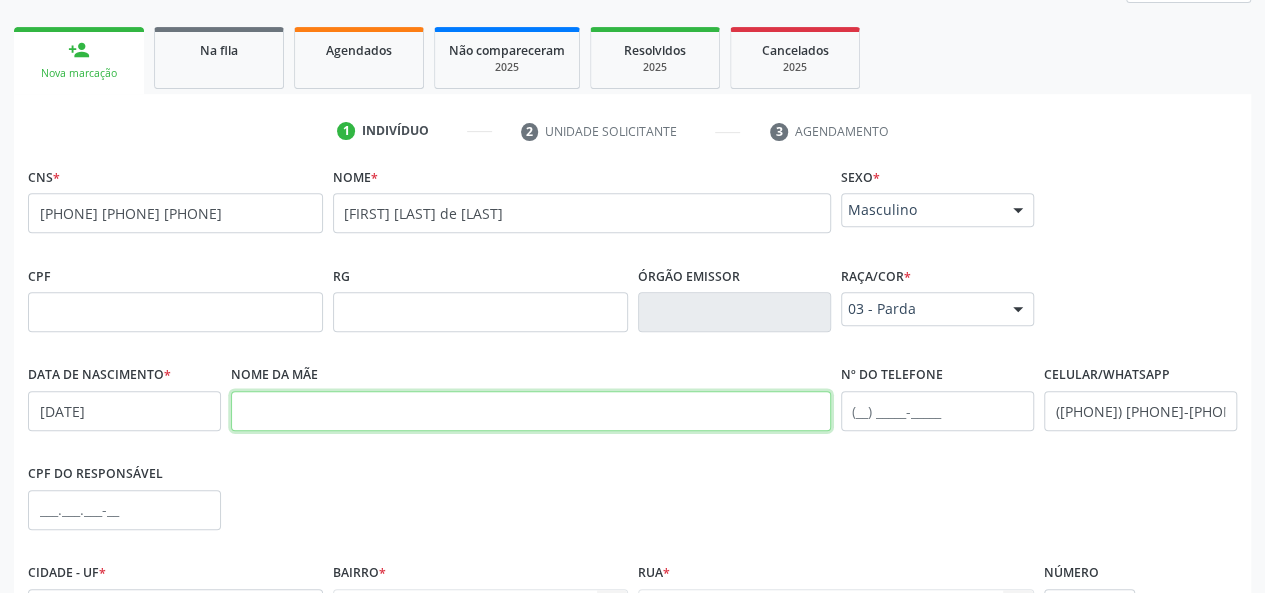 click at bounding box center (531, 411) 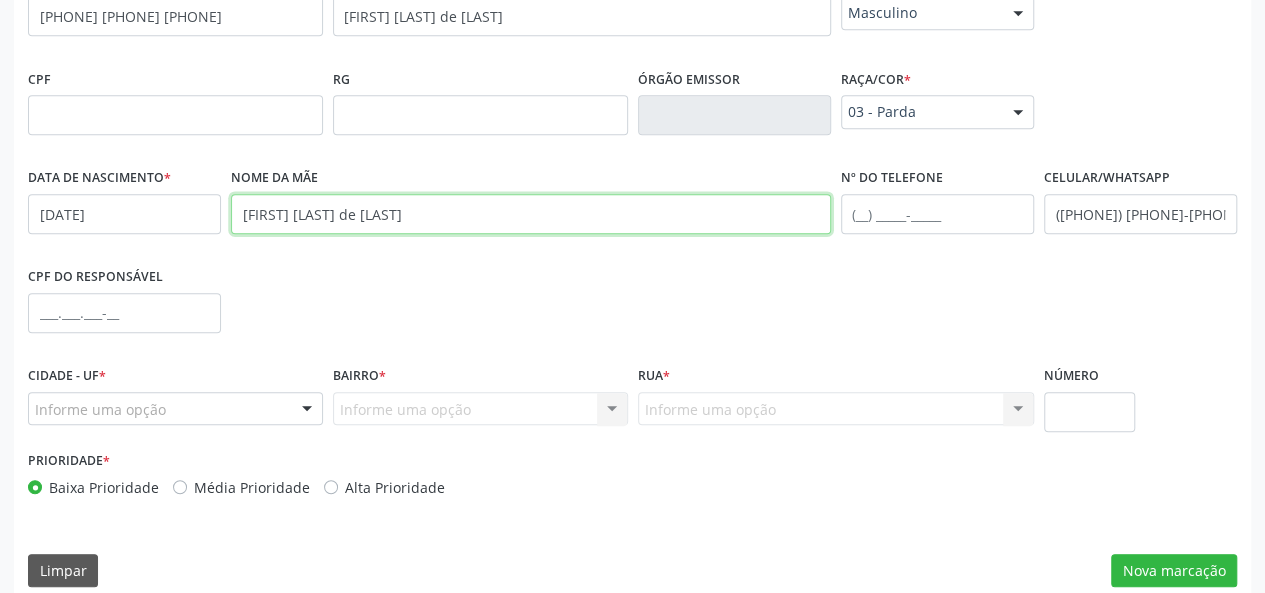 scroll, scrollTop: 500, scrollLeft: 0, axis: vertical 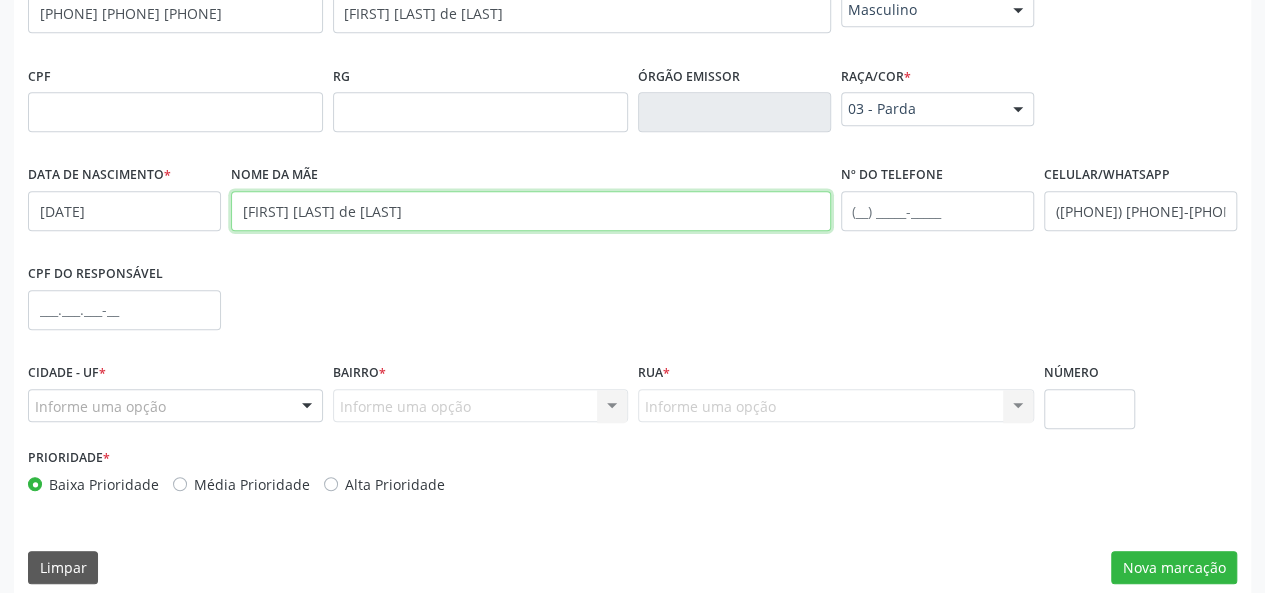 type on "[FIRST] [LAST] de [LAST]" 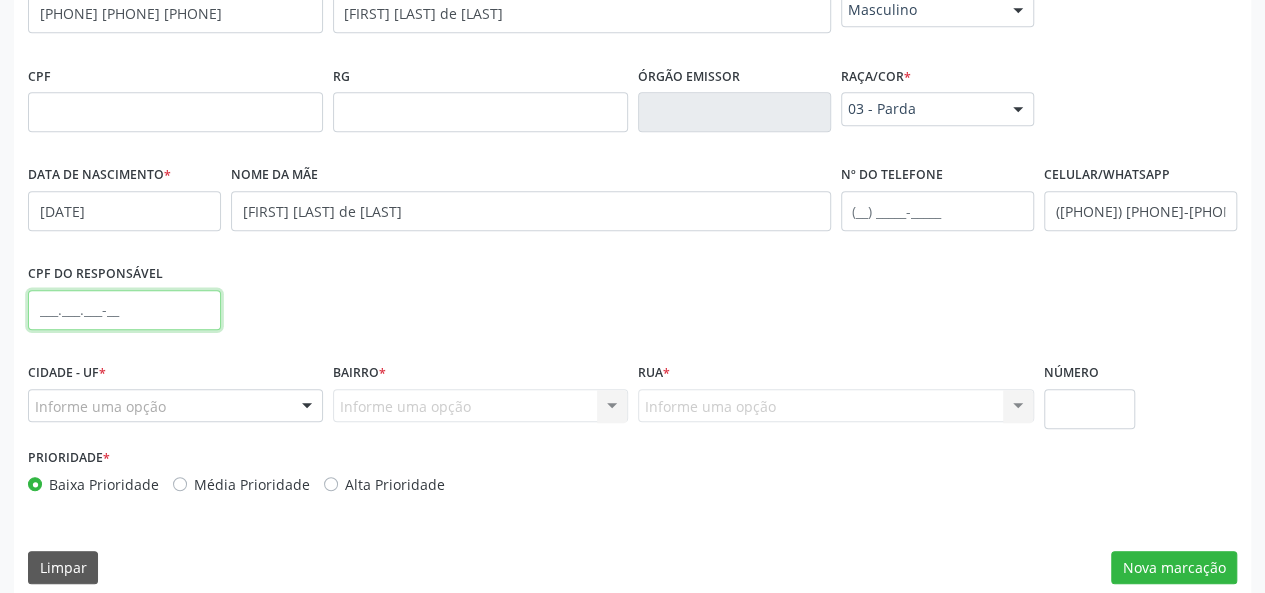 paste on "[CPF]" 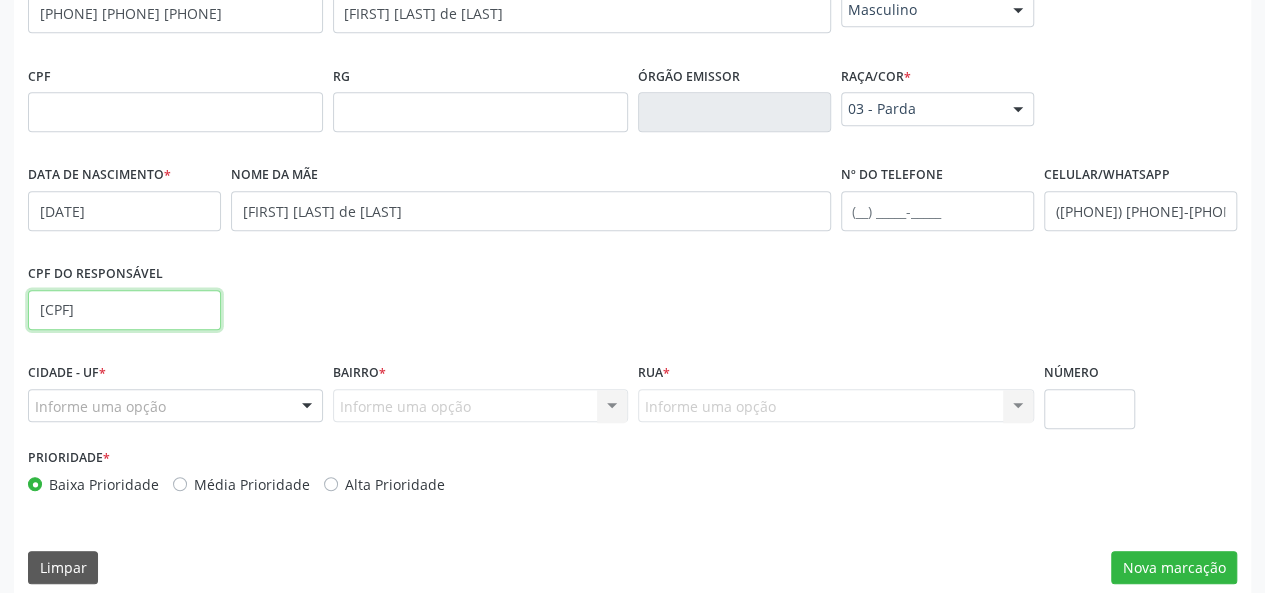 type on "[CPF]" 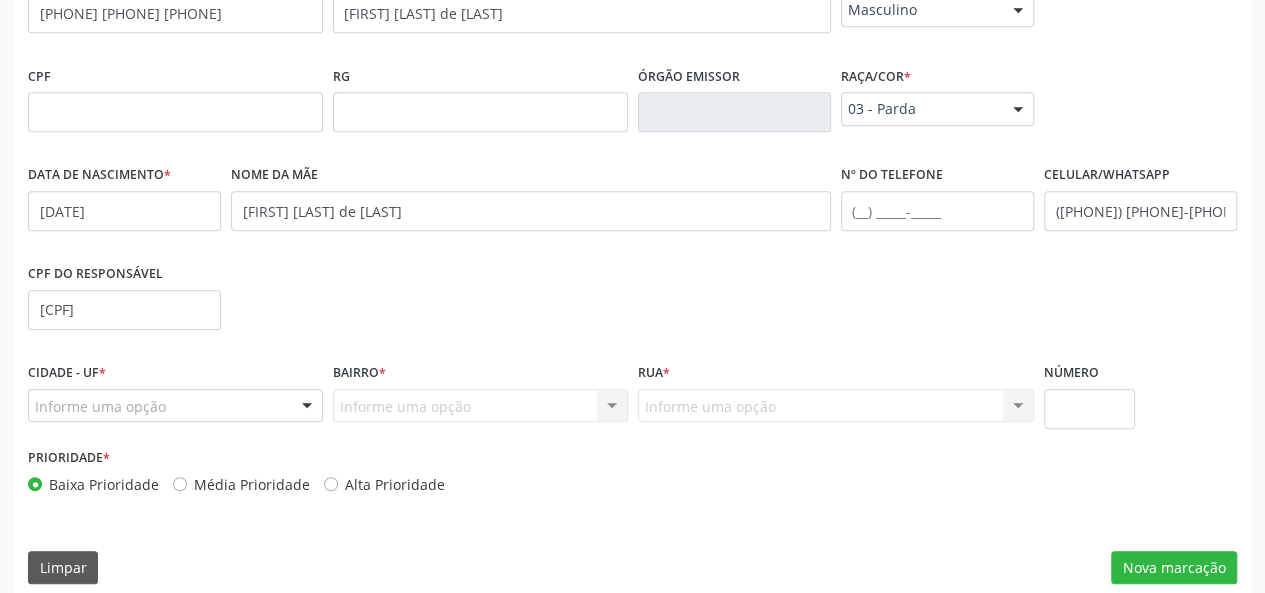 click on "Informe uma opção" at bounding box center (175, 406) 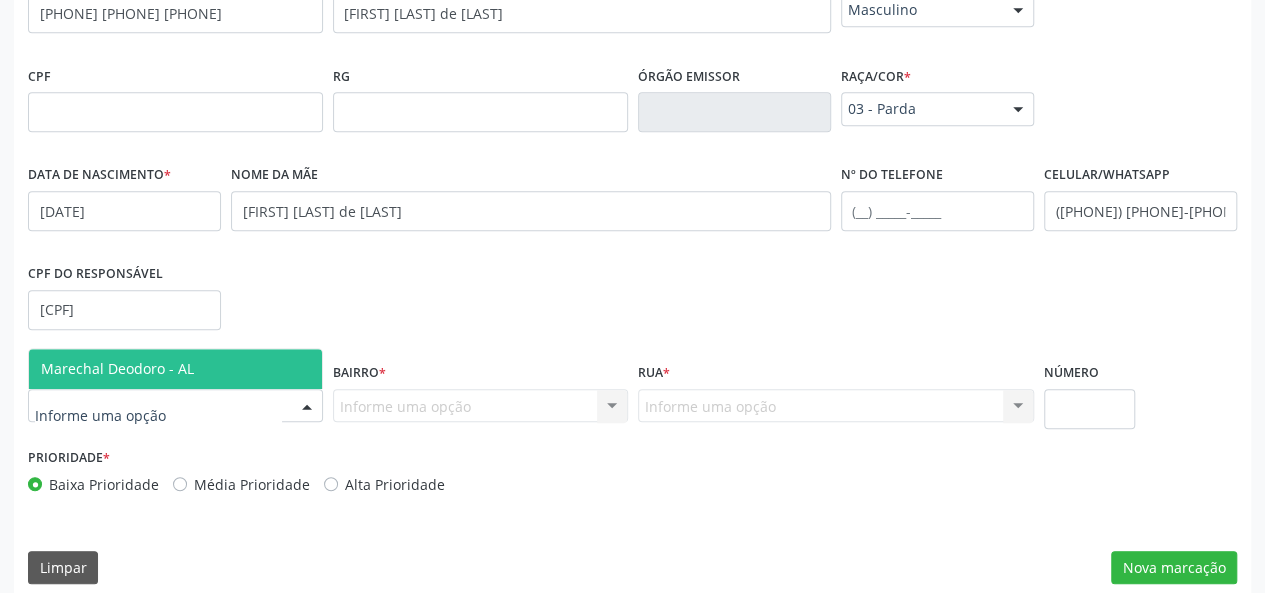 click on "Marechal Deodoro - AL" at bounding box center (117, 368) 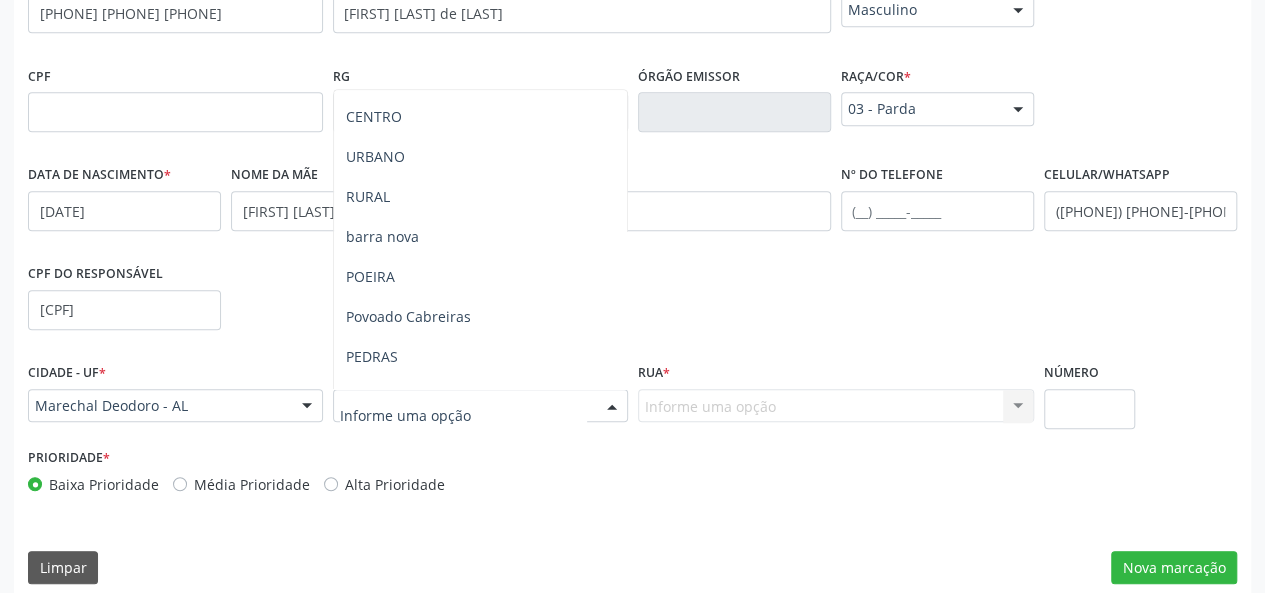 scroll, scrollTop: 300, scrollLeft: 0, axis: vertical 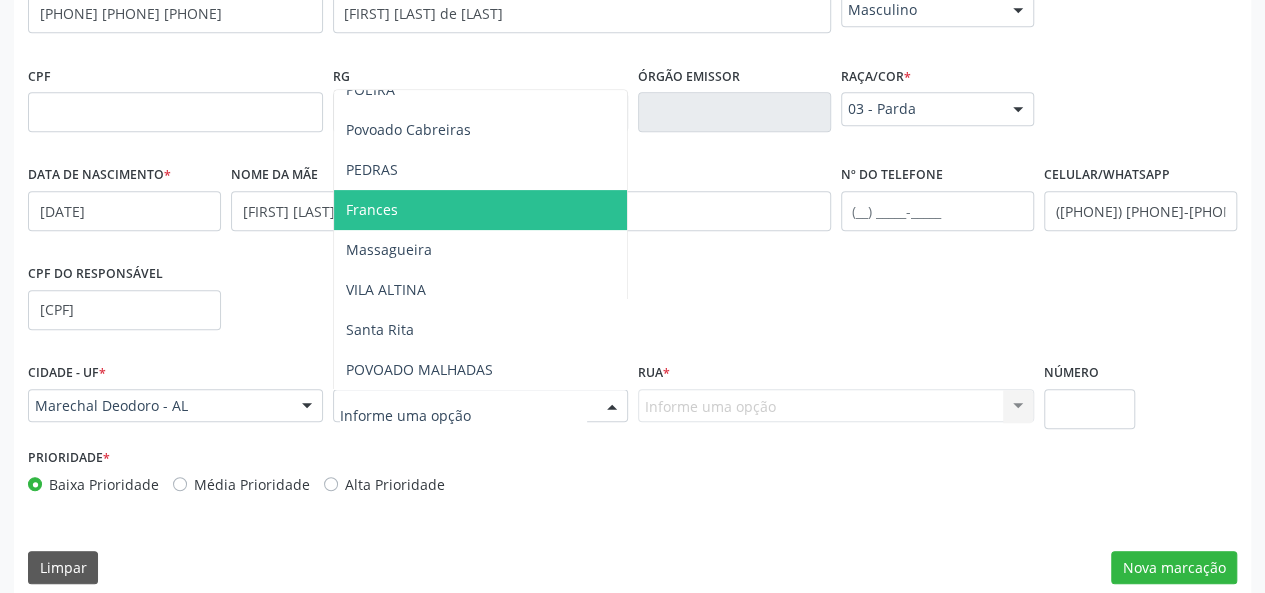 click on "Frances" at bounding box center (372, 209) 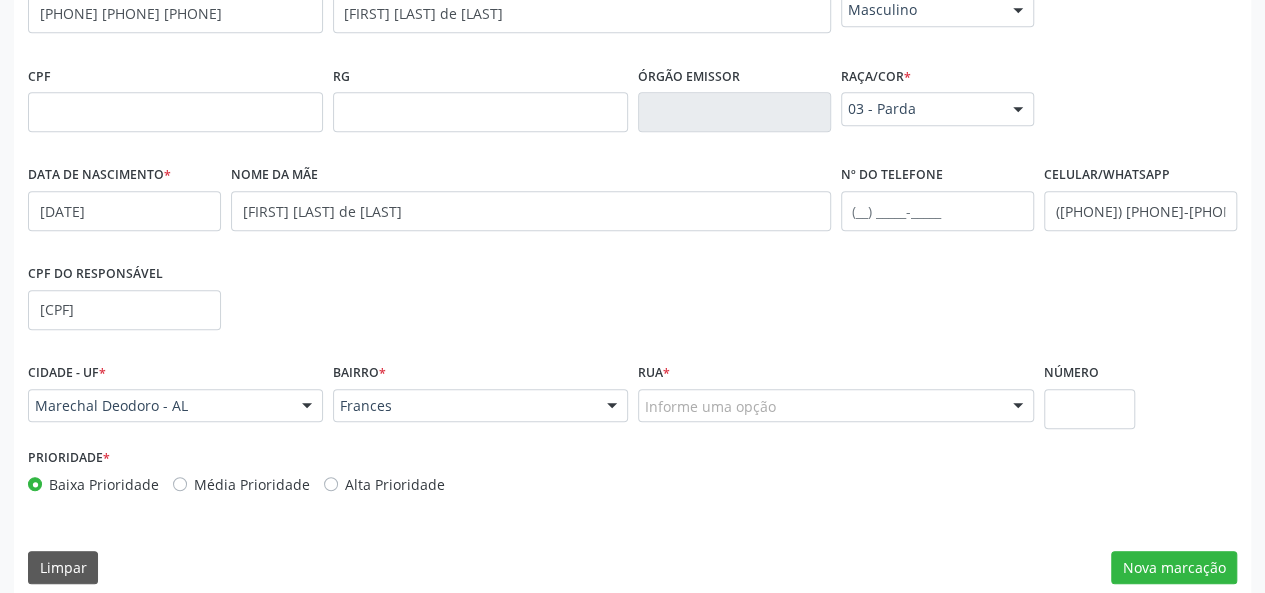 scroll, scrollTop: 518, scrollLeft: 0, axis: vertical 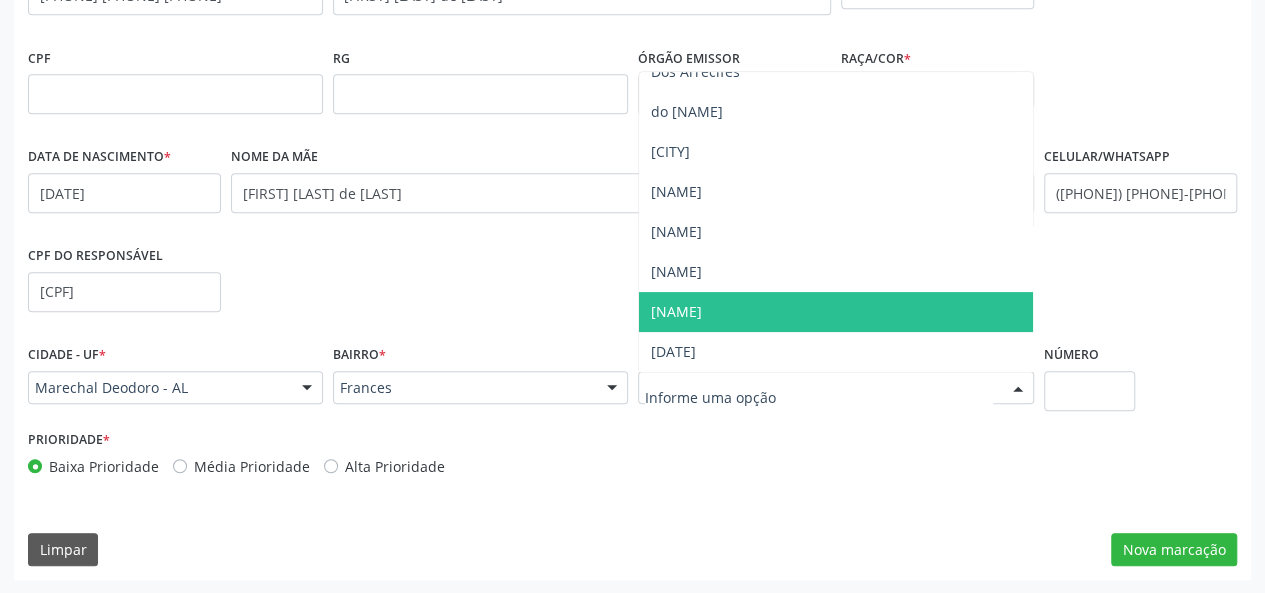 click on "[NAME]" at bounding box center [836, 312] 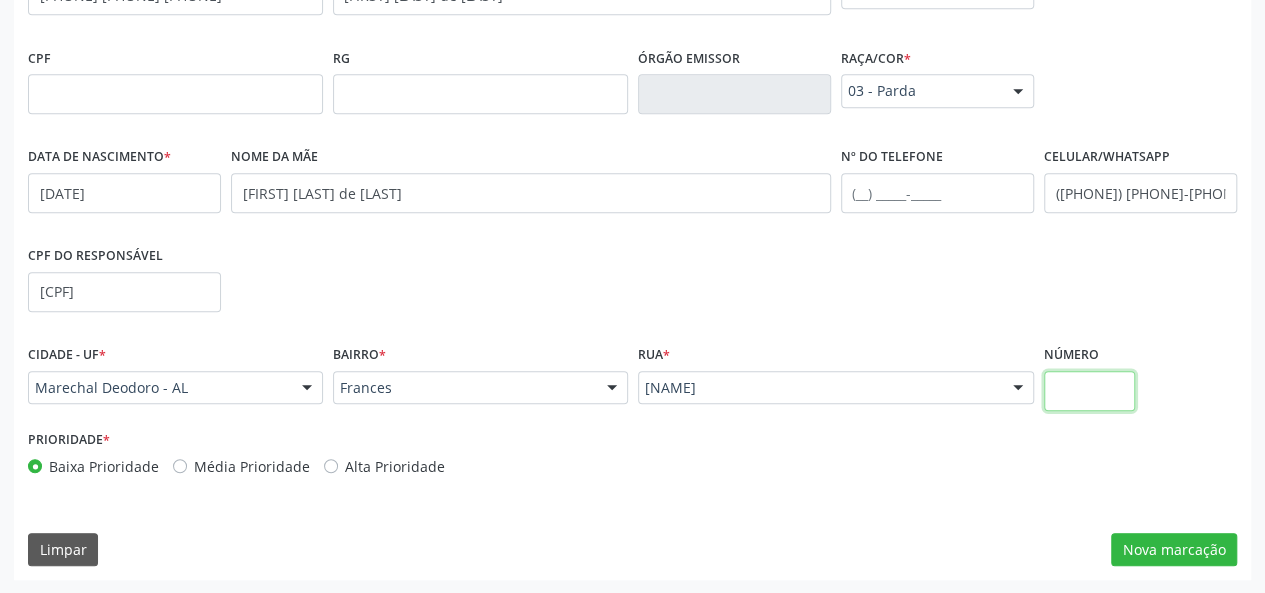 click at bounding box center (1090, 391) 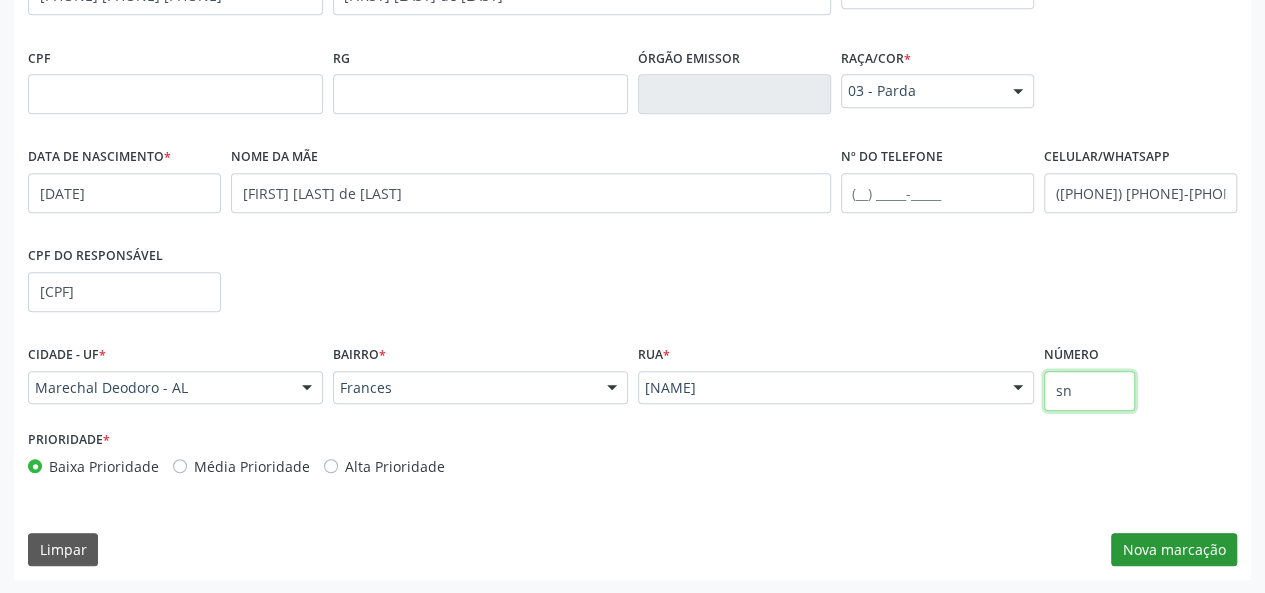type on "sn" 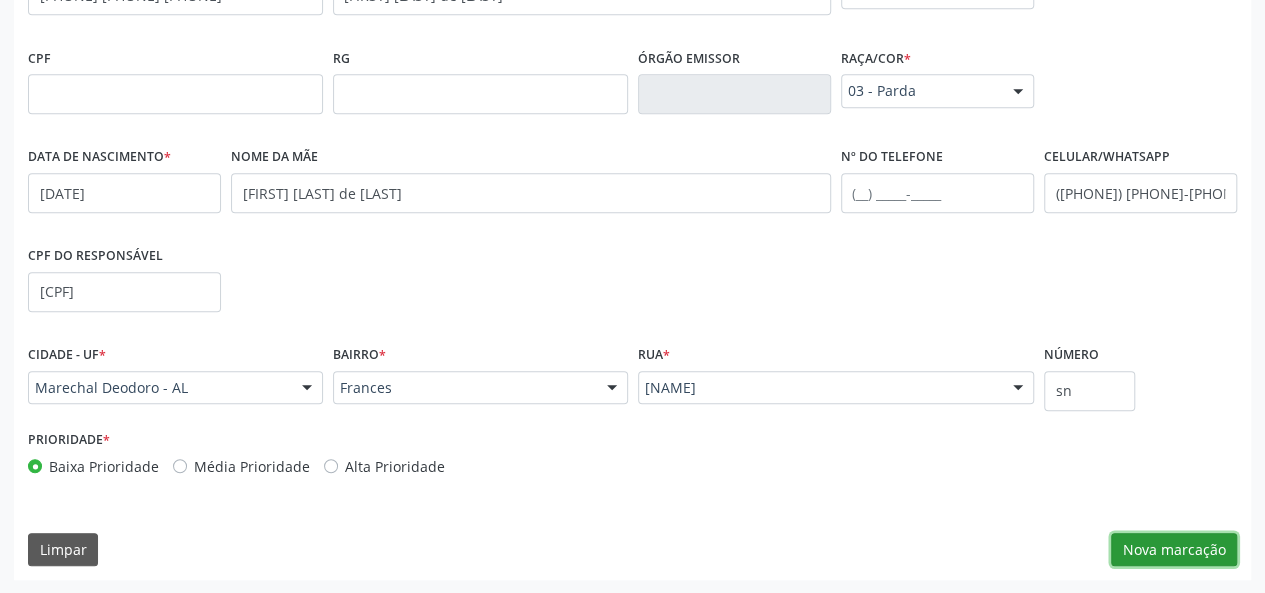 click on "Nova marcação" at bounding box center [1174, 550] 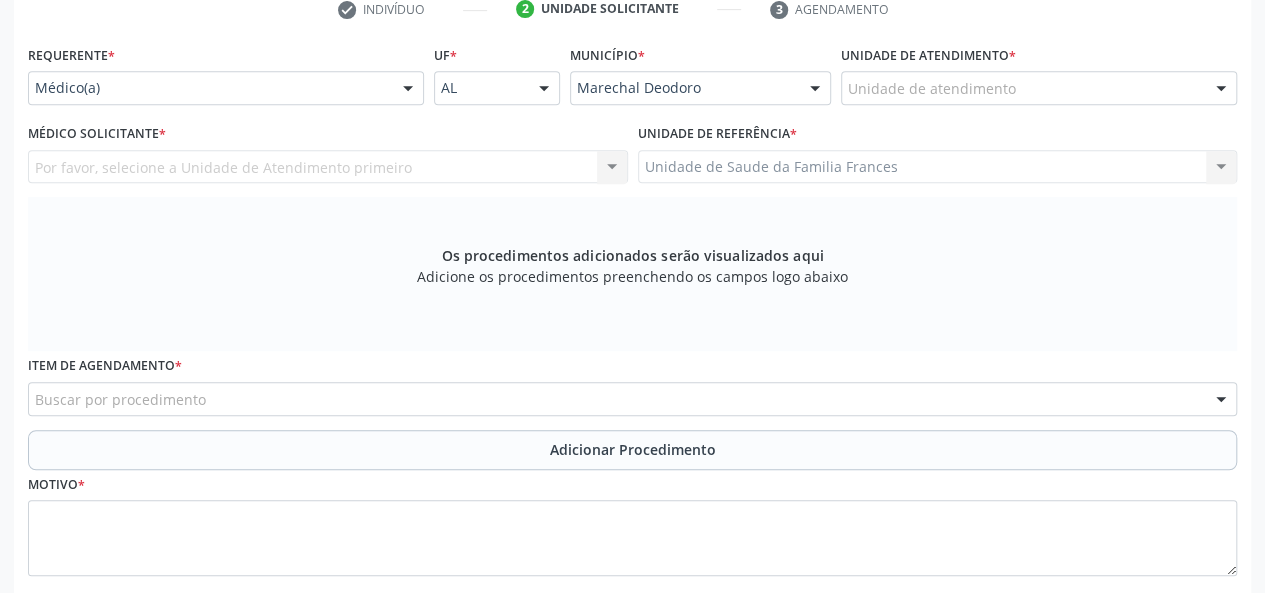 scroll, scrollTop: 318, scrollLeft: 0, axis: vertical 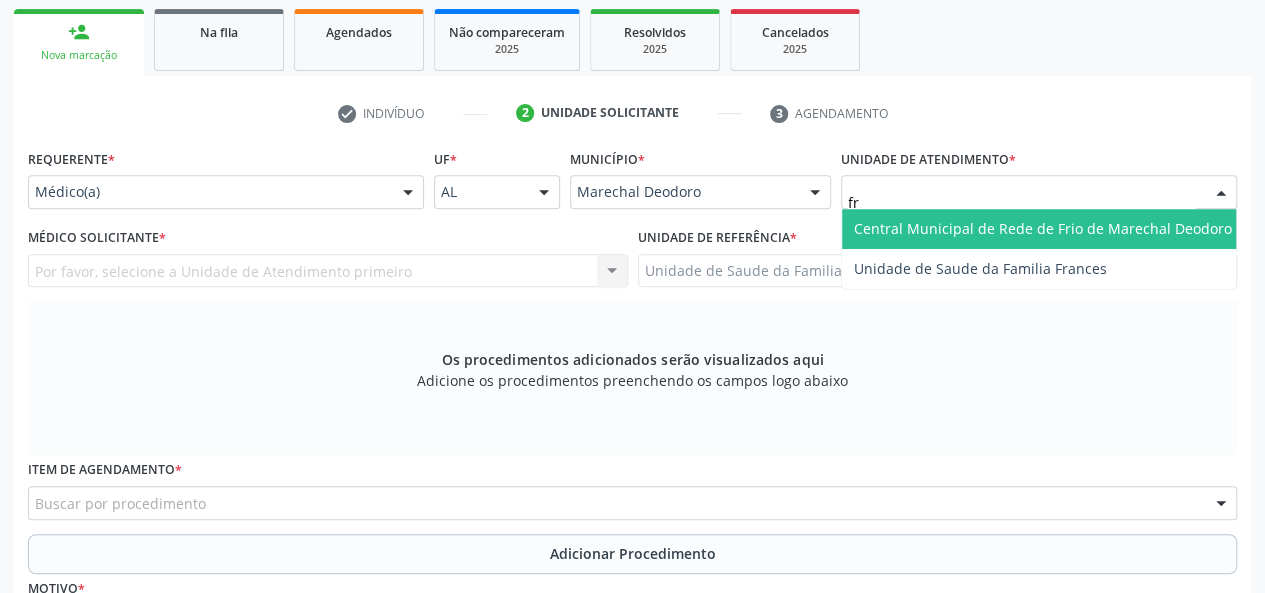 type on "fra" 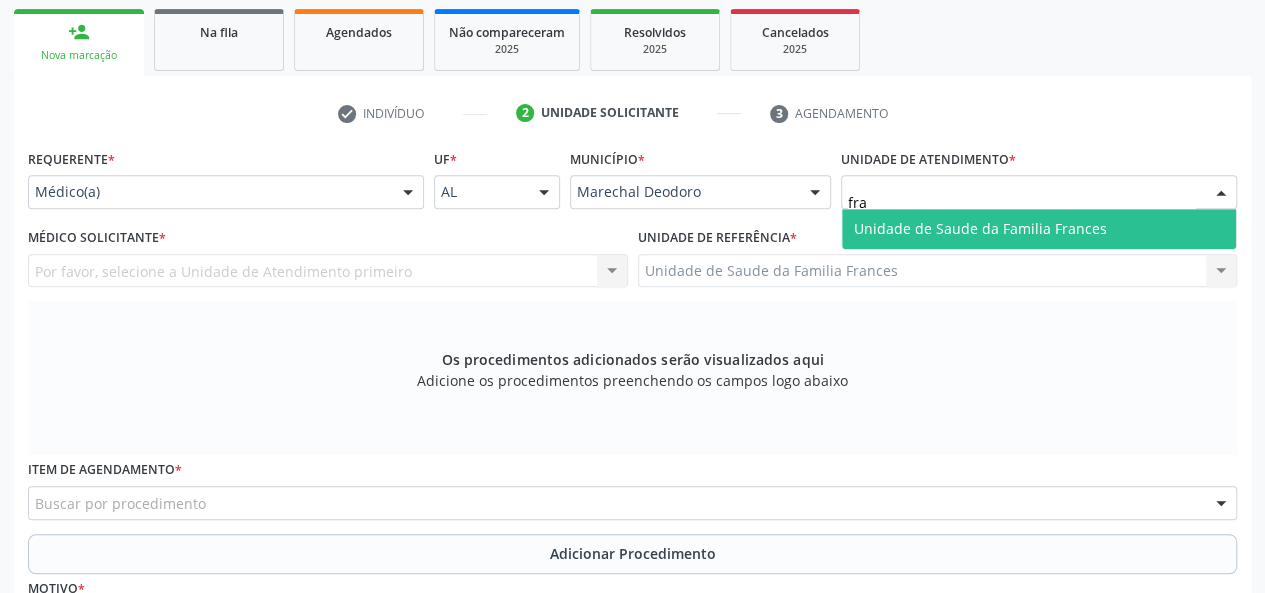 click on "Unidade de Saude da Familia Frances" at bounding box center [1039, 229] 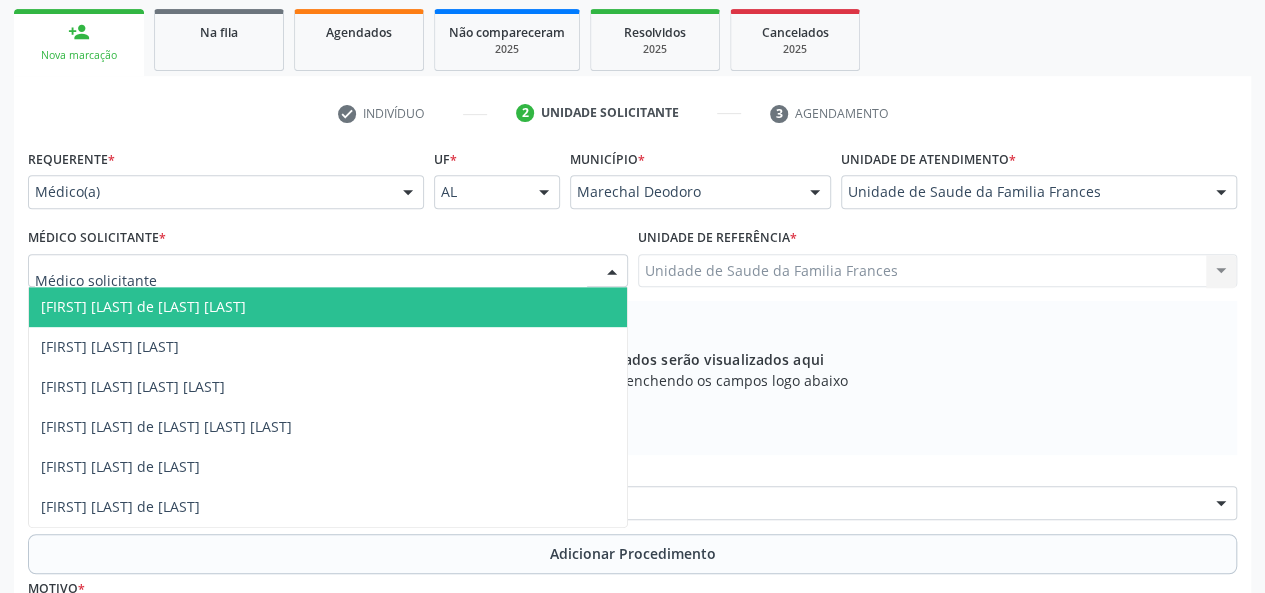 click on "[FIRST] [LAST] de [LAST] [LAST]" at bounding box center [143, 306] 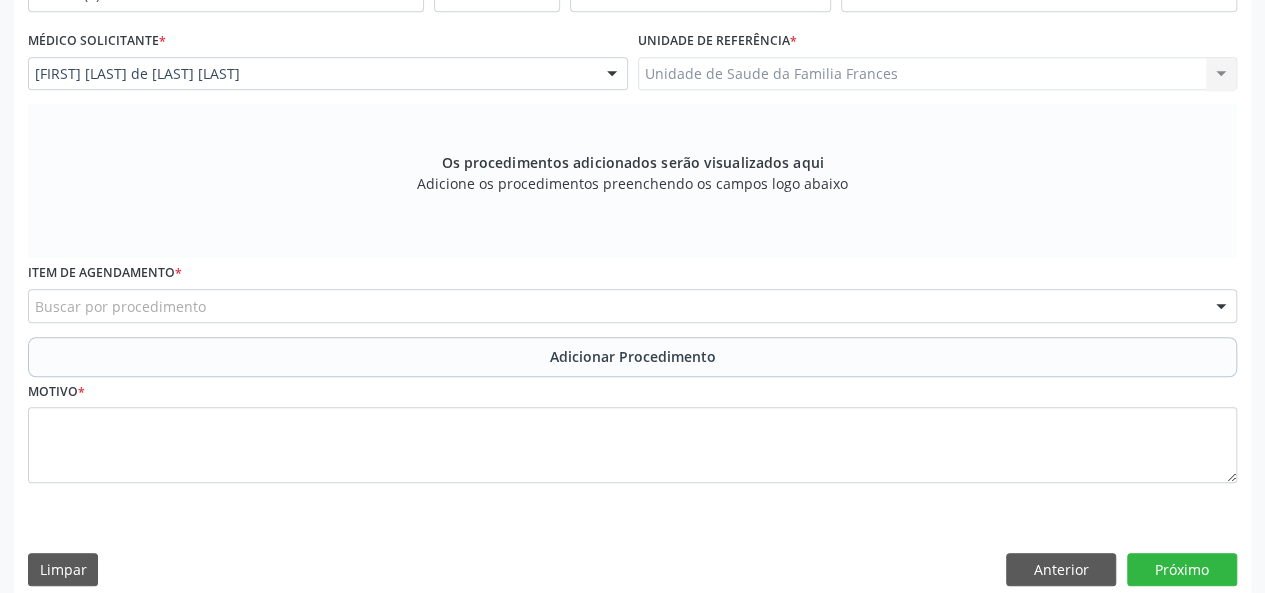scroll, scrollTop: 518, scrollLeft: 0, axis: vertical 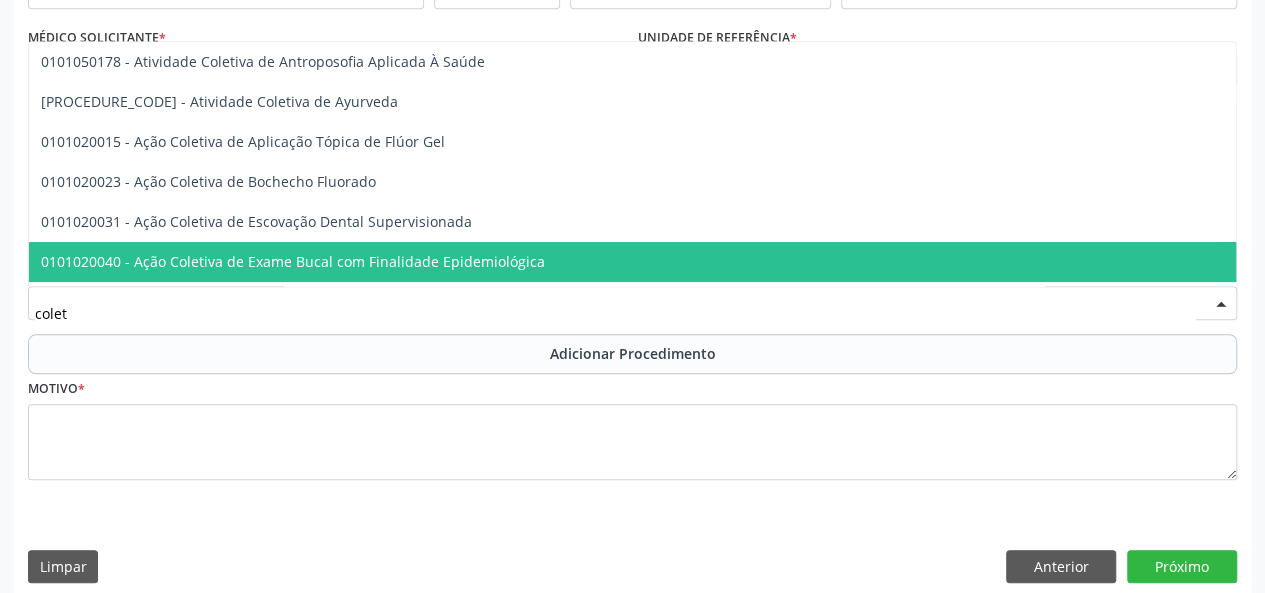 type on "coleta" 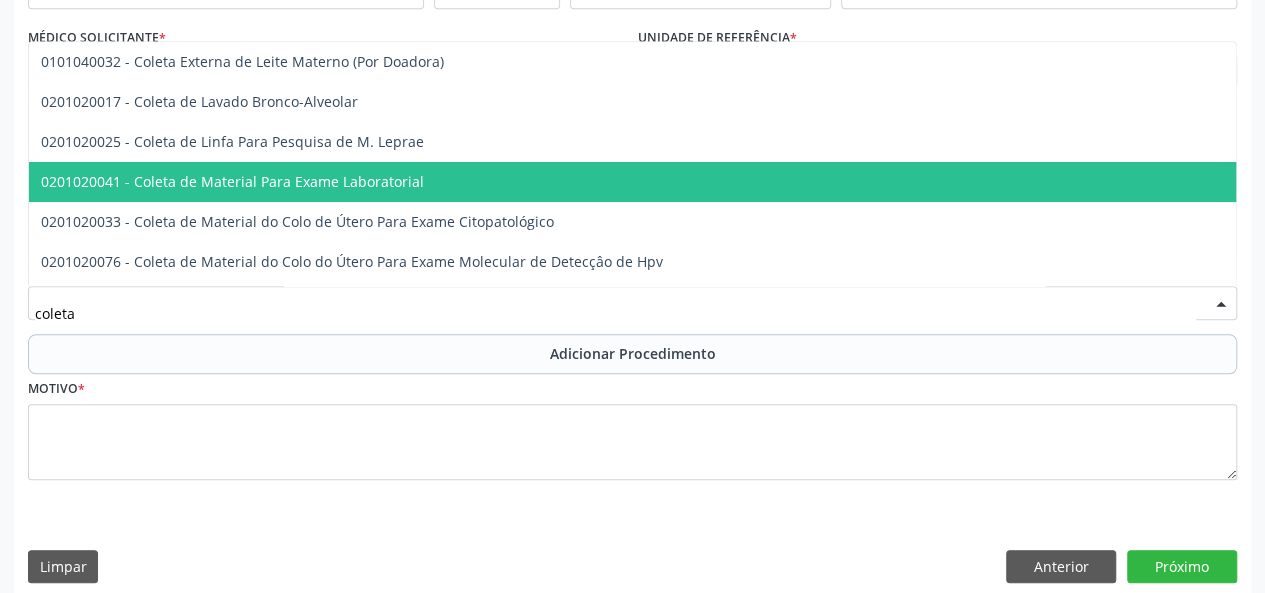 click on "0201020041 - Coleta de Material Para Exame Laboratorial" at bounding box center [232, 181] 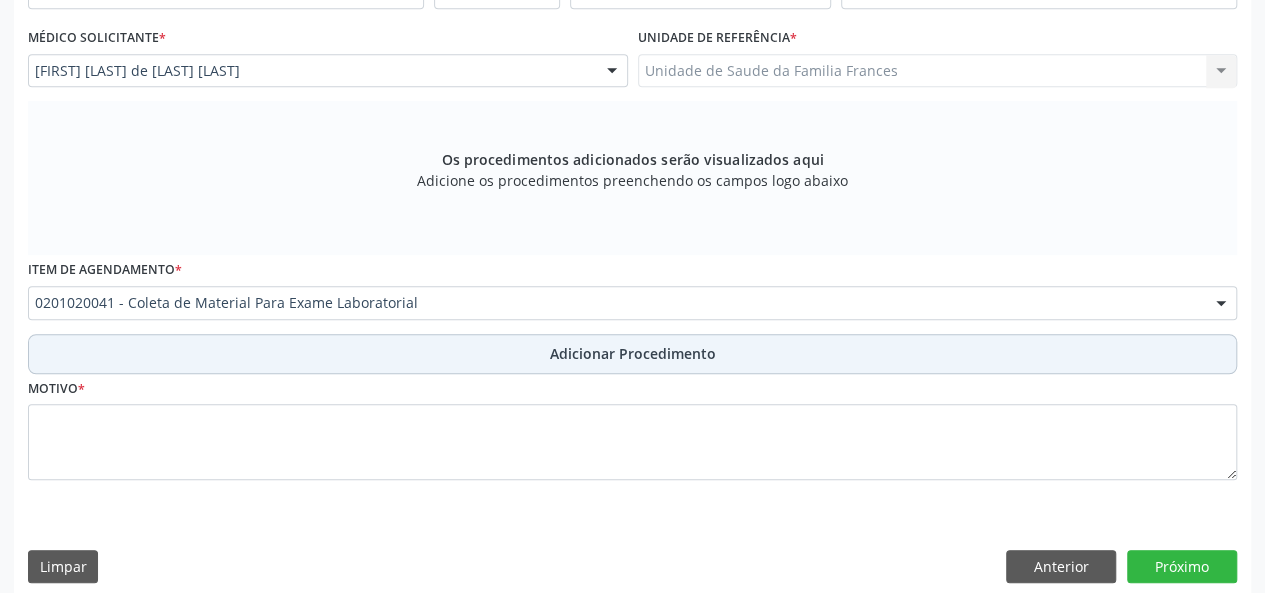 click on "Adicionar Procedimento" at bounding box center (632, 354) 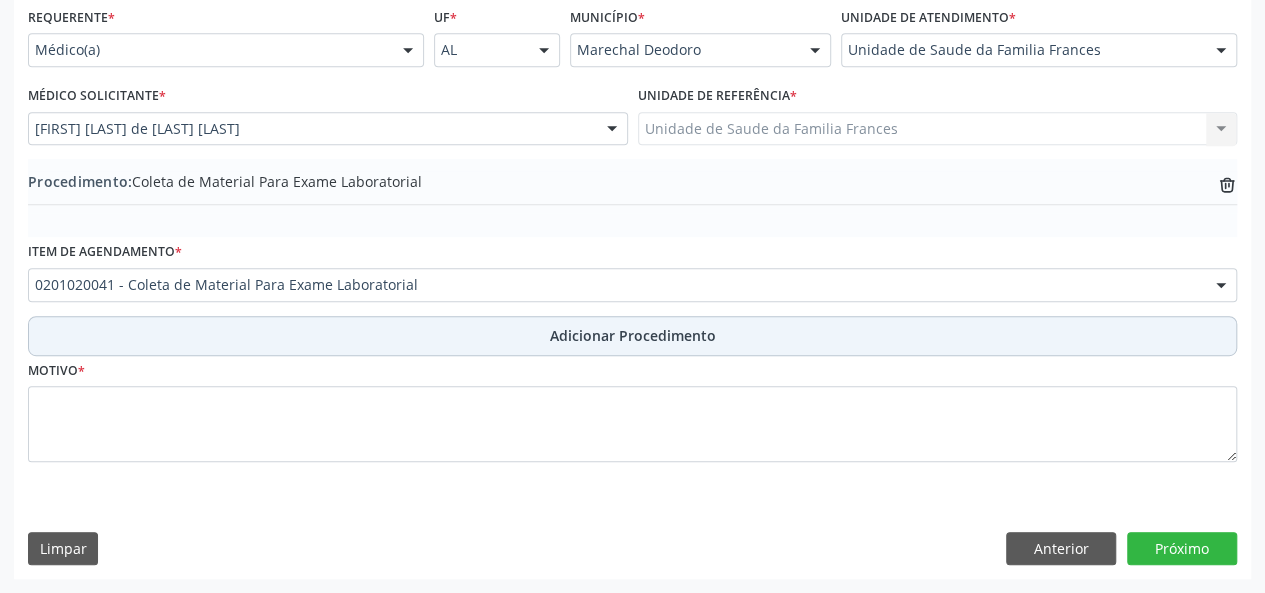 scroll, scrollTop: 458, scrollLeft: 0, axis: vertical 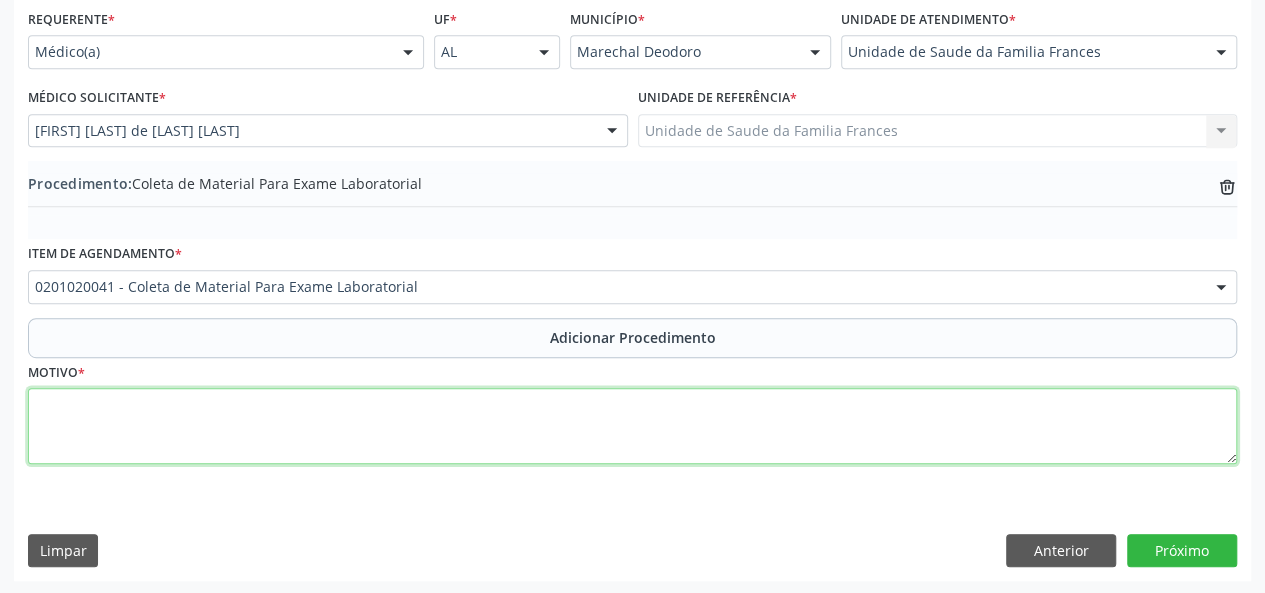 click at bounding box center [632, 426] 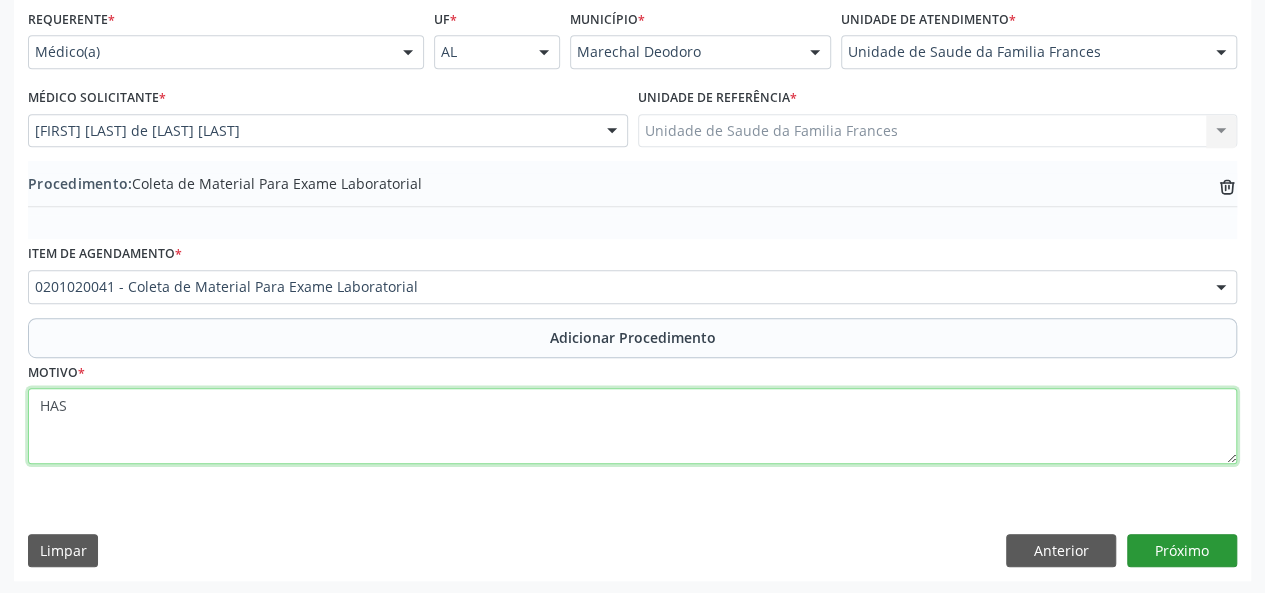type on "HAS" 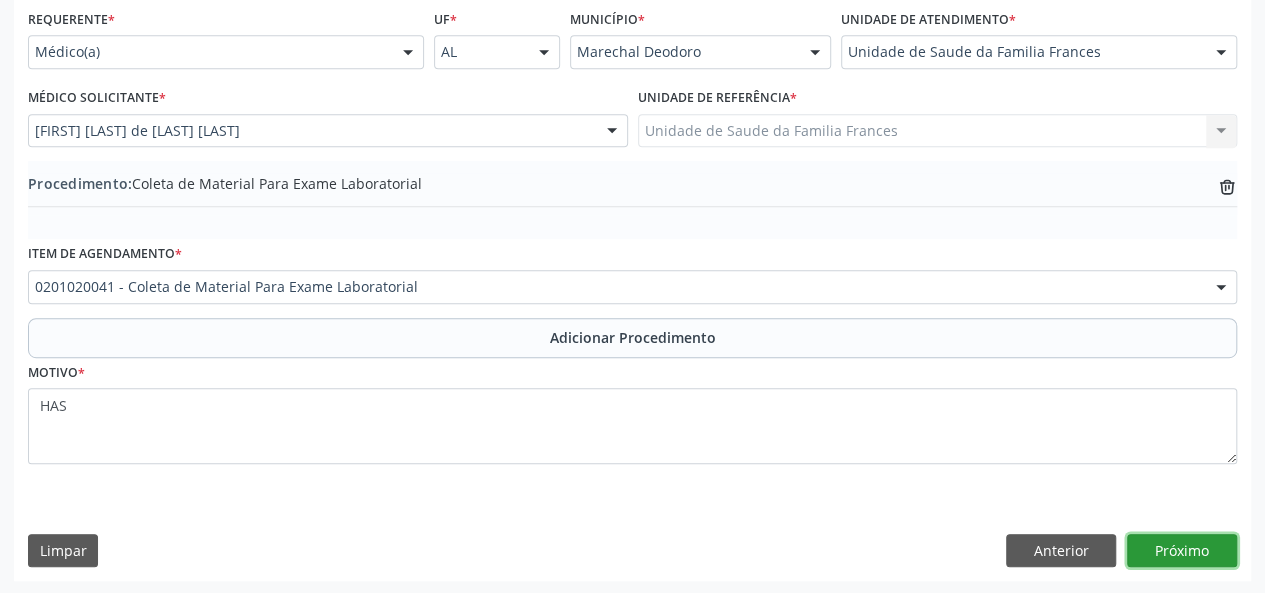 click on "Próximo" at bounding box center [1182, 551] 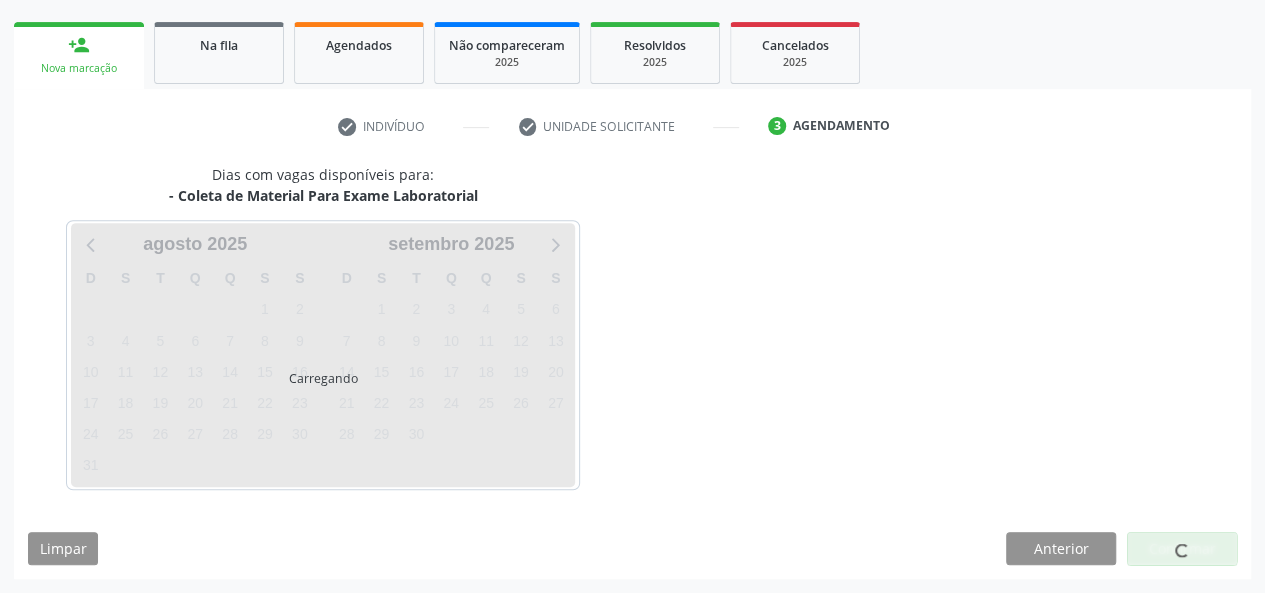scroll, scrollTop: 303, scrollLeft: 0, axis: vertical 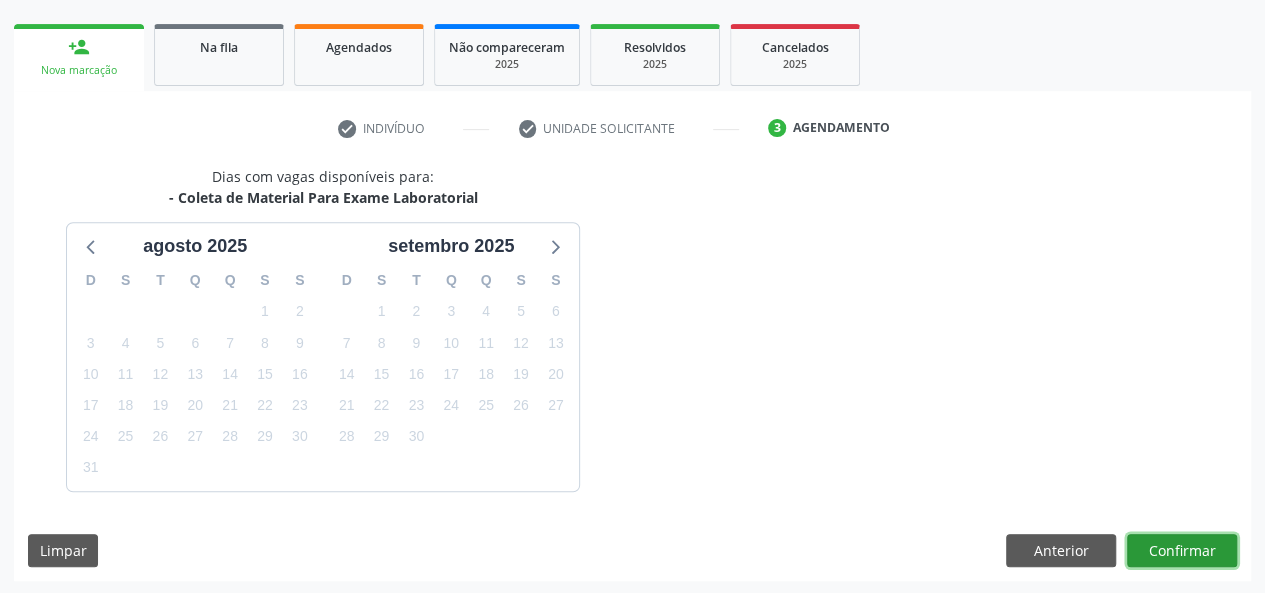 click on "Confirmar" at bounding box center [1182, 551] 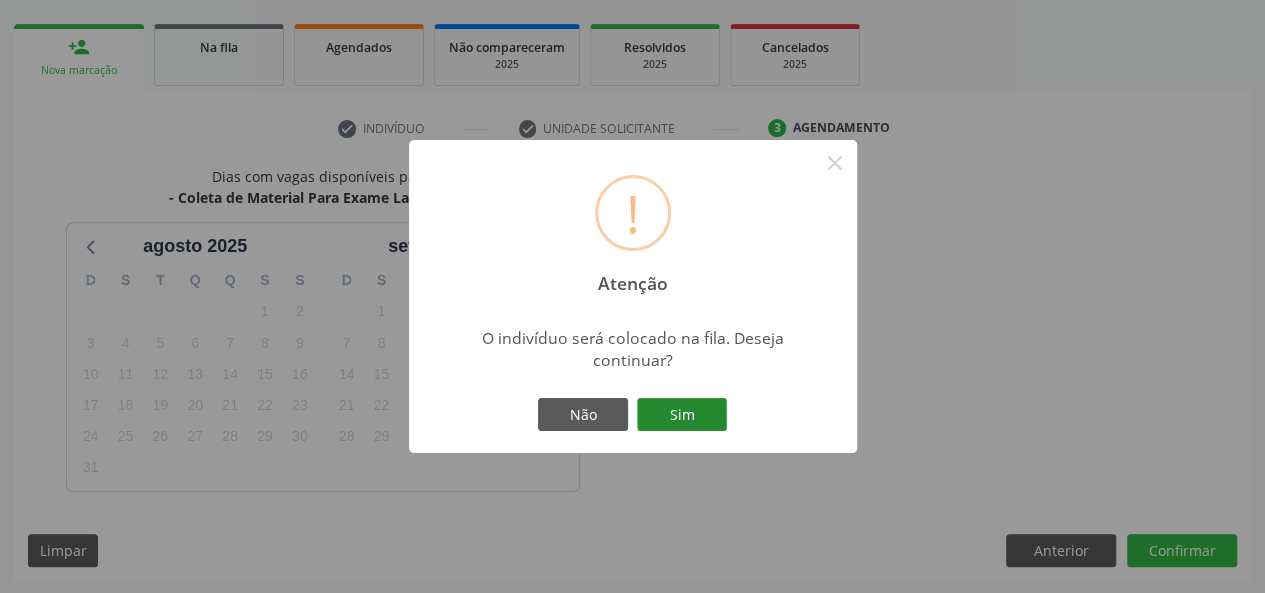click on "Sim" at bounding box center (682, 415) 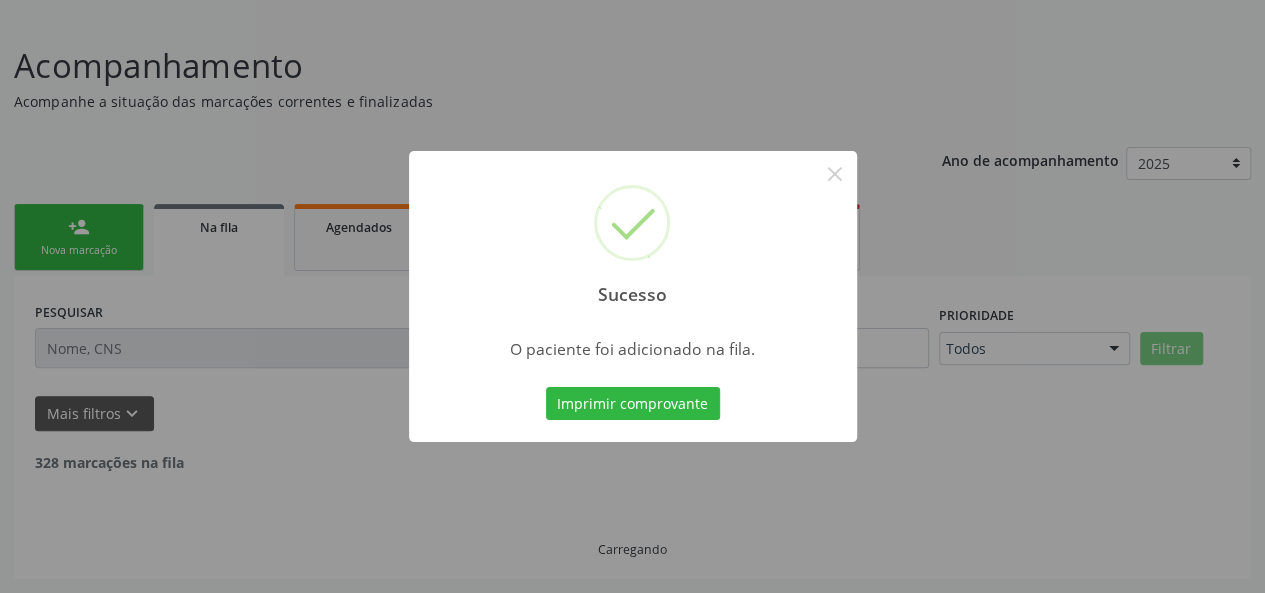 scroll, scrollTop: 100, scrollLeft: 0, axis: vertical 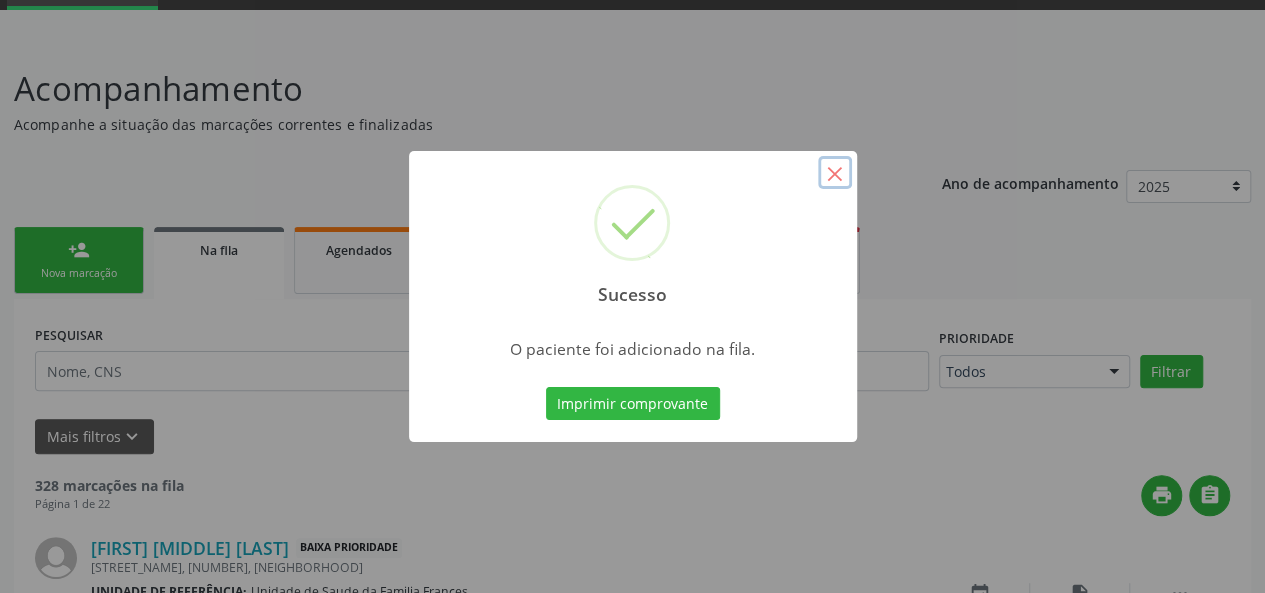 click on "×" at bounding box center (835, 173) 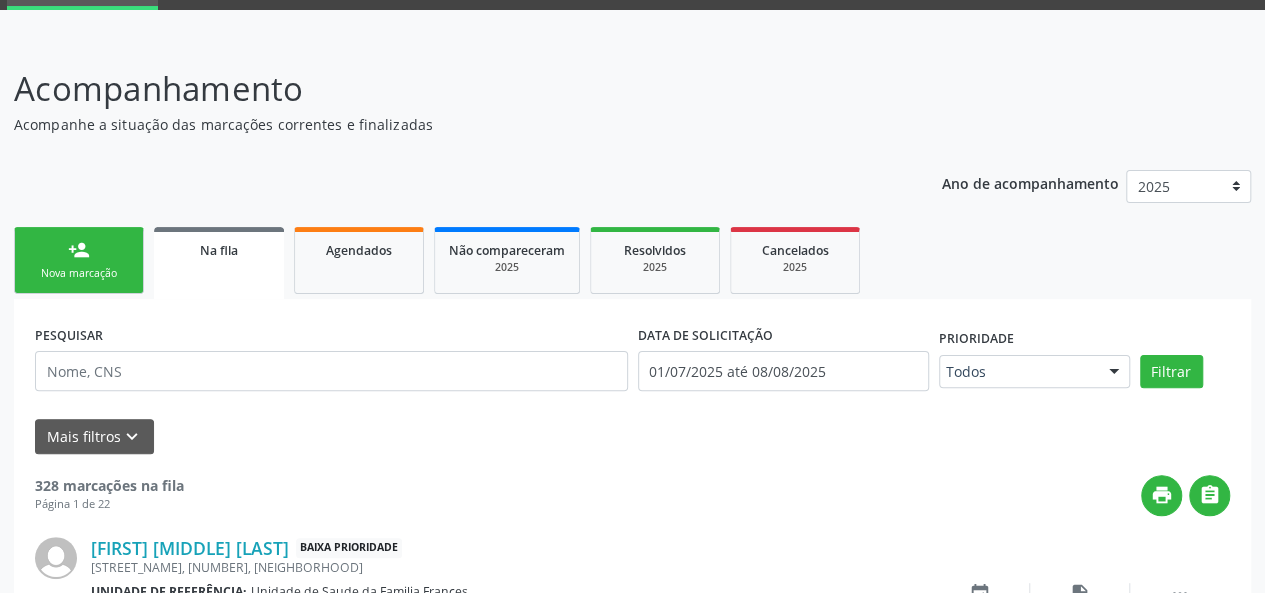 click on "person_add" at bounding box center [79, 250] 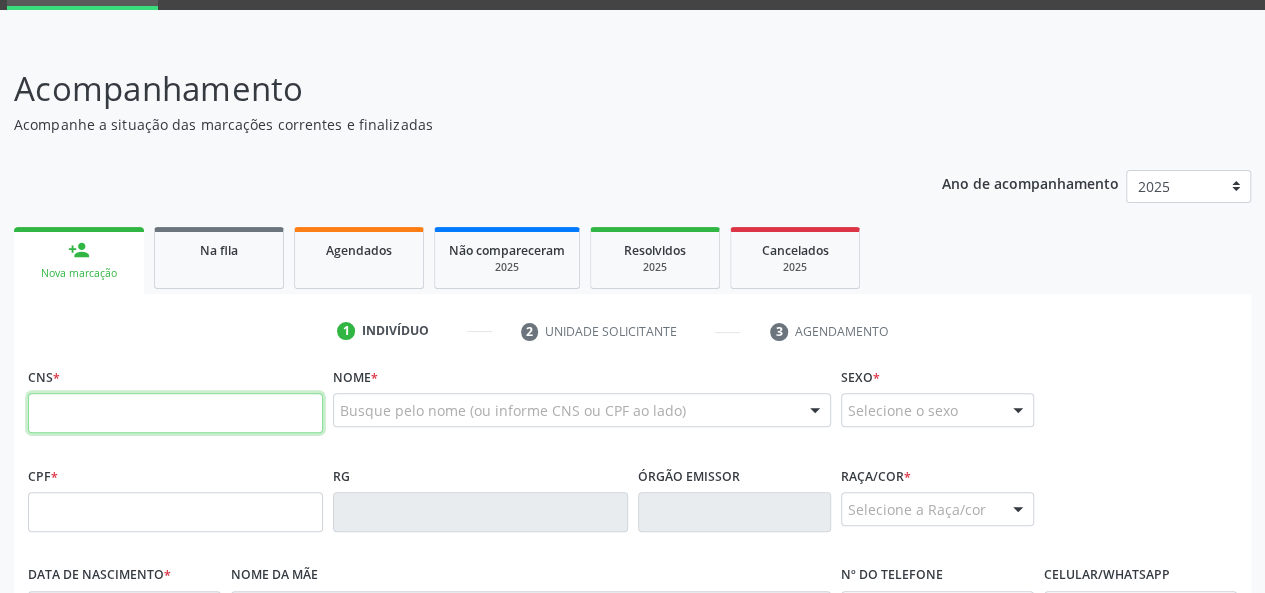 click at bounding box center (175, 413) 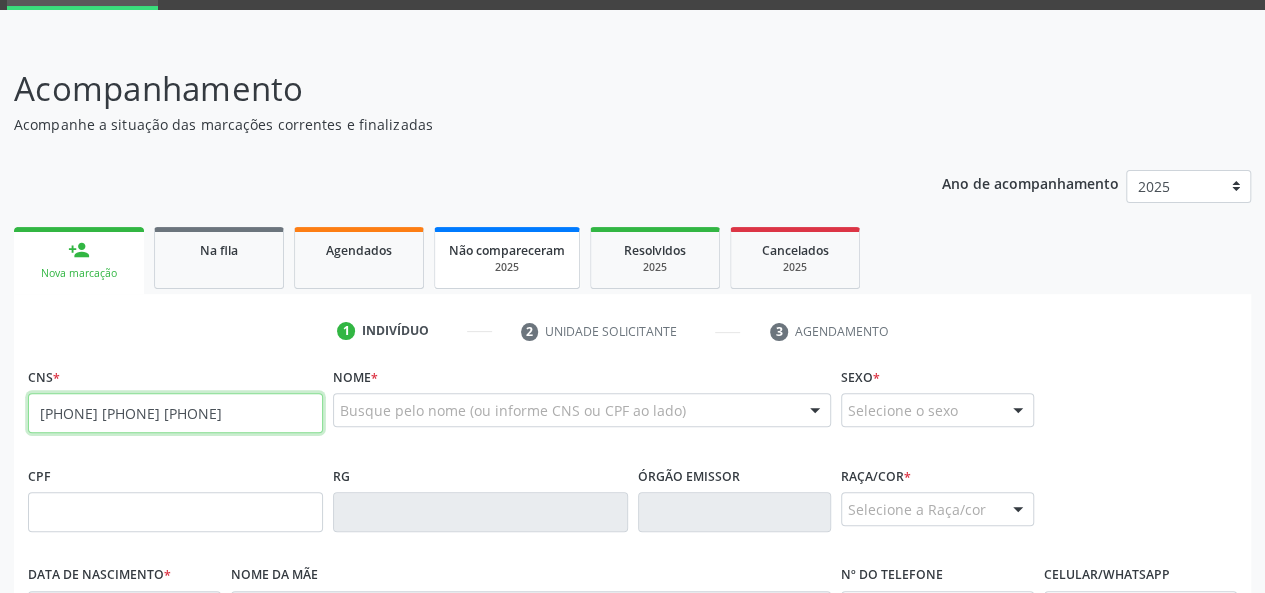 type on "[PHONE] [PHONE] [PHONE]" 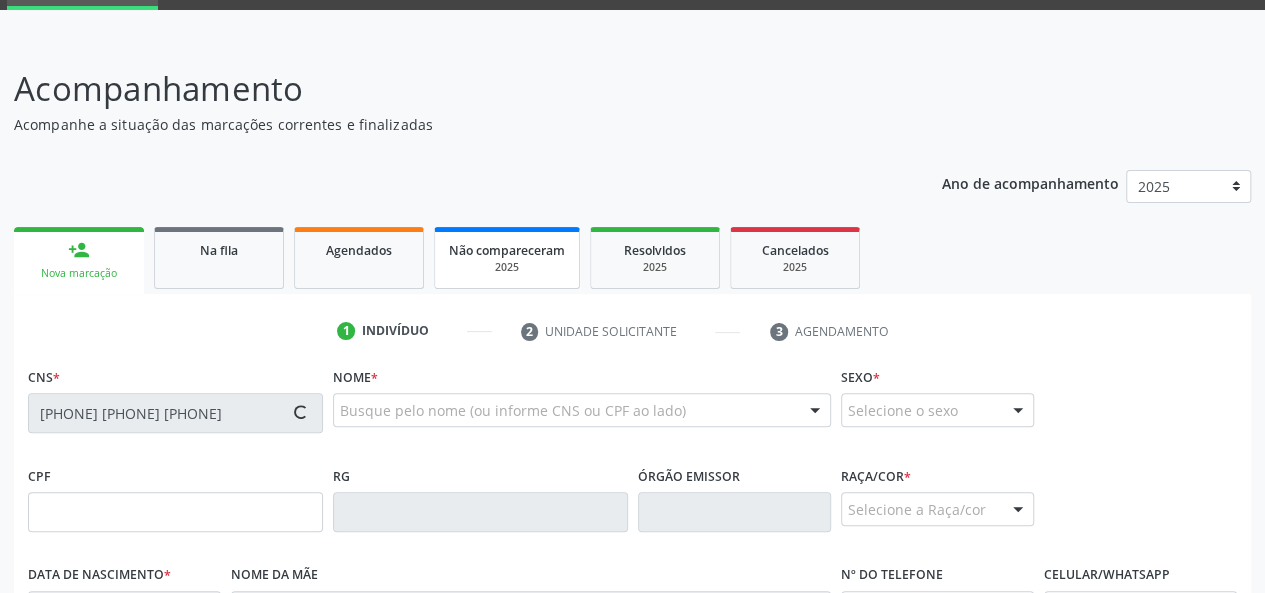 type on "[DATE]" 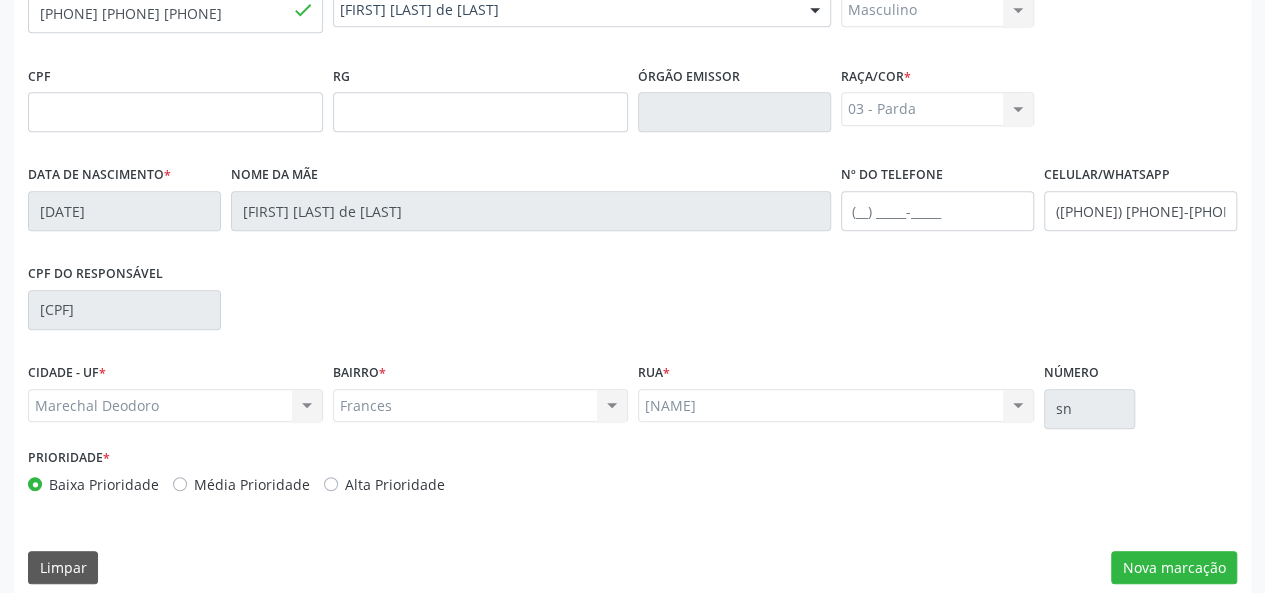 scroll, scrollTop: 518, scrollLeft: 0, axis: vertical 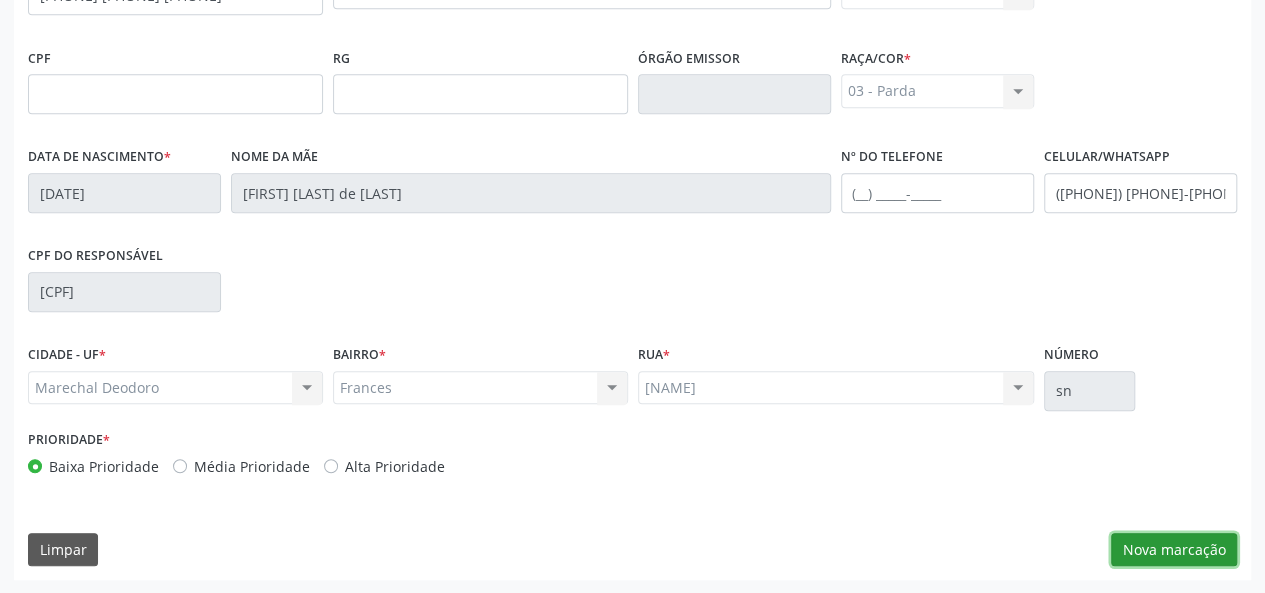 click on "Nova marcação" at bounding box center [1174, 550] 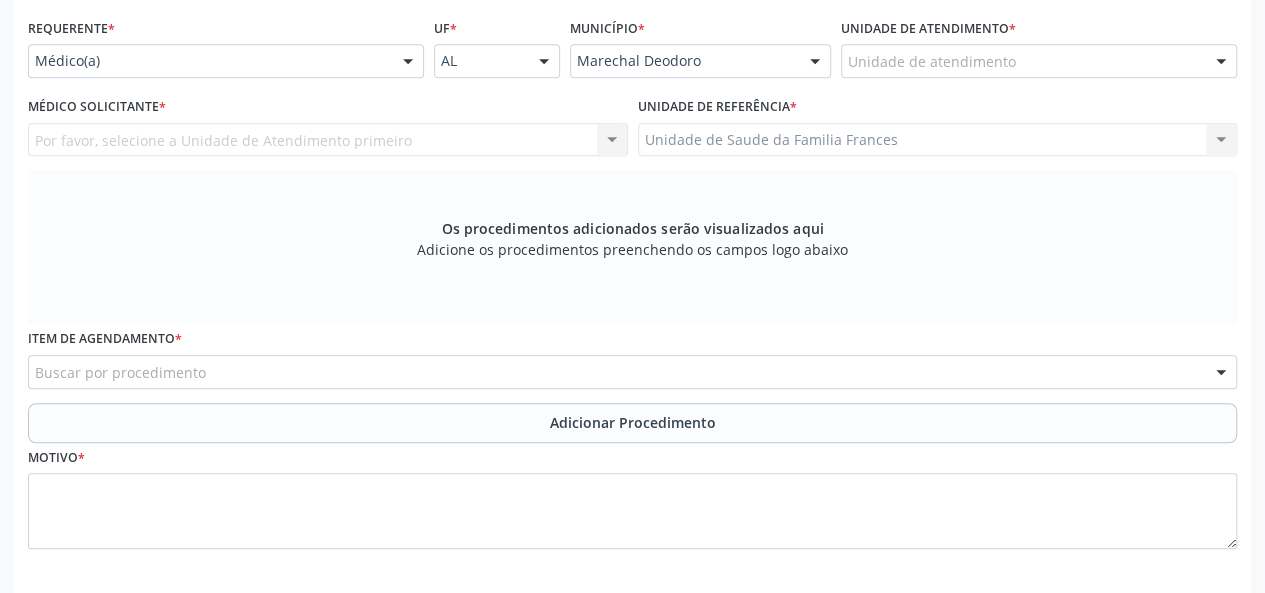 scroll, scrollTop: 418, scrollLeft: 0, axis: vertical 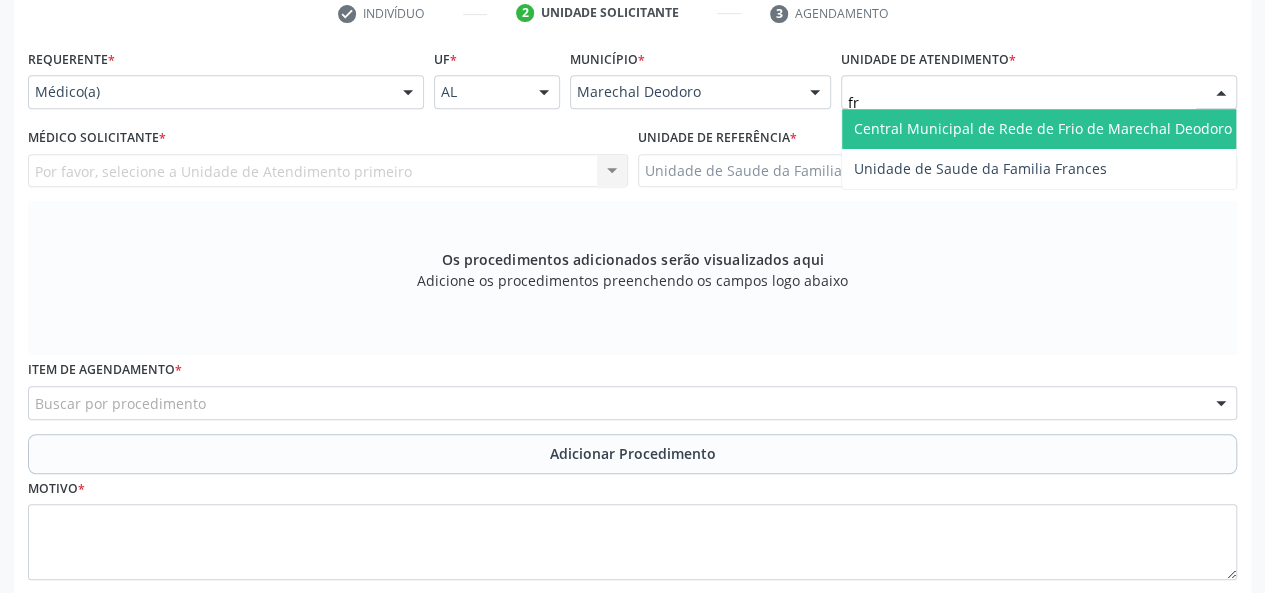 type on "fra" 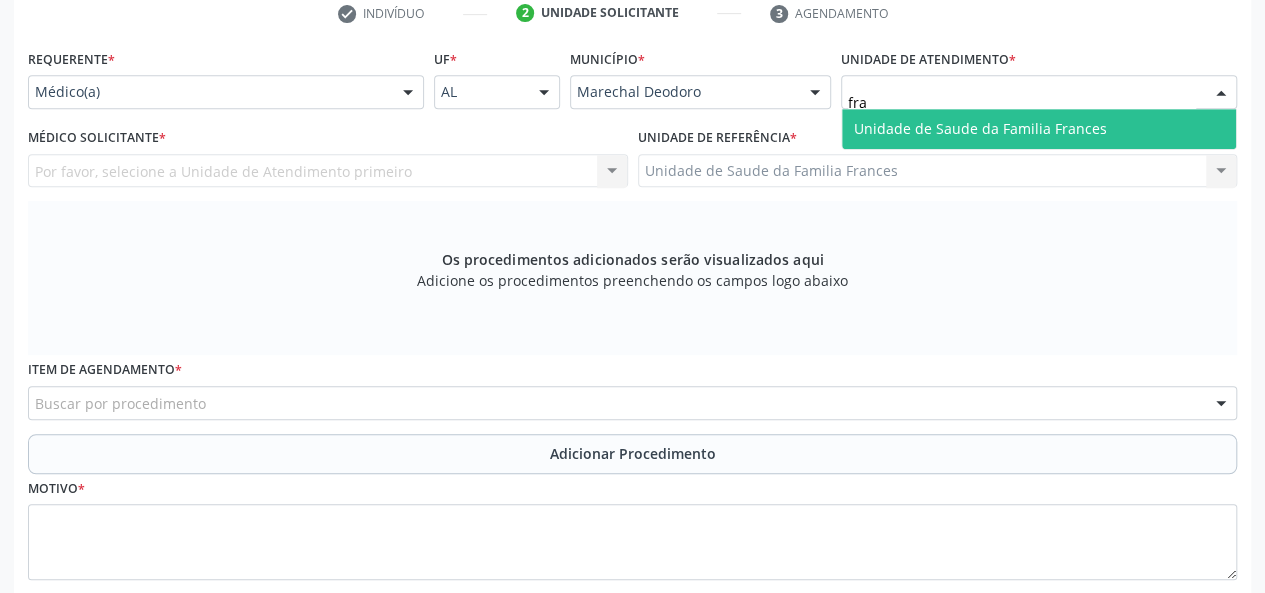 click on "Unidade de Saude da Familia Frances" at bounding box center (980, 128) 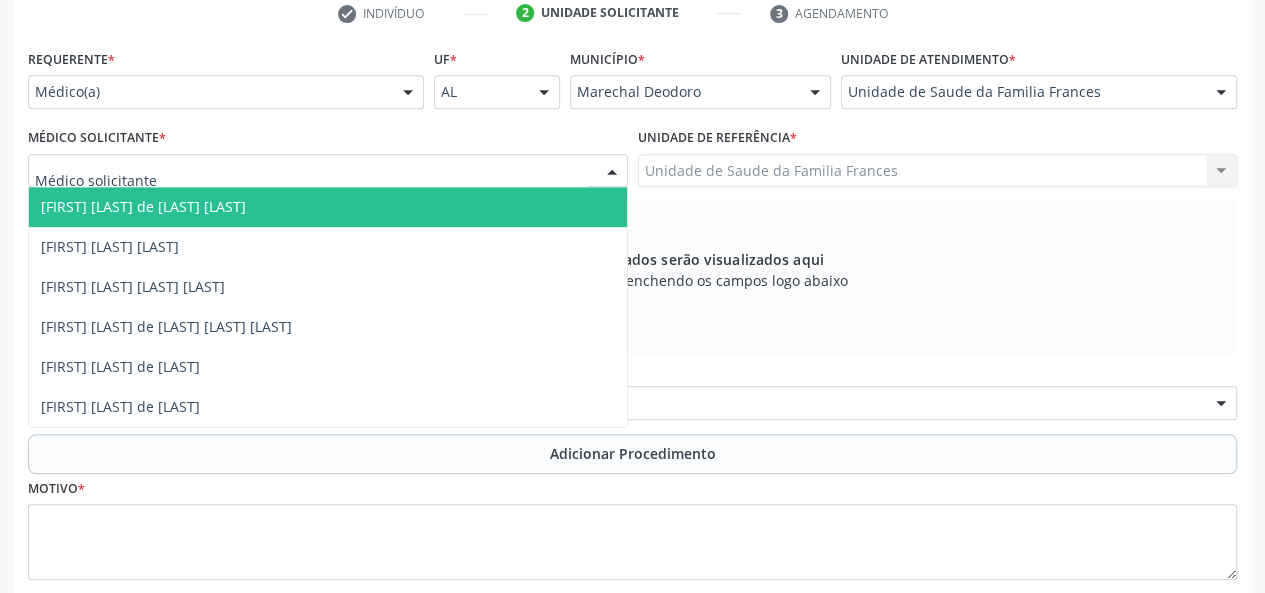 click on "[FIRST] [LAST] de [LAST] [LAST]" at bounding box center (143, 206) 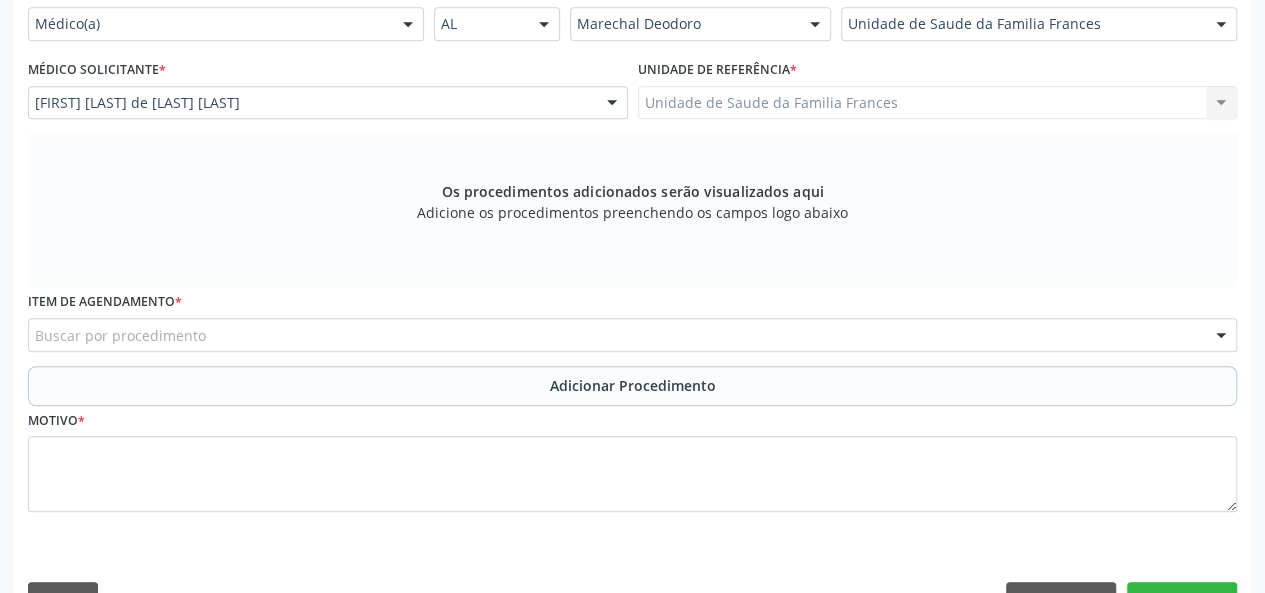 scroll, scrollTop: 518, scrollLeft: 0, axis: vertical 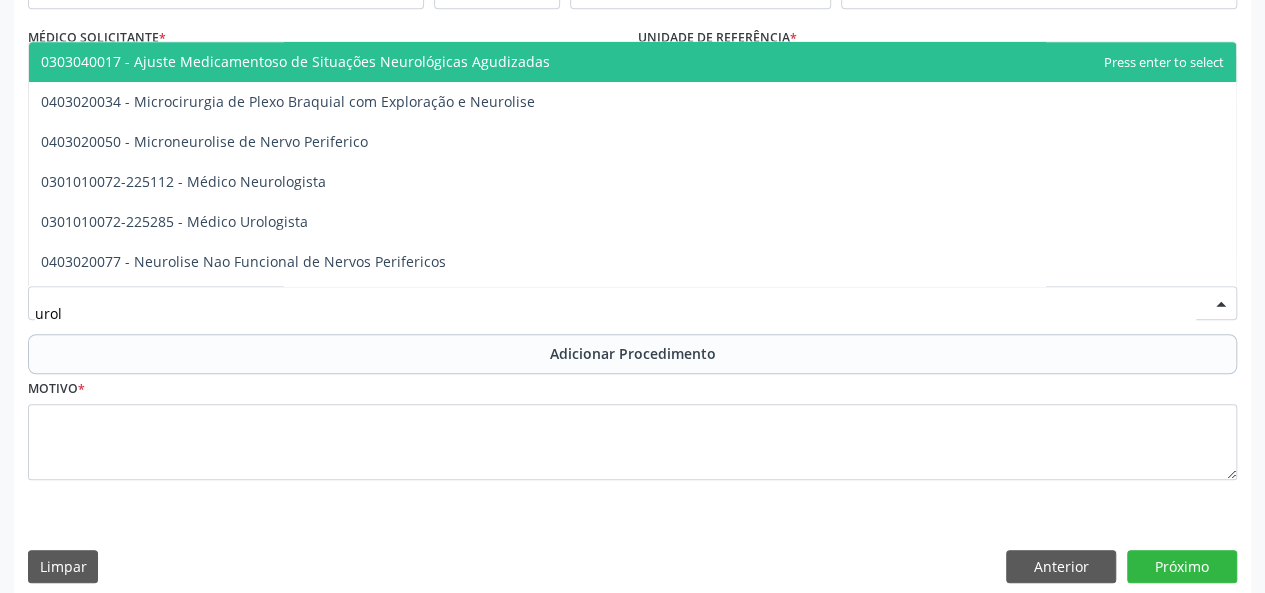 type on "urolo" 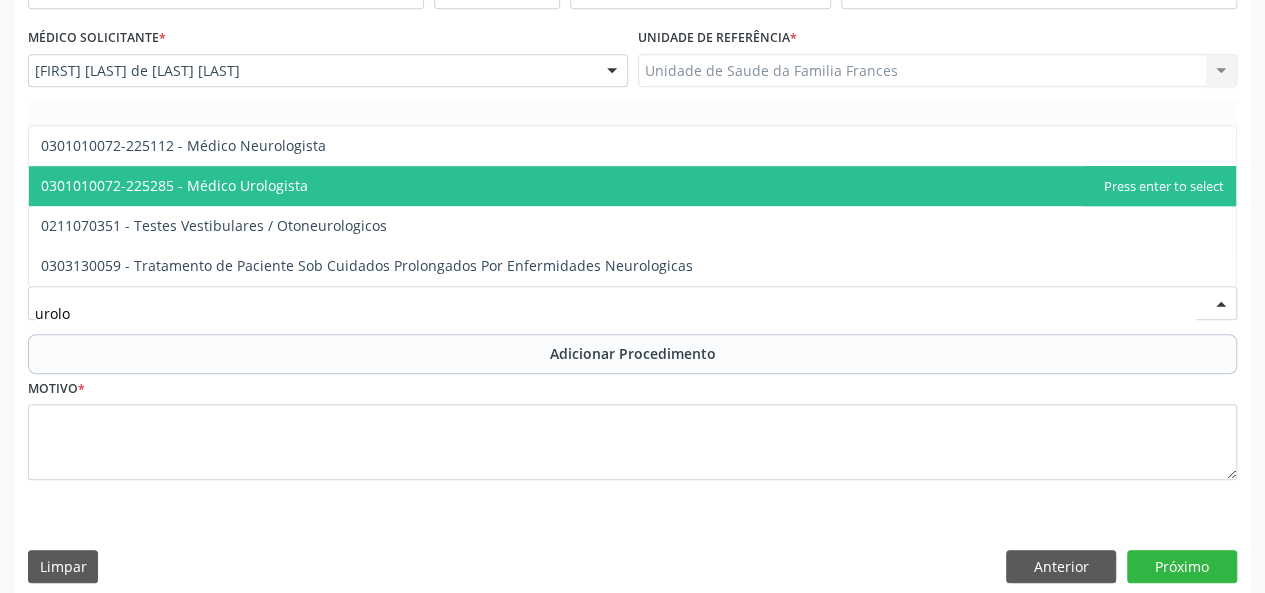 click on "0301010072-225285 - Médico Urologista" at bounding box center (174, 185) 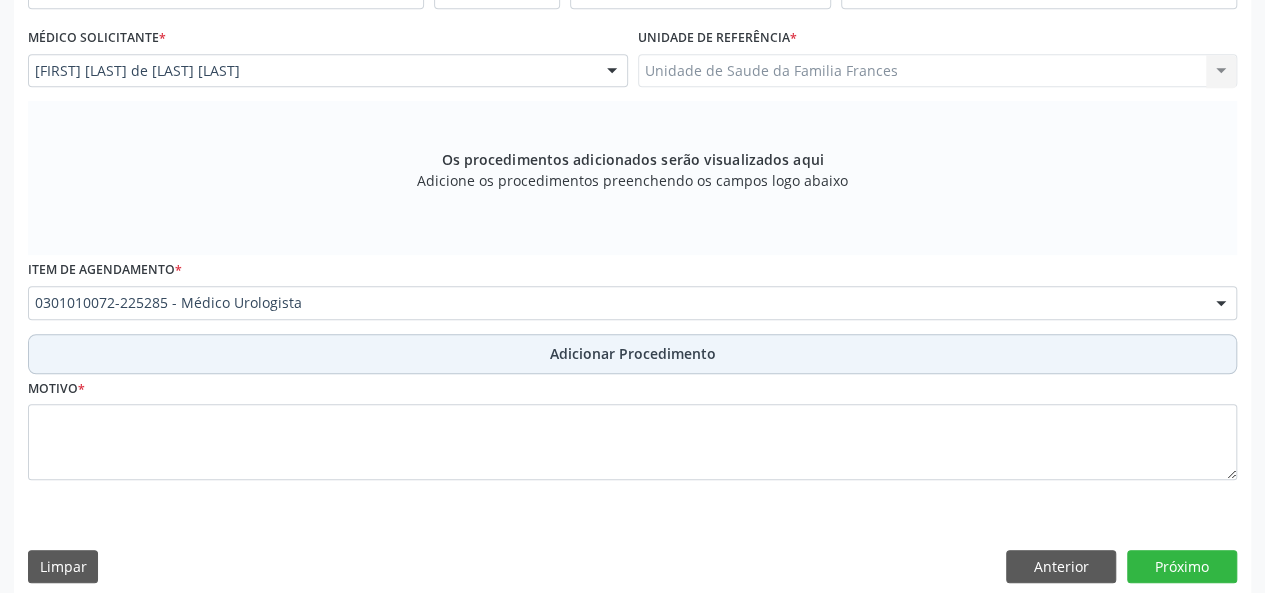 click on "Adicionar Procedimento" at bounding box center (633, 353) 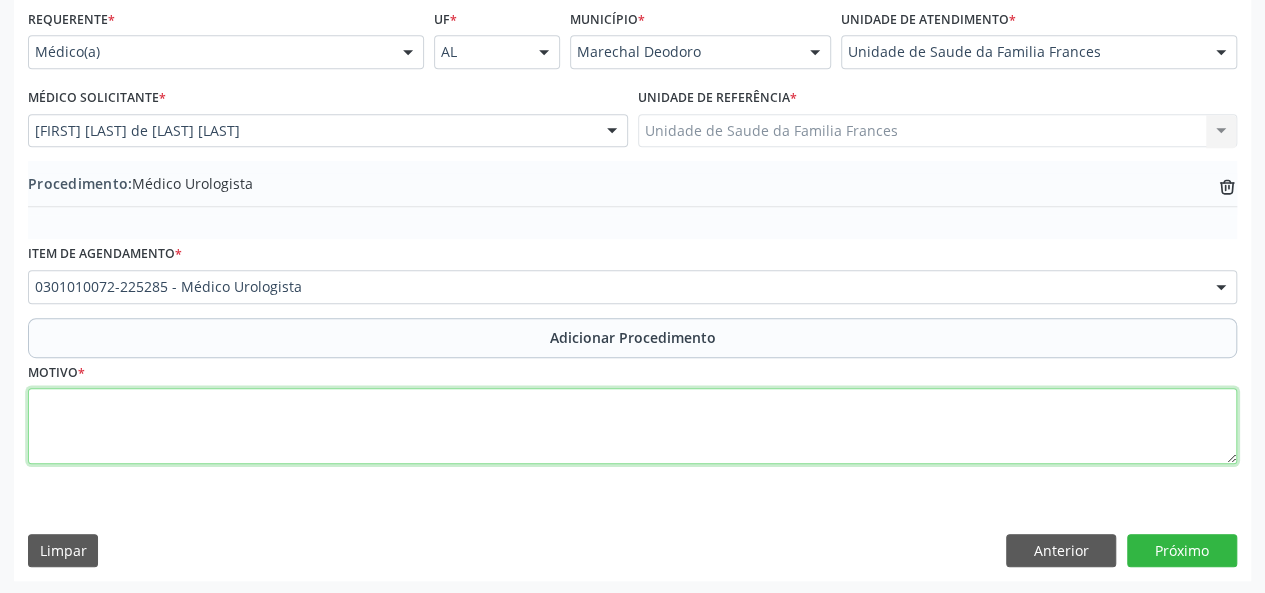 click at bounding box center [632, 426] 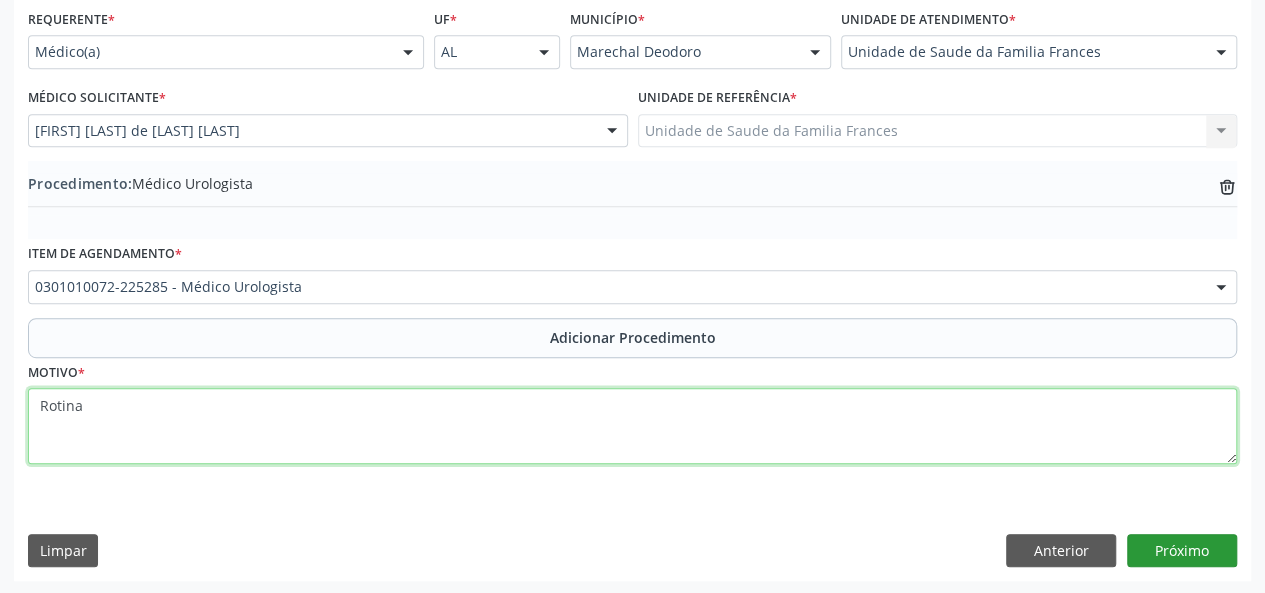 type on "Rotina" 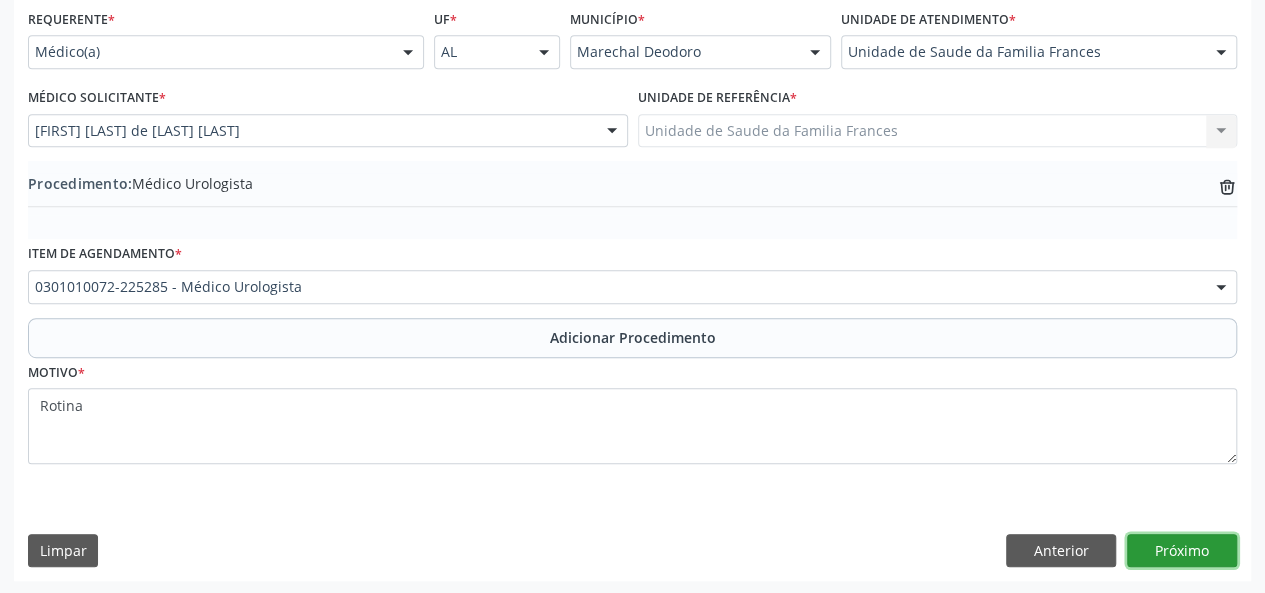 click on "Próximo" at bounding box center [1182, 551] 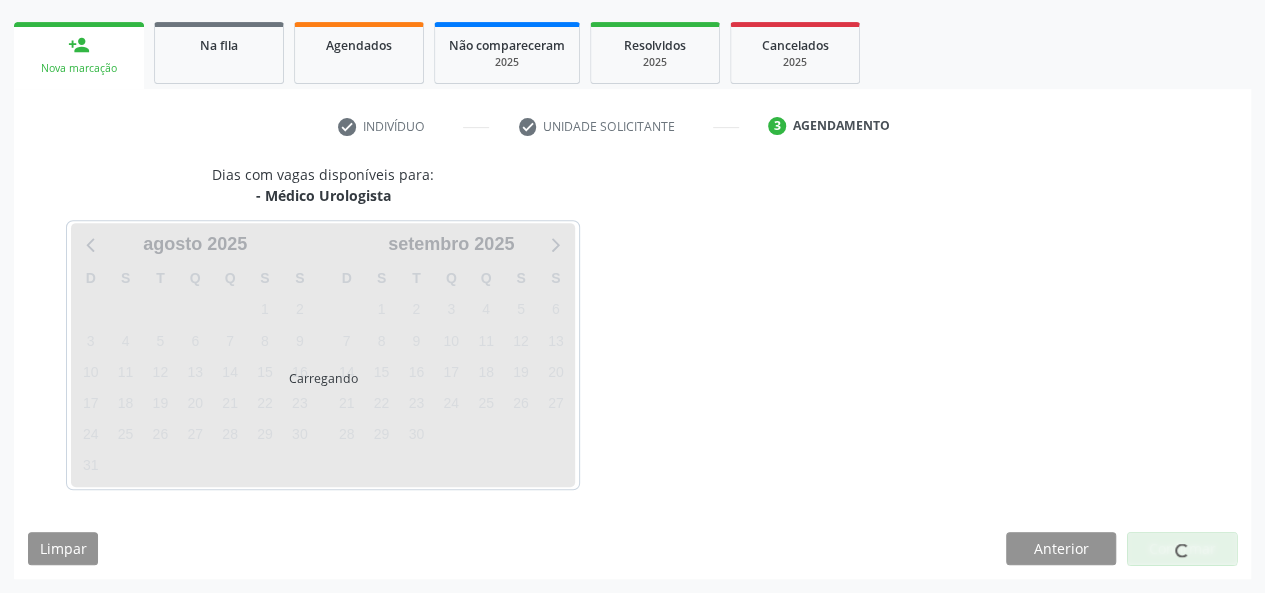 scroll, scrollTop: 303, scrollLeft: 0, axis: vertical 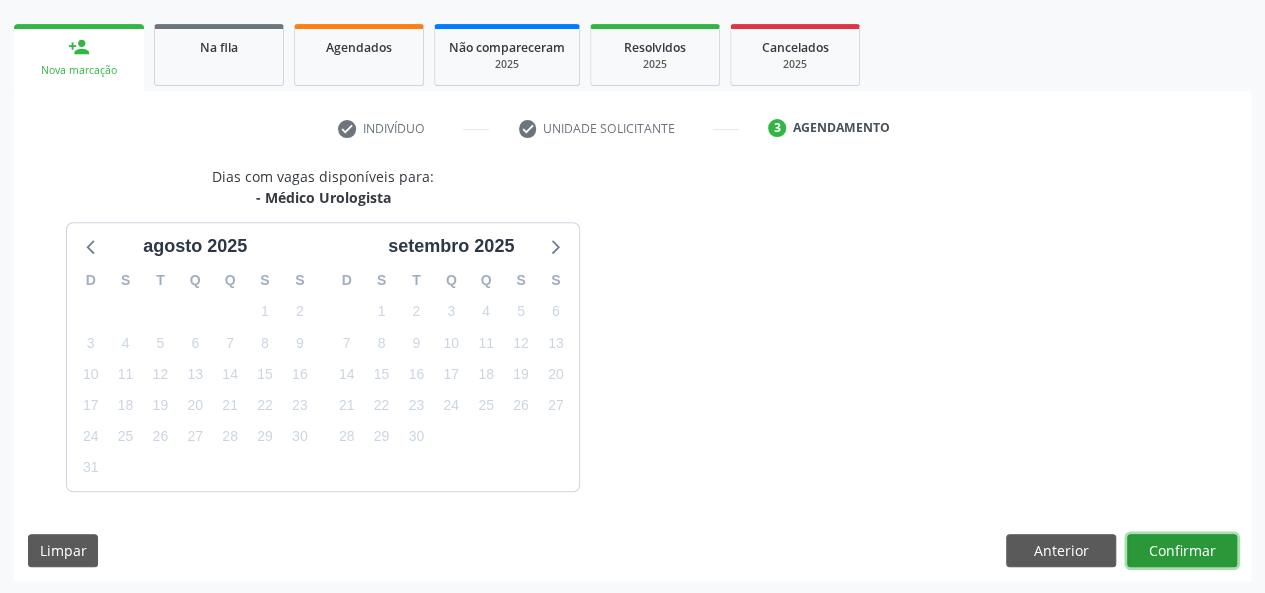 click on "Confirmar" at bounding box center [1182, 551] 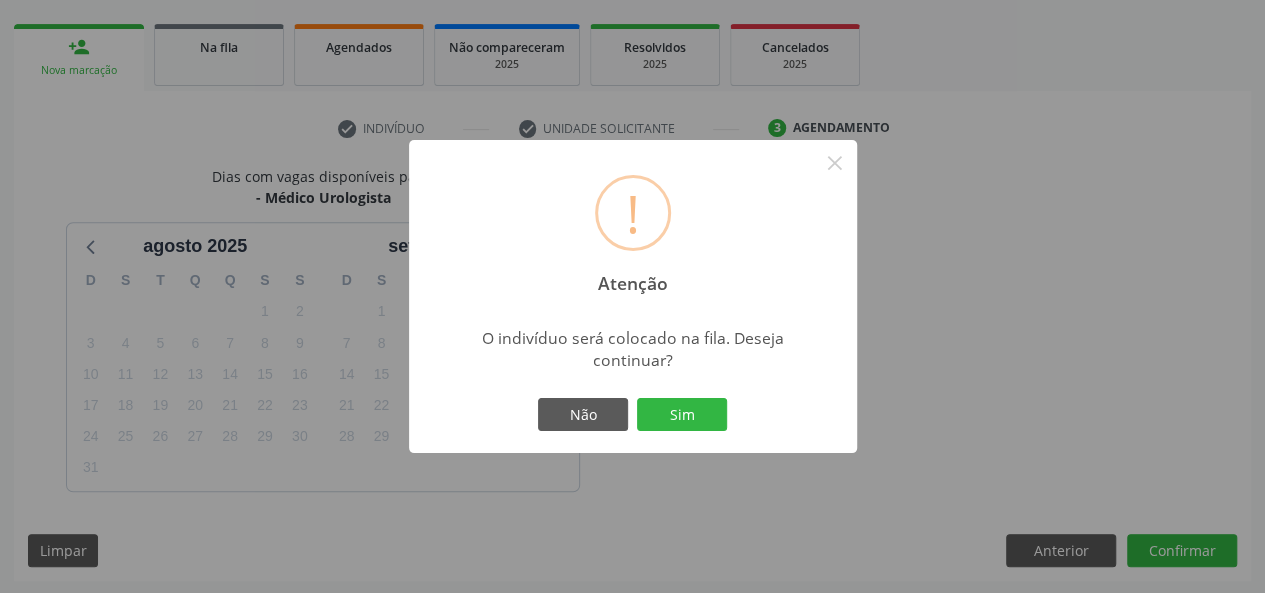 click on "Não Sim" at bounding box center (633, 415) 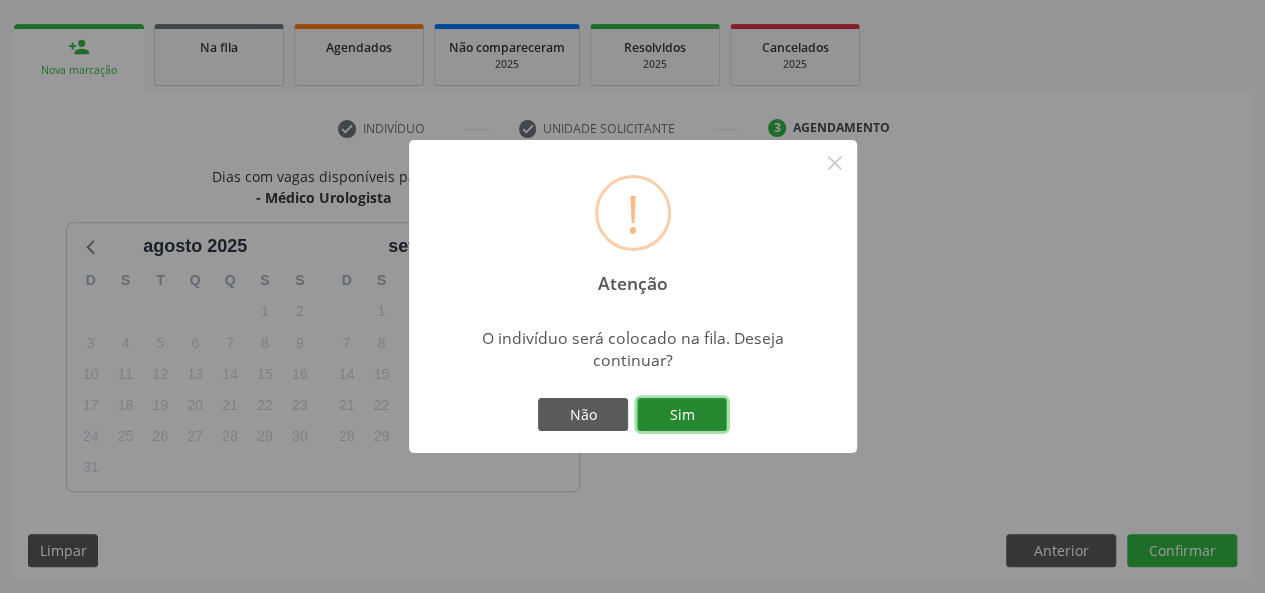click on "Sim" at bounding box center (682, 415) 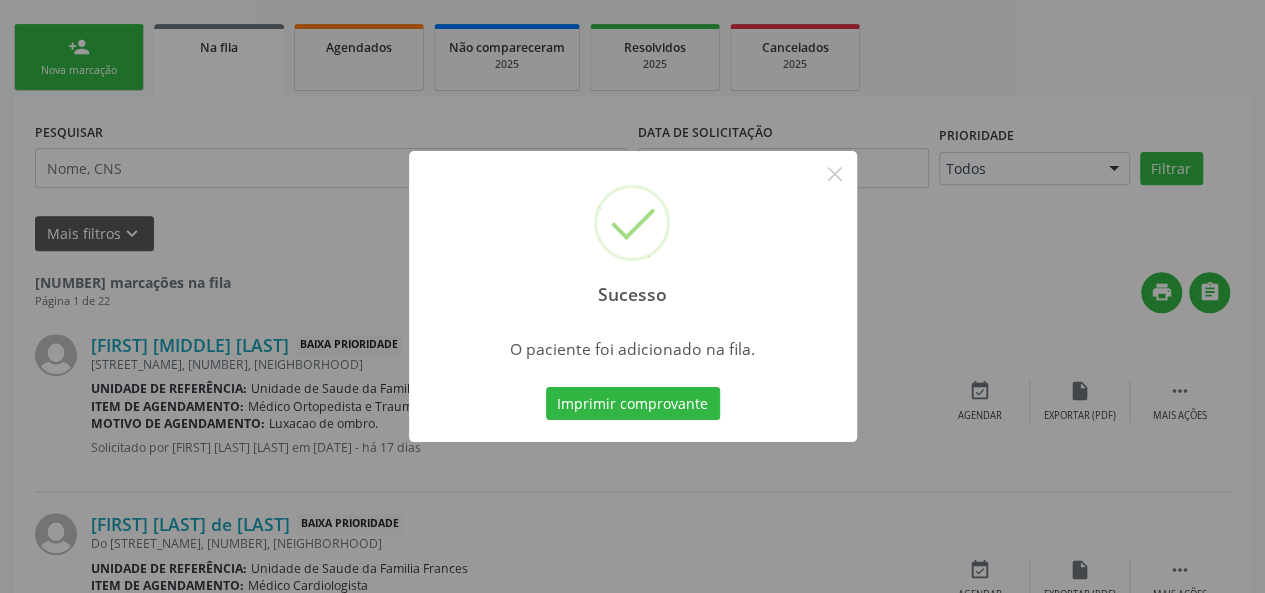 scroll, scrollTop: 100, scrollLeft: 0, axis: vertical 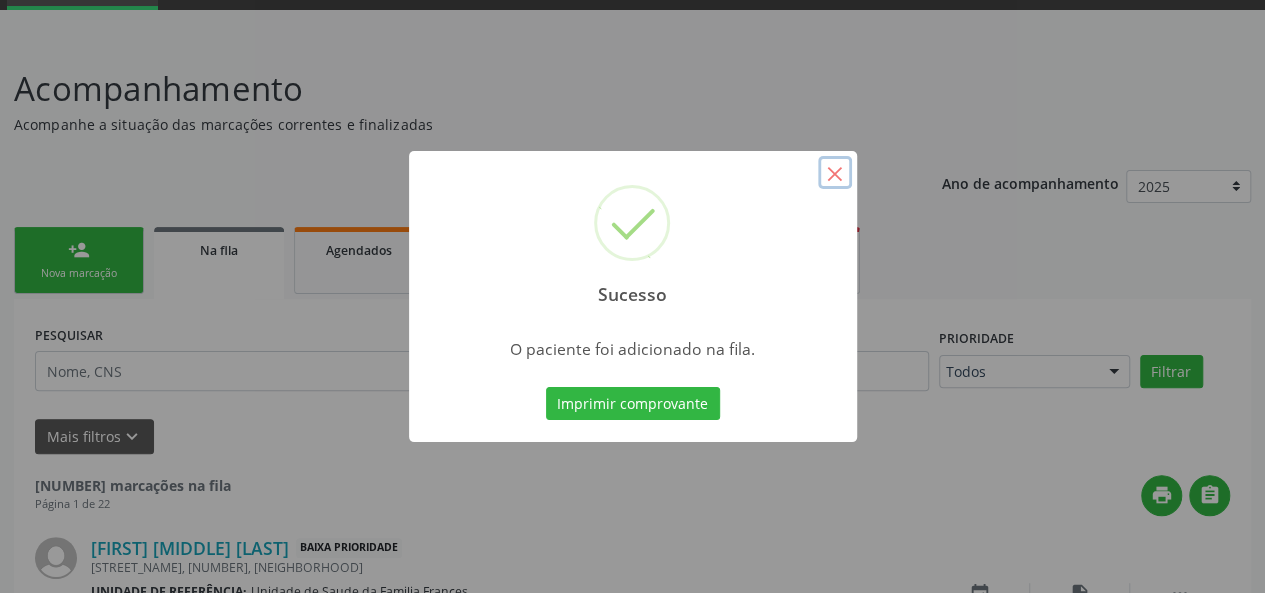 click on "×" at bounding box center [835, 173] 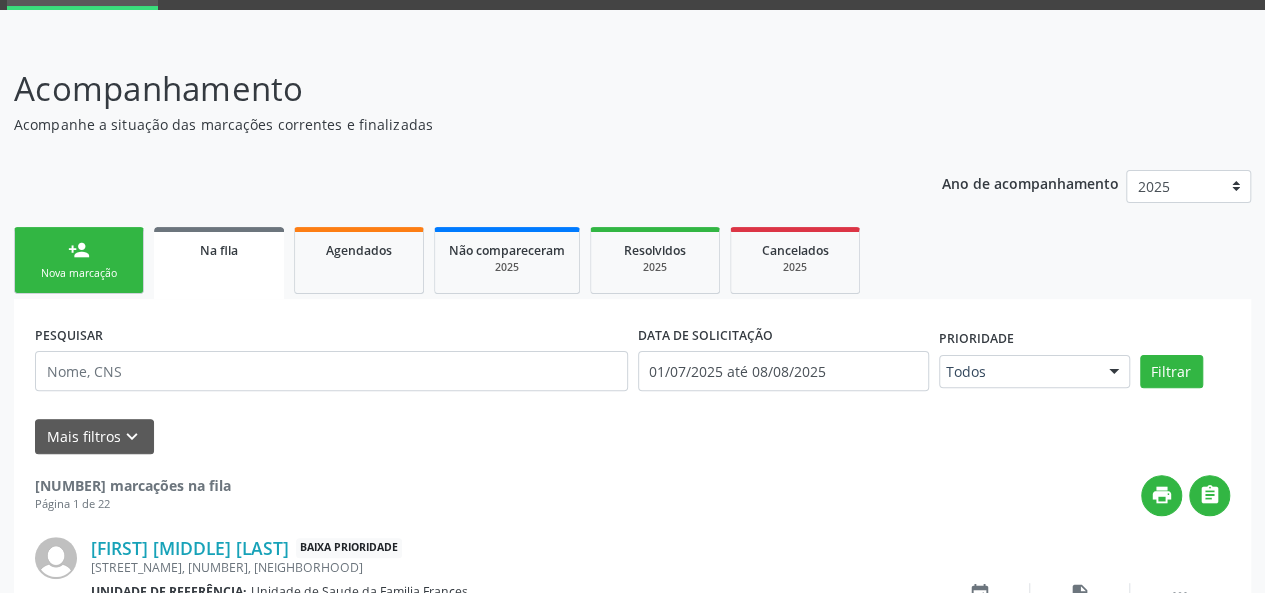 click on "person_add
Nova marcação" at bounding box center (79, 260) 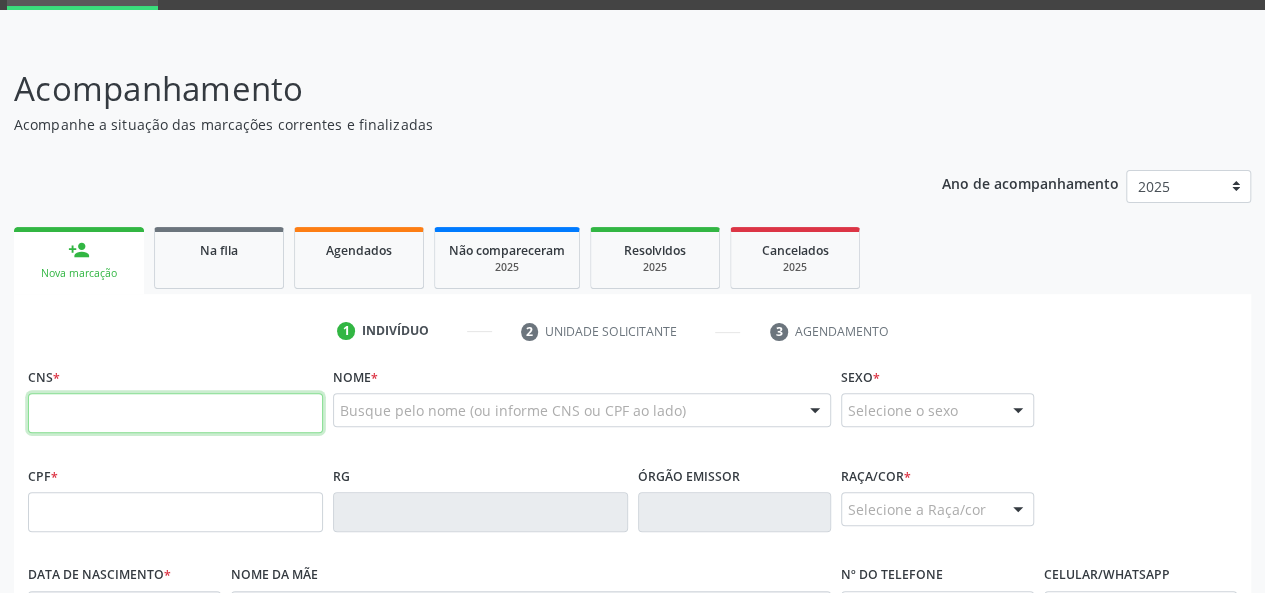click at bounding box center [175, 413] 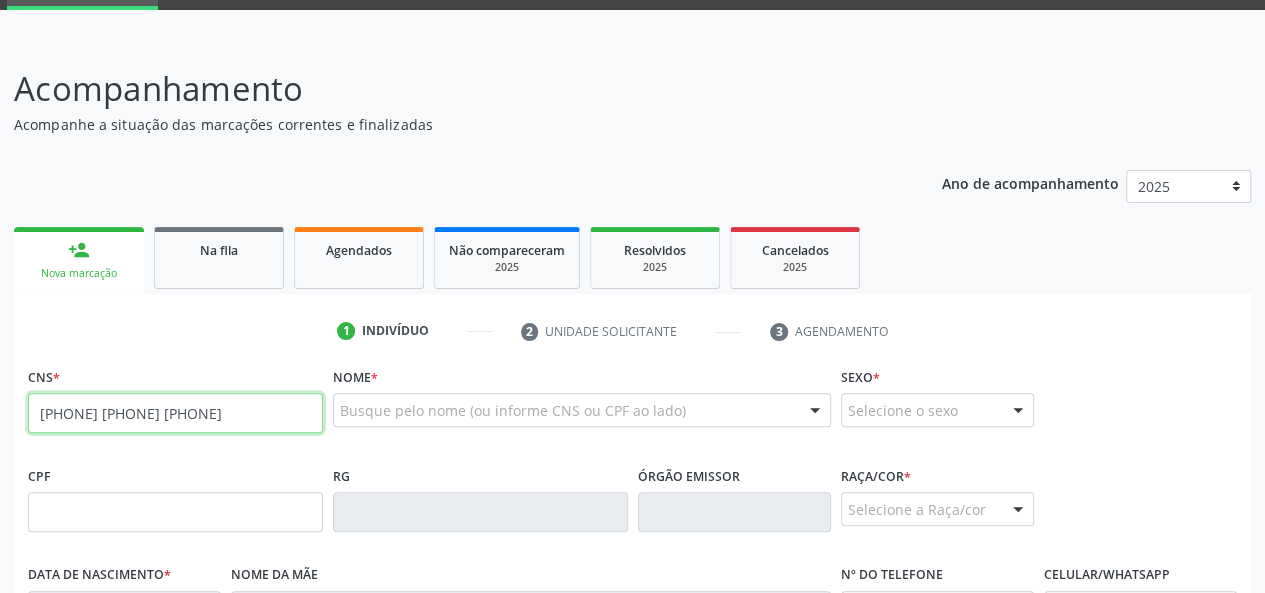 type on "[PHONE] [PHONE] [PHONE]" 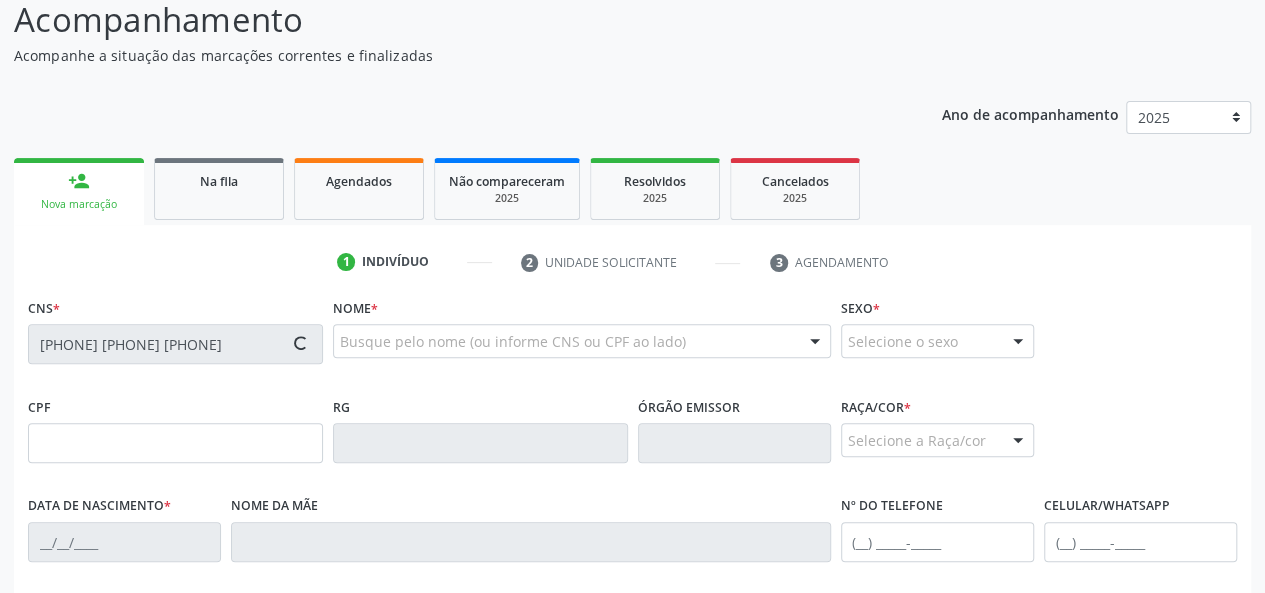 scroll, scrollTop: 200, scrollLeft: 0, axis: vertical 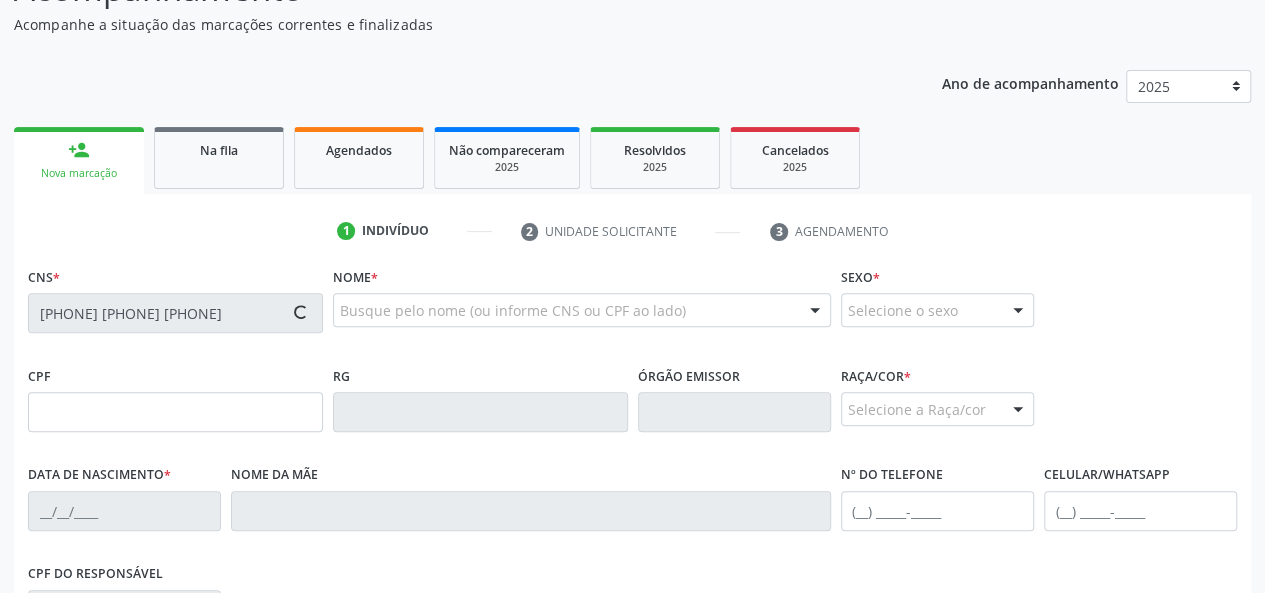 type on "[DATE]" 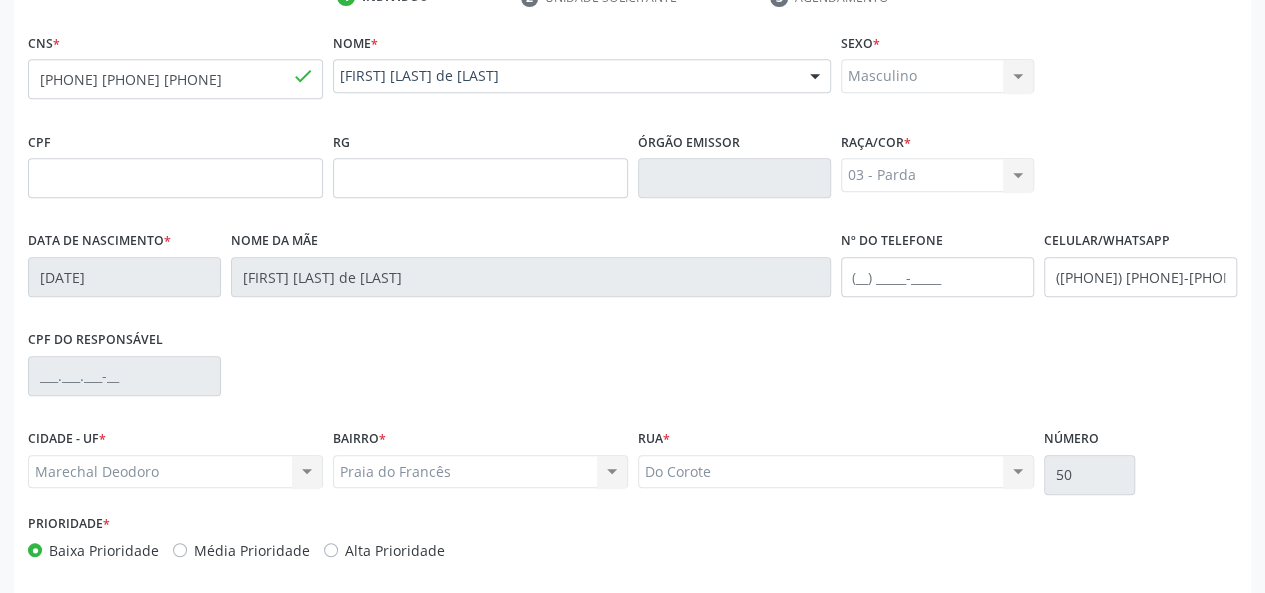 scroll, scrollTop: 500, scrollLeft: 0, axis: vertical 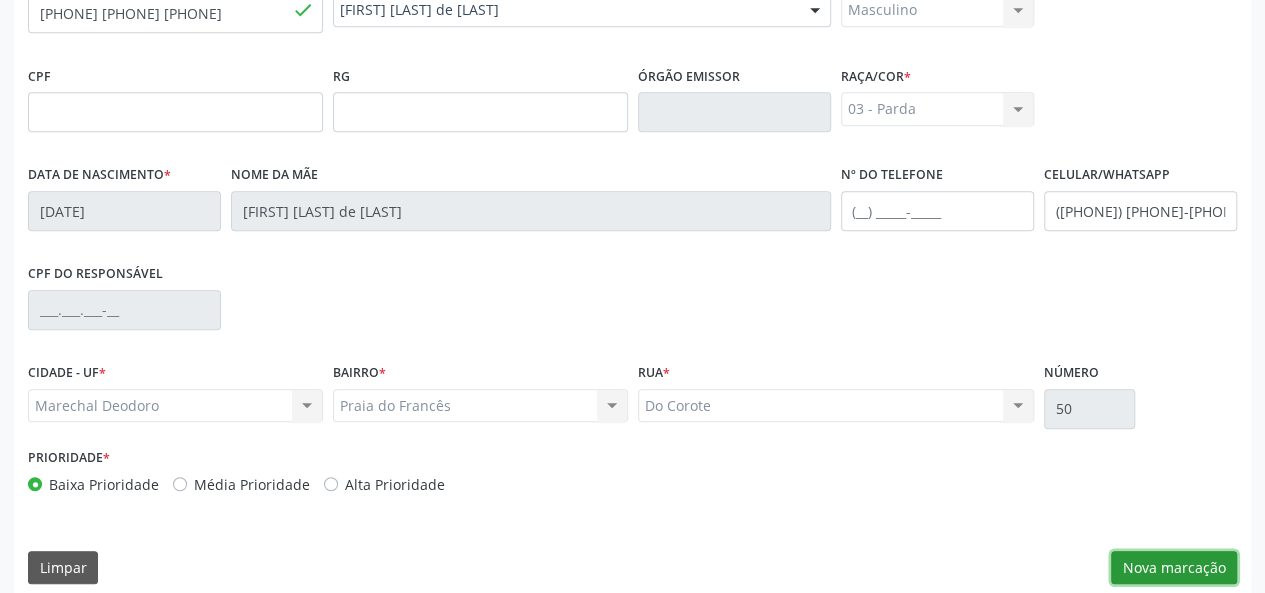 click on "Nova marcação" at bounding box center [1174, 568] 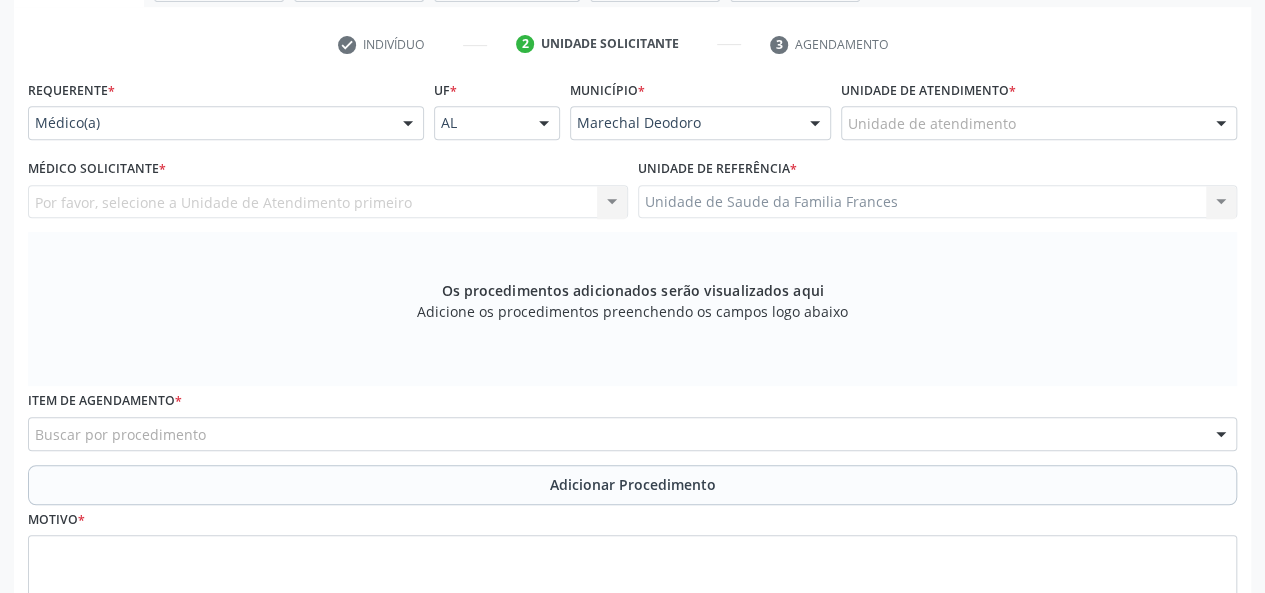 scroll, scrollTop: 200, scrollLeft: 0, axis: vertical 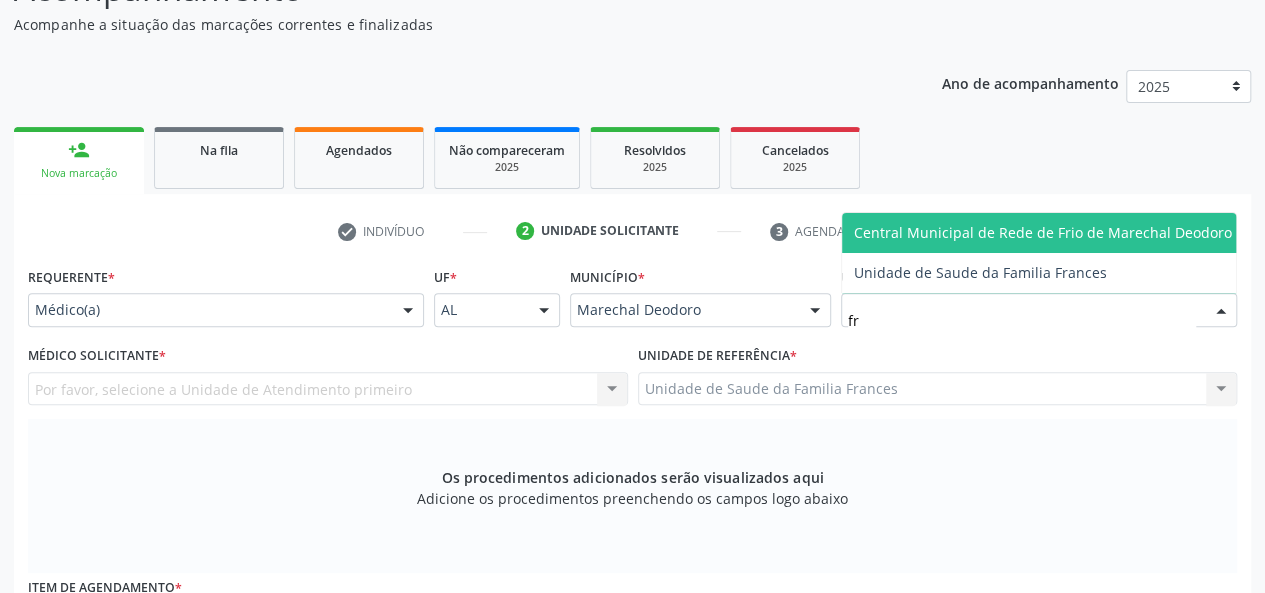 type on "fra" 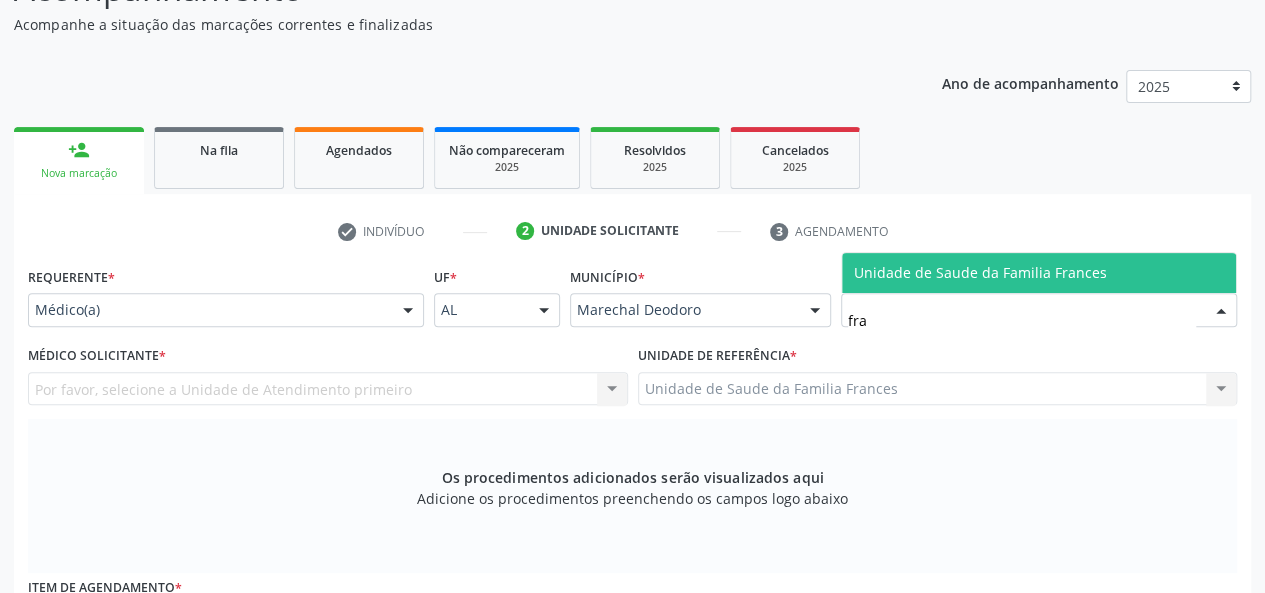 click on "Unidade de Saude da Familia Frances" at bounding box center (980, 272) 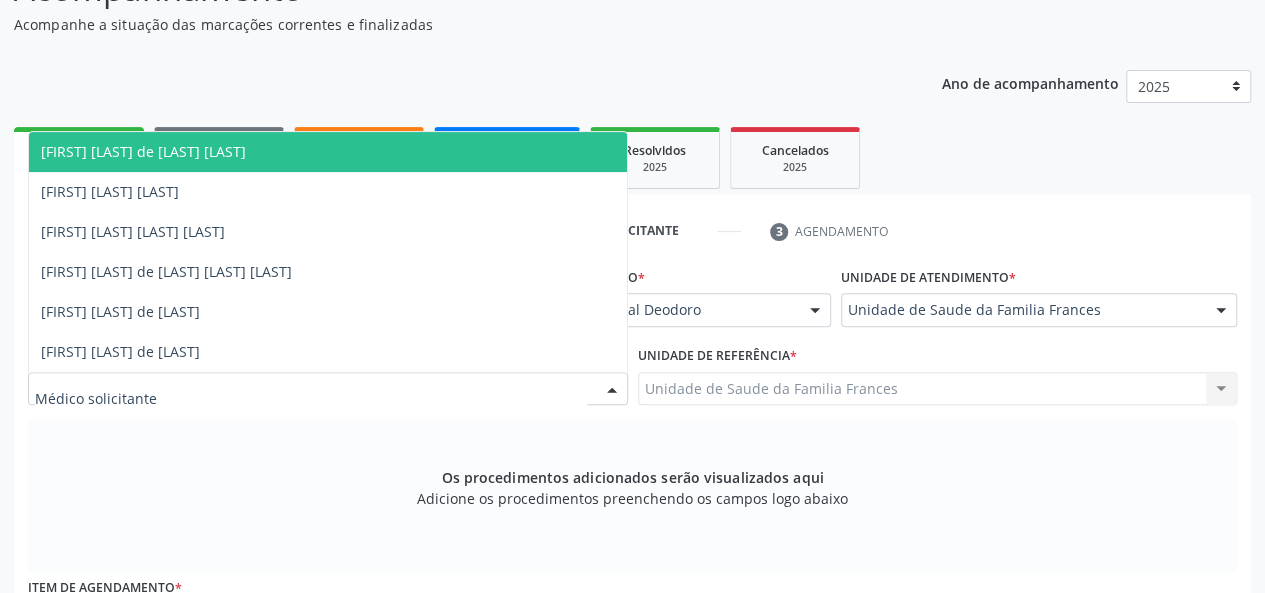 click on "[FIRST] [LAST] de [LAST] [LAST]" at bounding box center (143, 151) 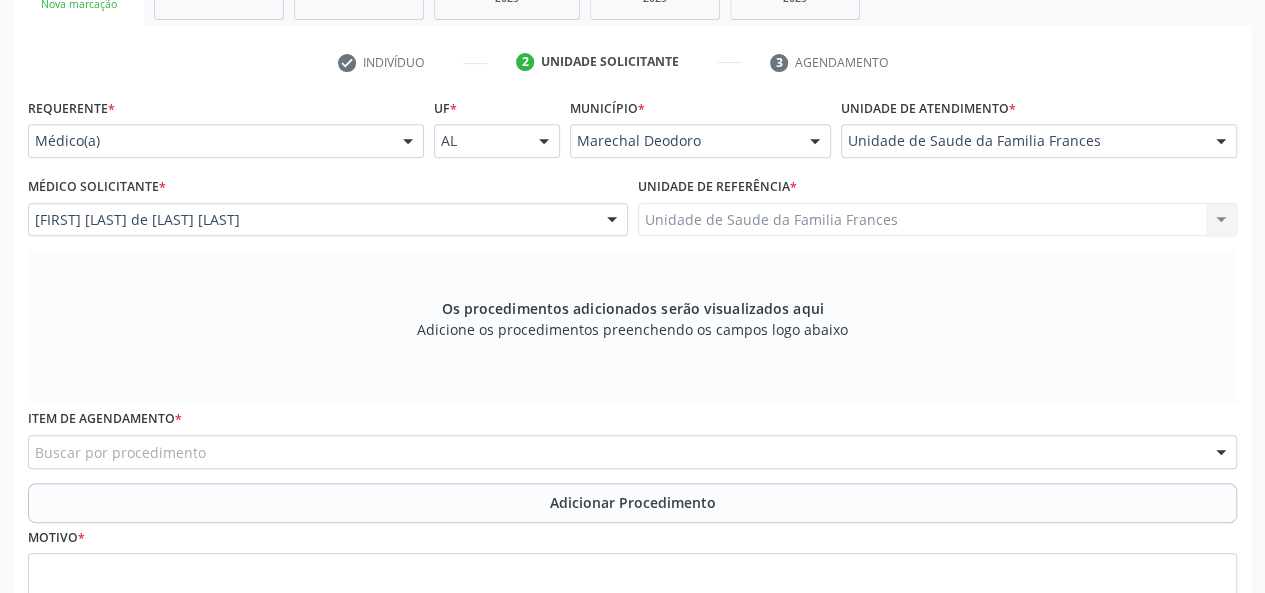 scroll, scrollTop: 400, scrollLeft: 0, axis: vertical 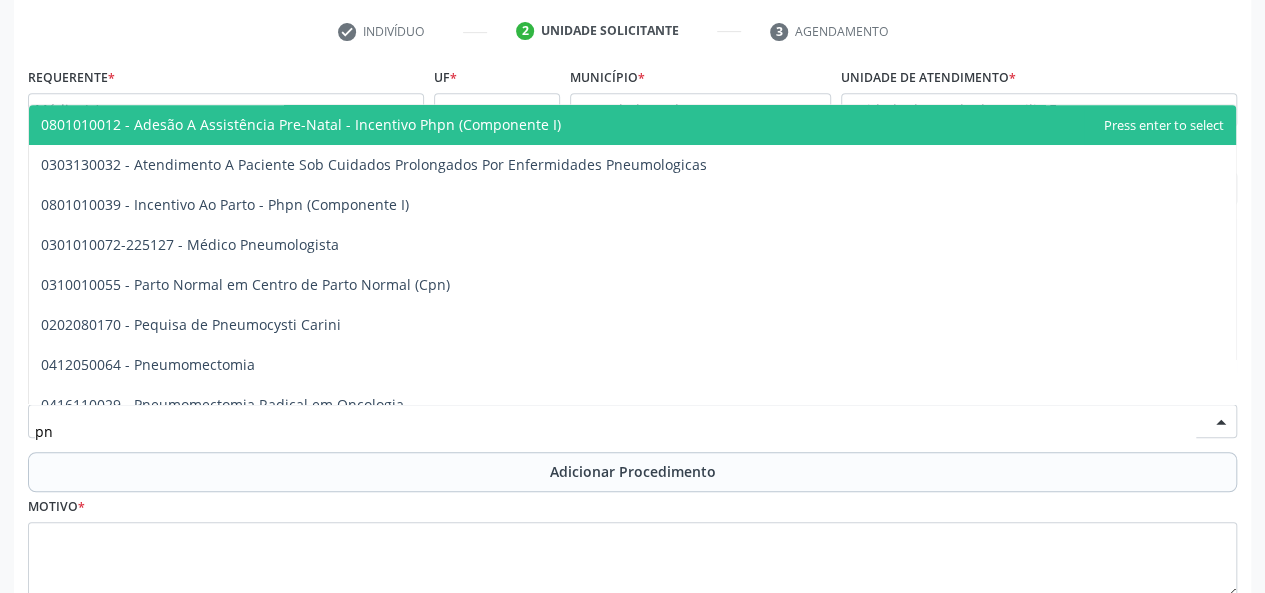 type on "pne" 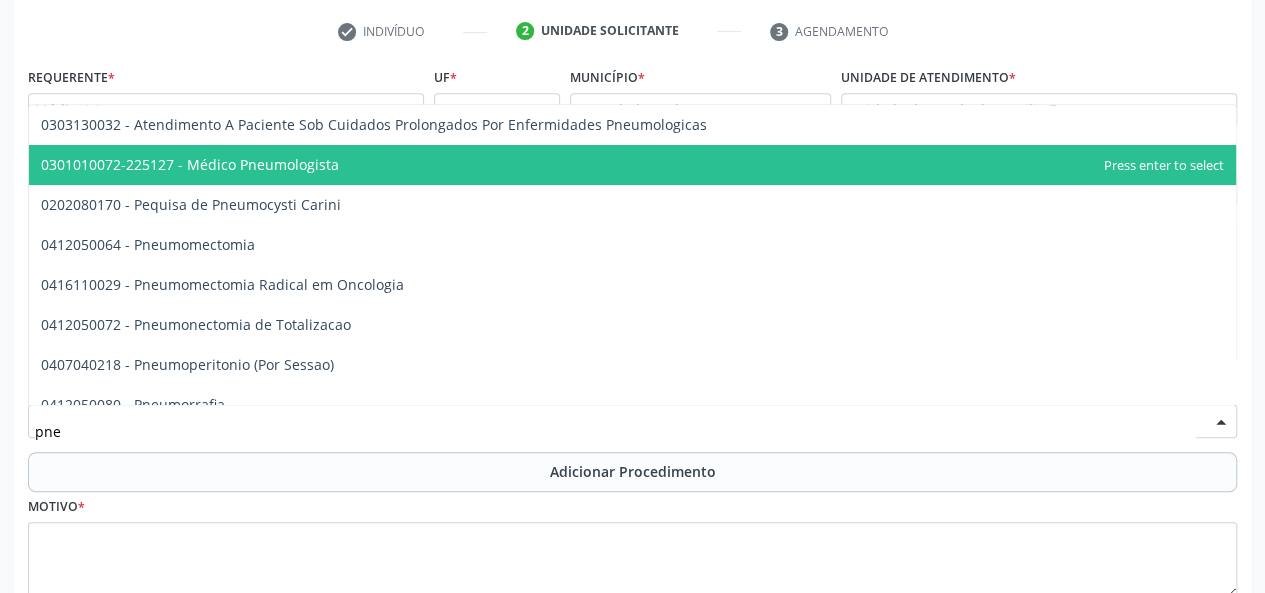 click on "0301010072-225127 - Médico Pneumologista" at bounding box center [190, 164] 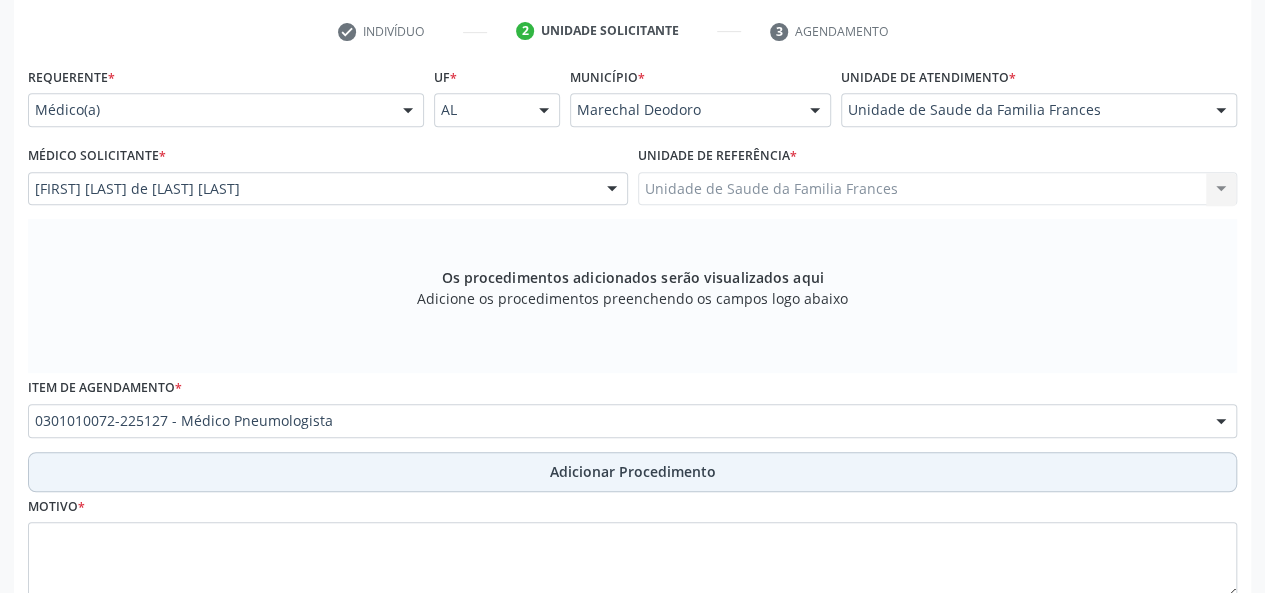 click on "Adicionar Procedimento" at bounding box center [633, 471] 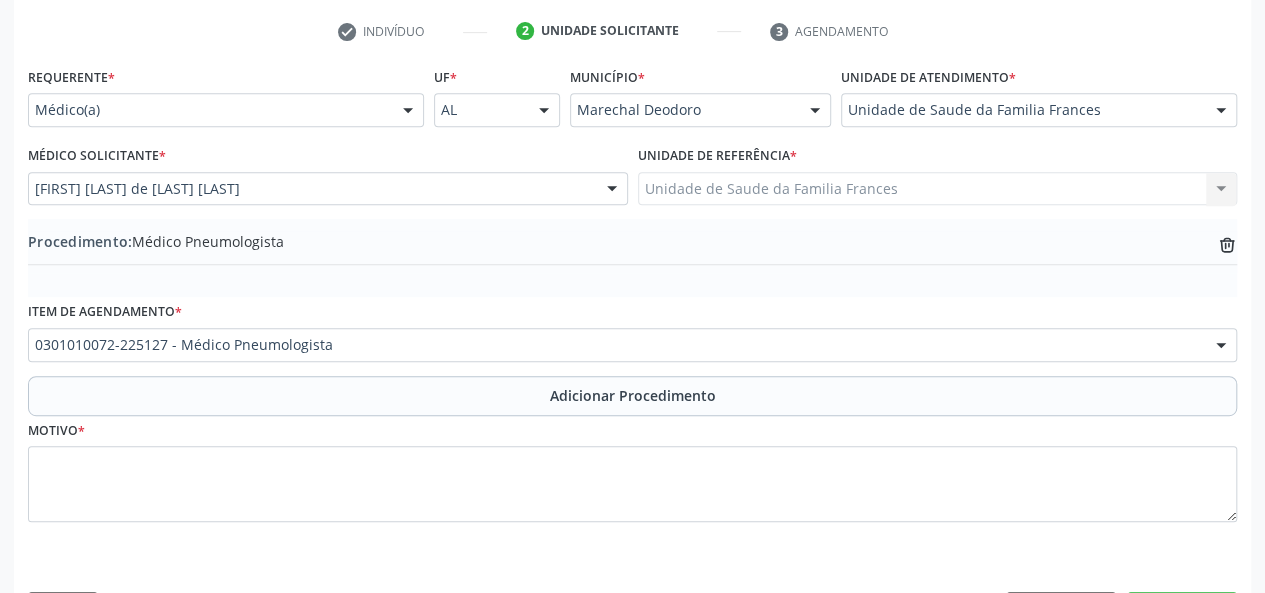 scroll, scrollTop: 458, scrollLeft: 0, axis: vertical 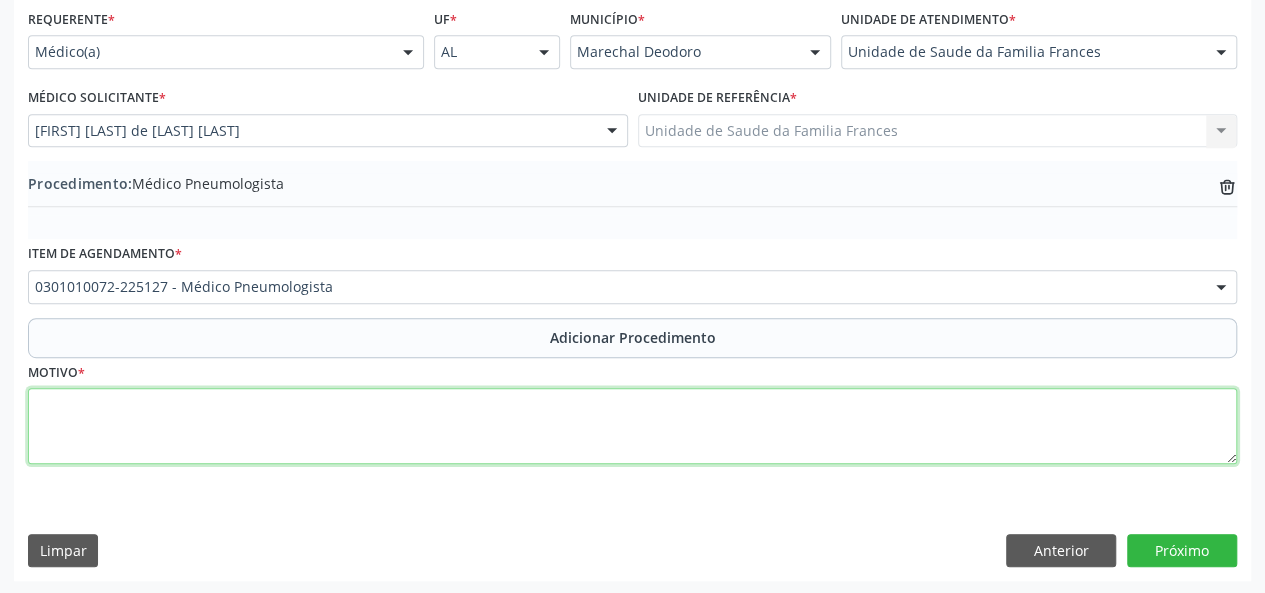 click at bounding box center [632, 426] 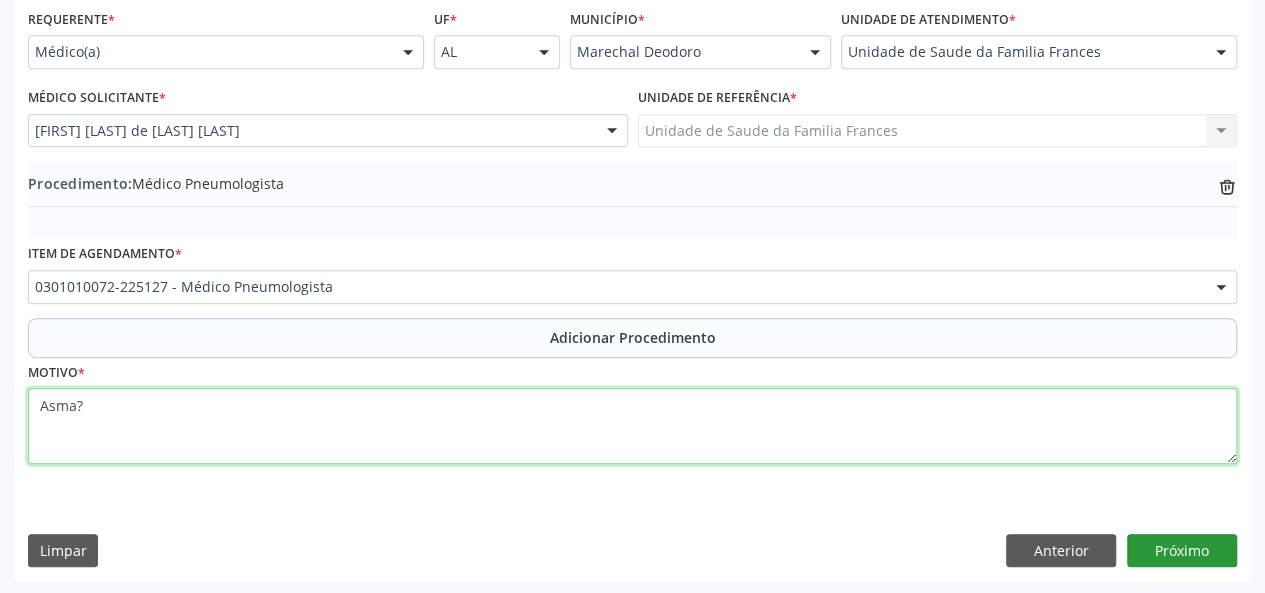 type on "Asma?" 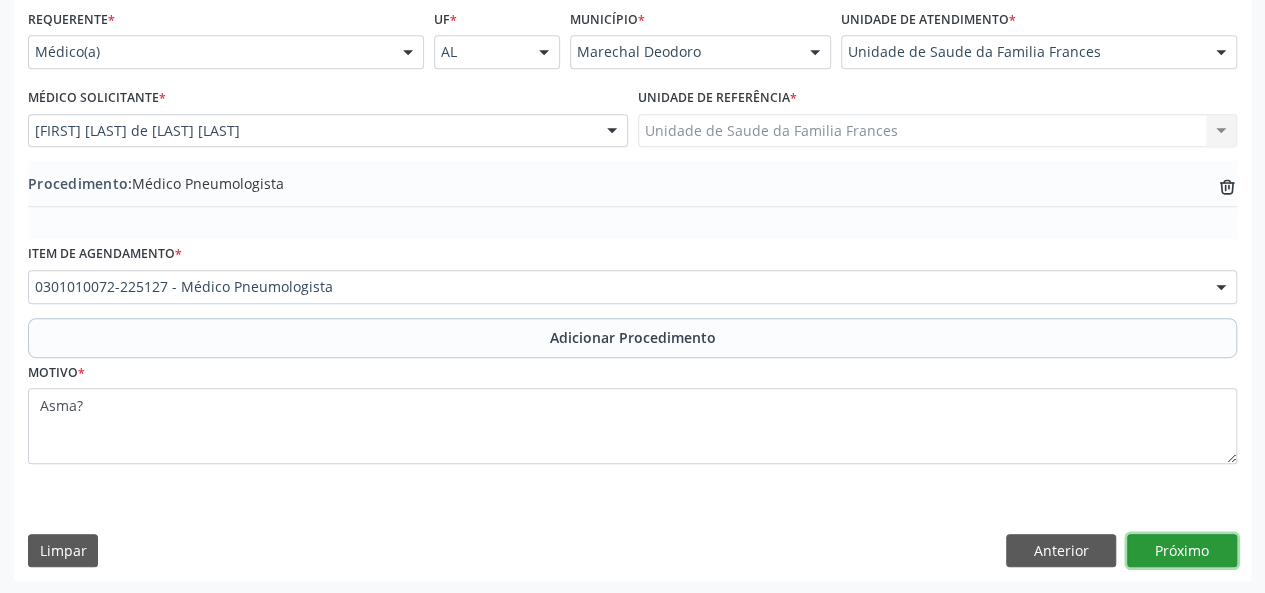 click on "Próximo" at bounding box center (1182, 551) 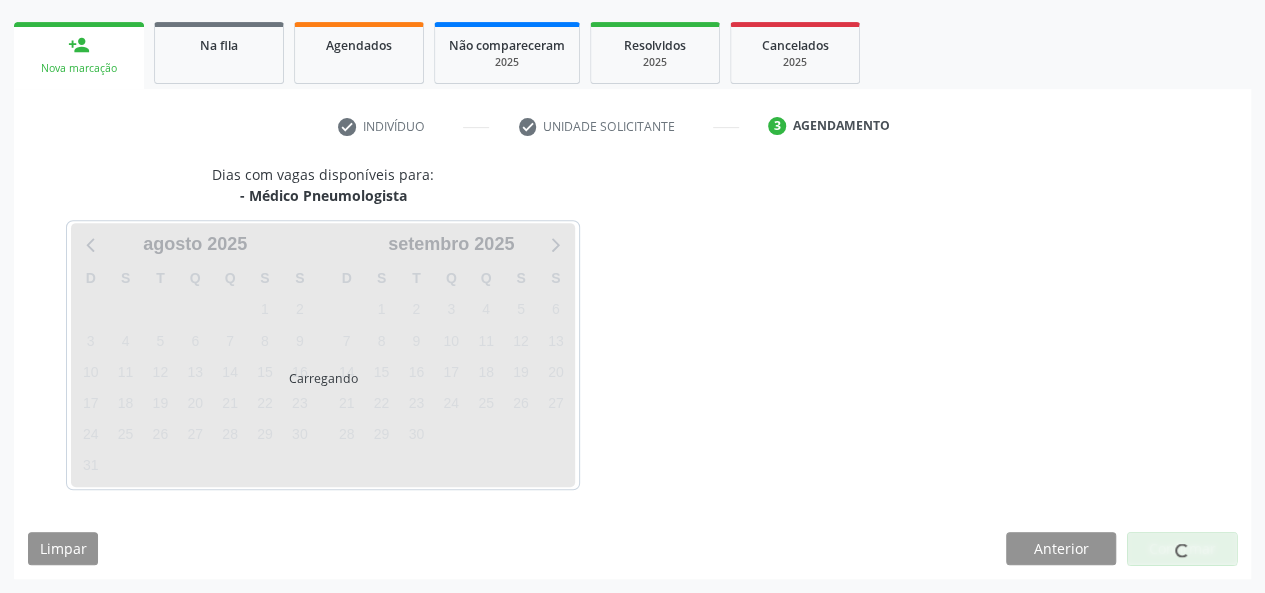 scroll, scrollTop: 303, scrollLeft: 0, axis: vertical 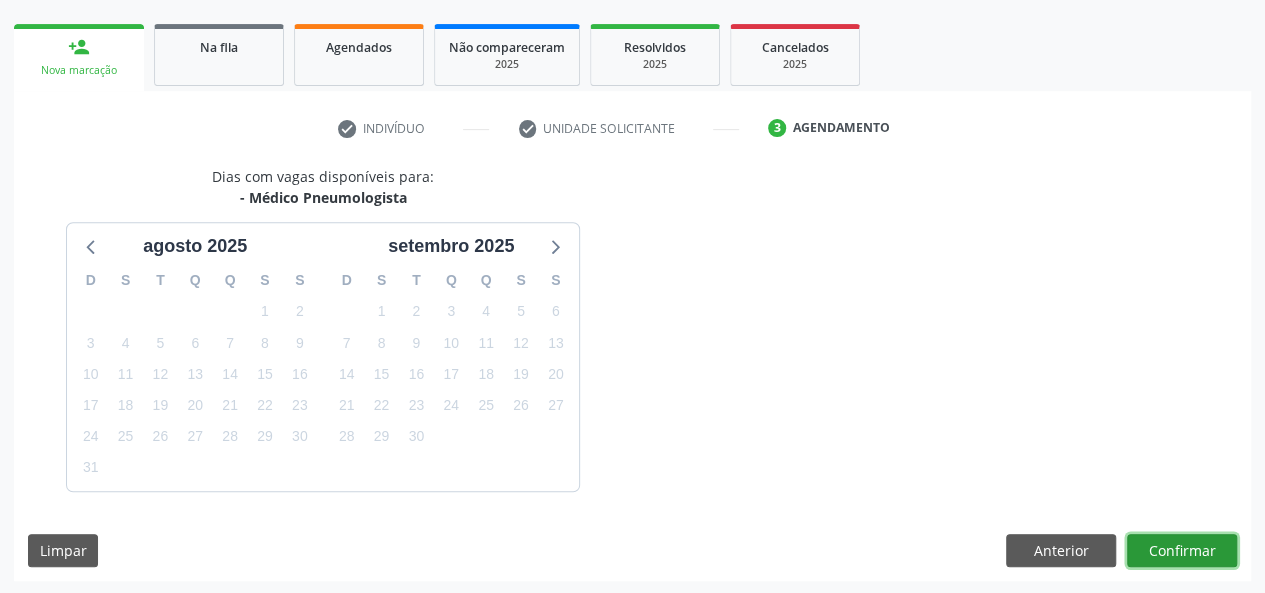 click on "Confirmar" at bounding box center (1182, 551) 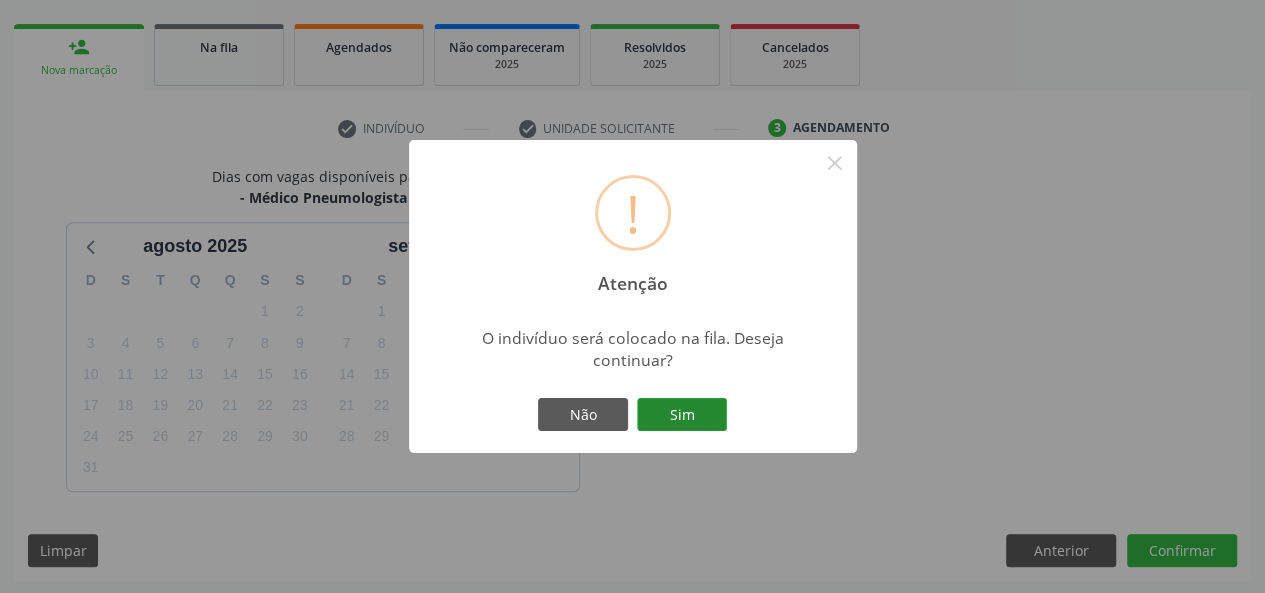click on "Sim" at bounding box center (682, 415) 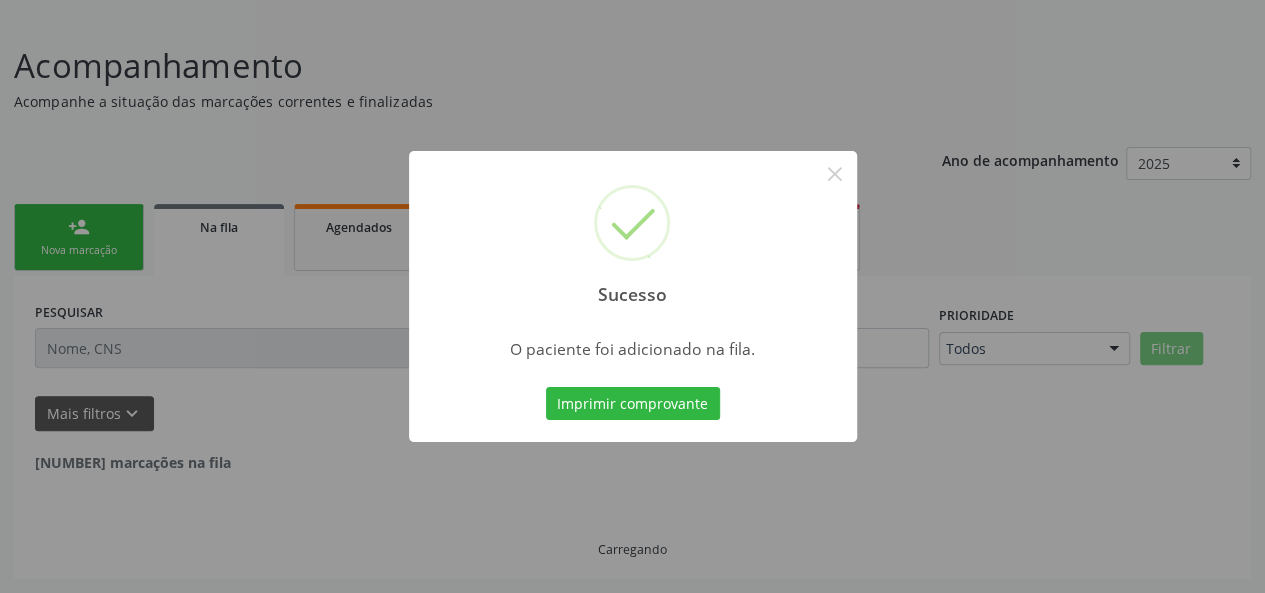 scroll, scrollTop: 100, scrollLeft: 0, axis: vertical 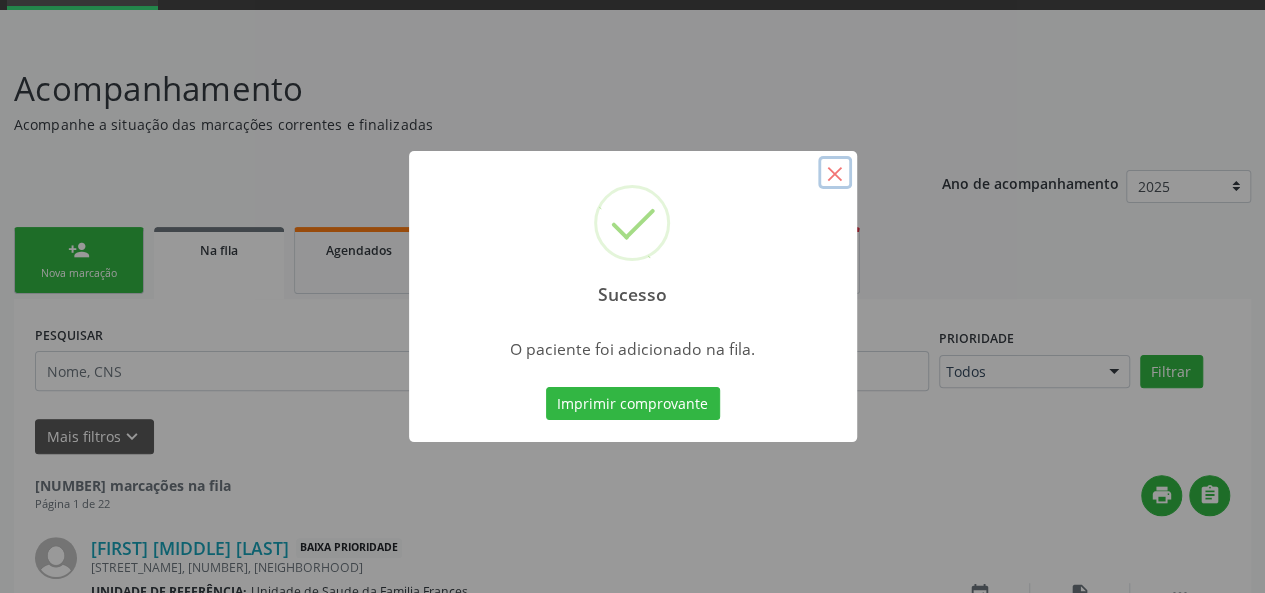click on "×" at bounding box center (835, 173) 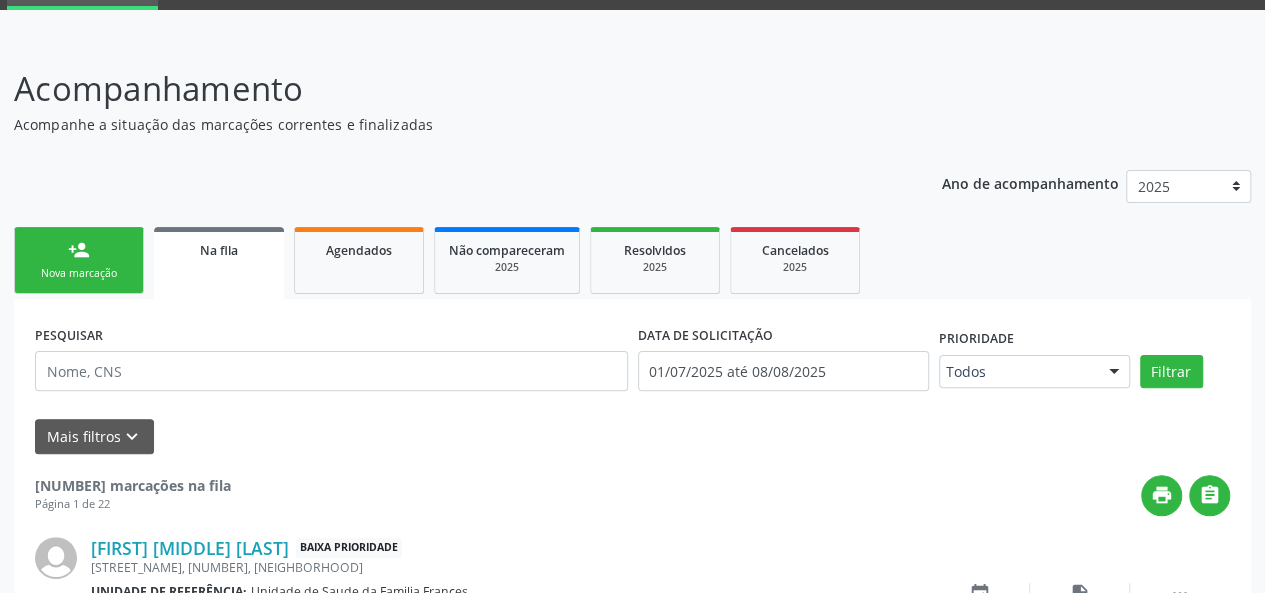 click on "person_add
Nova marcação" at bounding box center (79, 260) 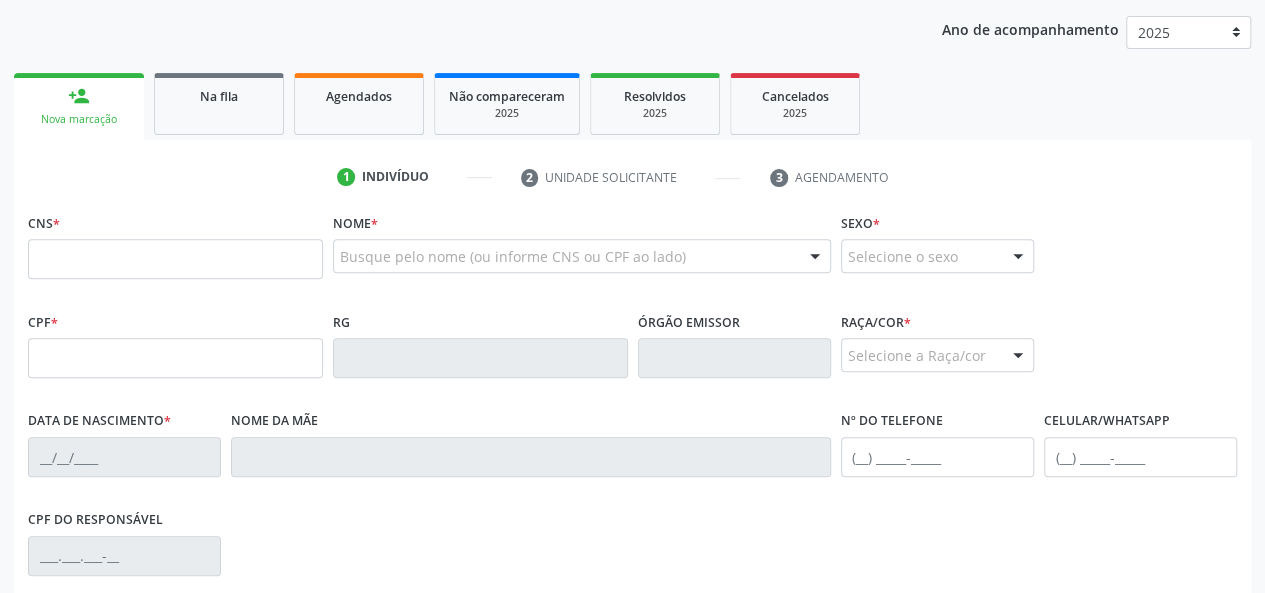 scroll, scrollTop: 300, scrollLeft: 0, axis: vertical 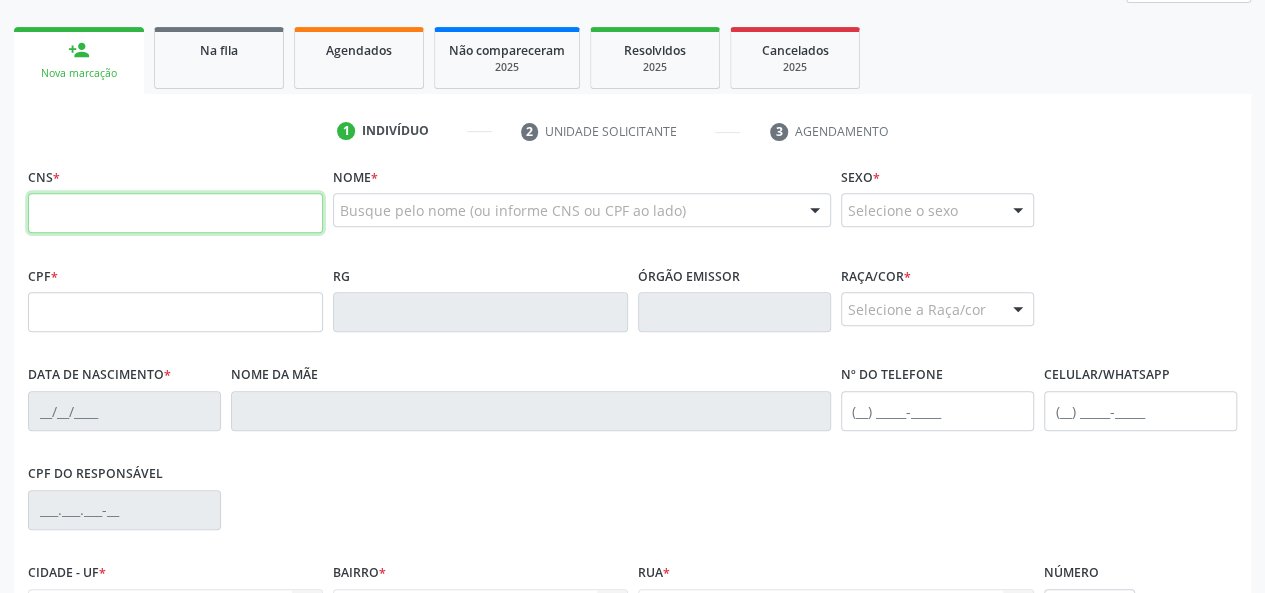 click at bounding box center (175, 213) 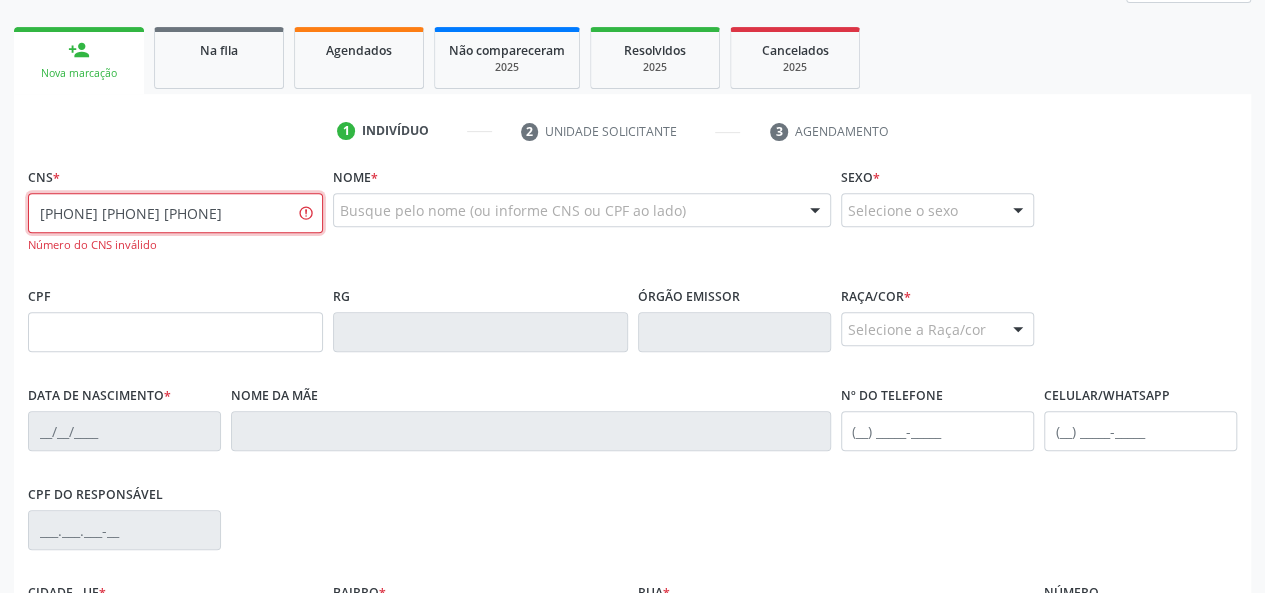 click on "[PHONE] [PHONE] [PHONE]" at bounding box center [175, 213] 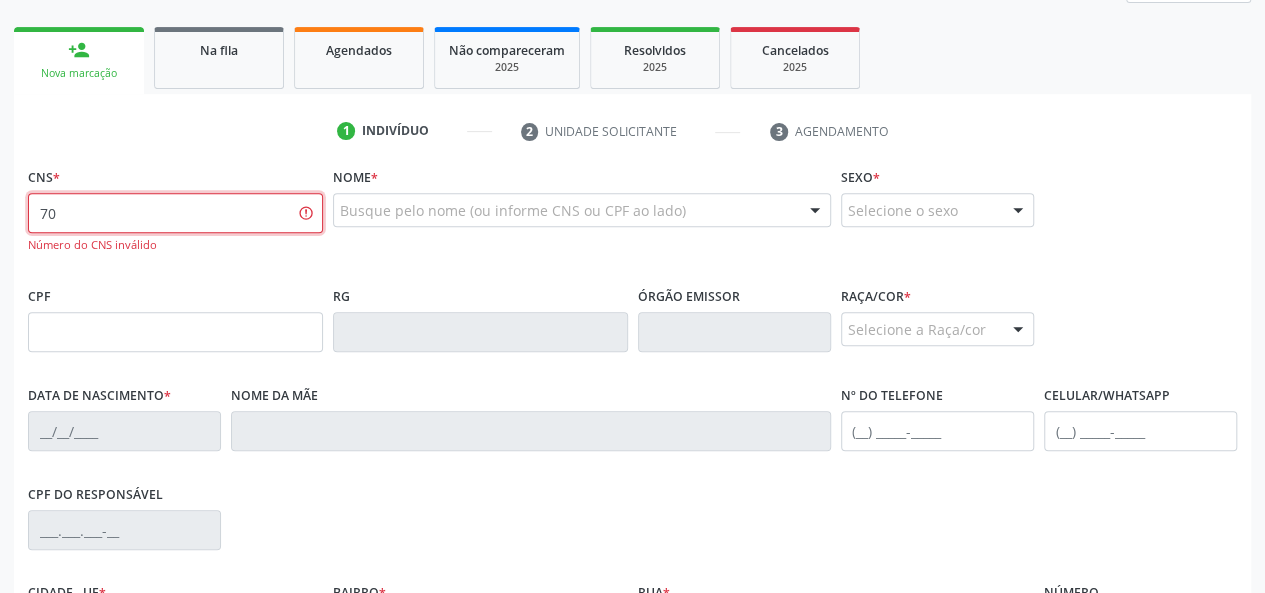 type on "7" 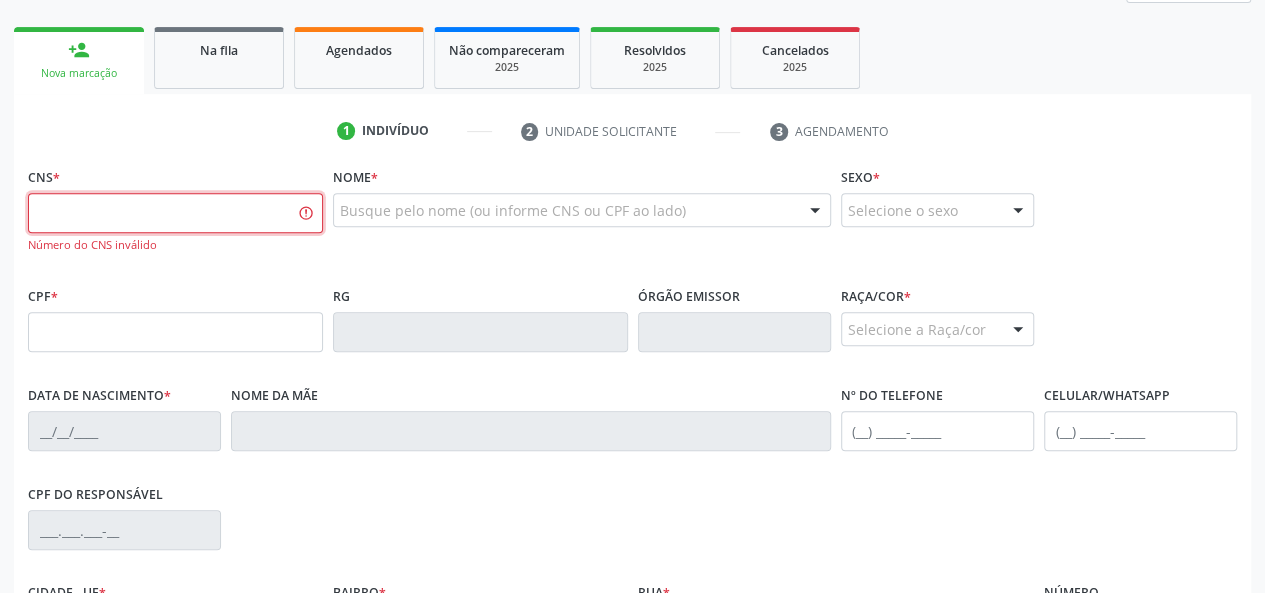 click at bounding box center (175, 213) 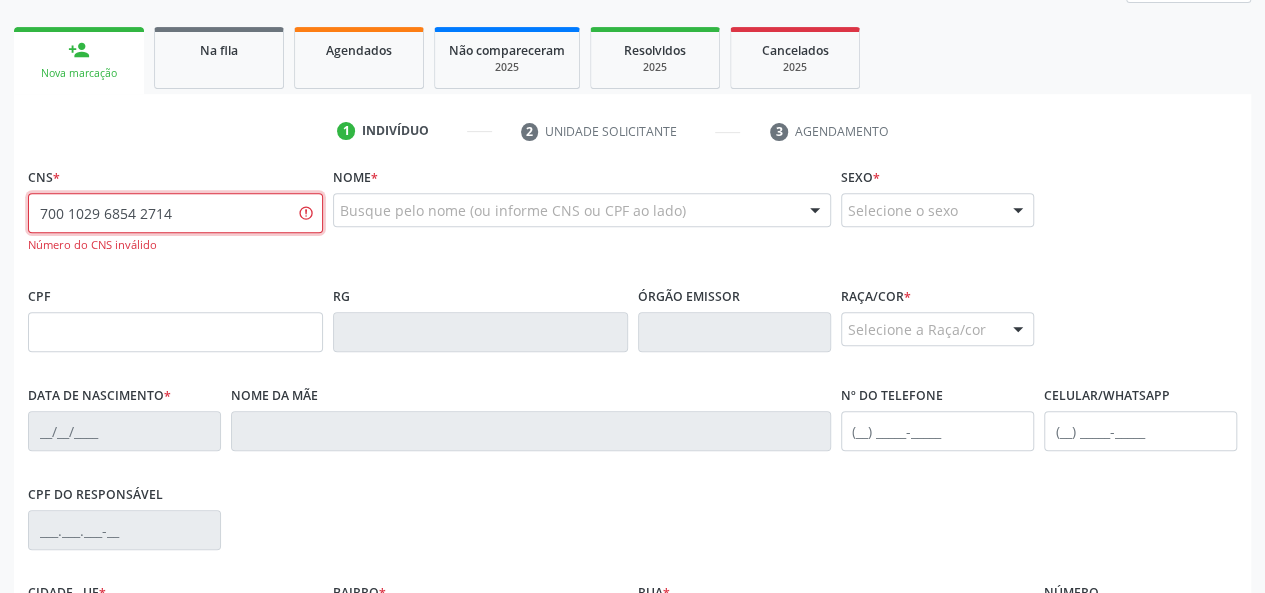 type on "700 1029 6854 2714" 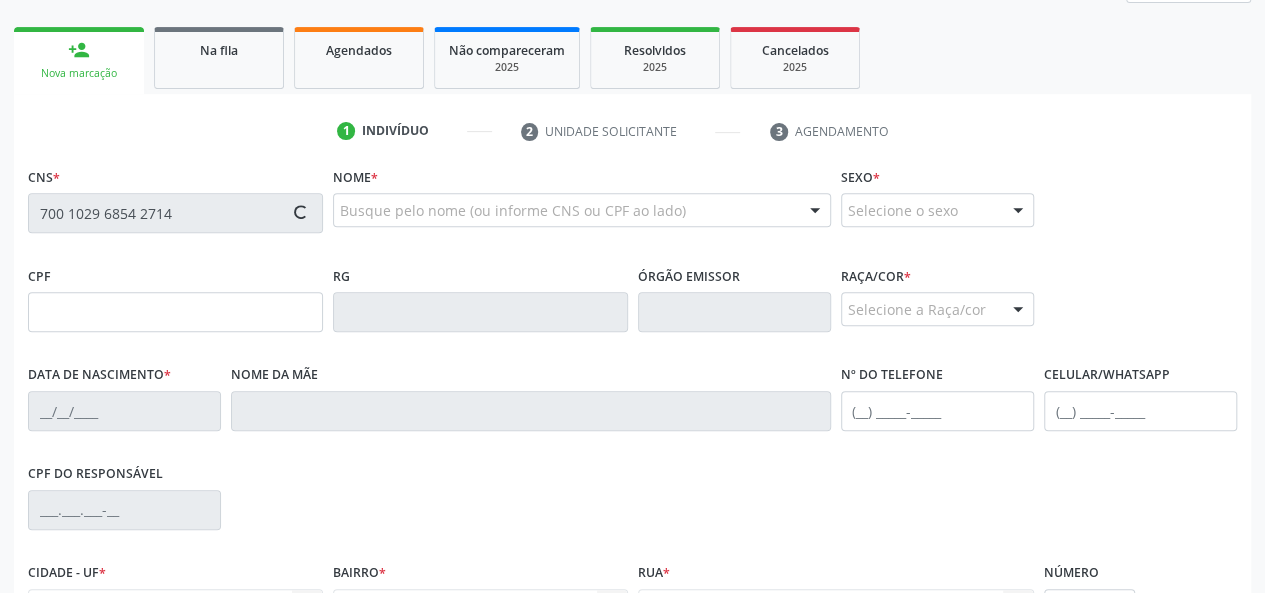 type on "[CPF]" 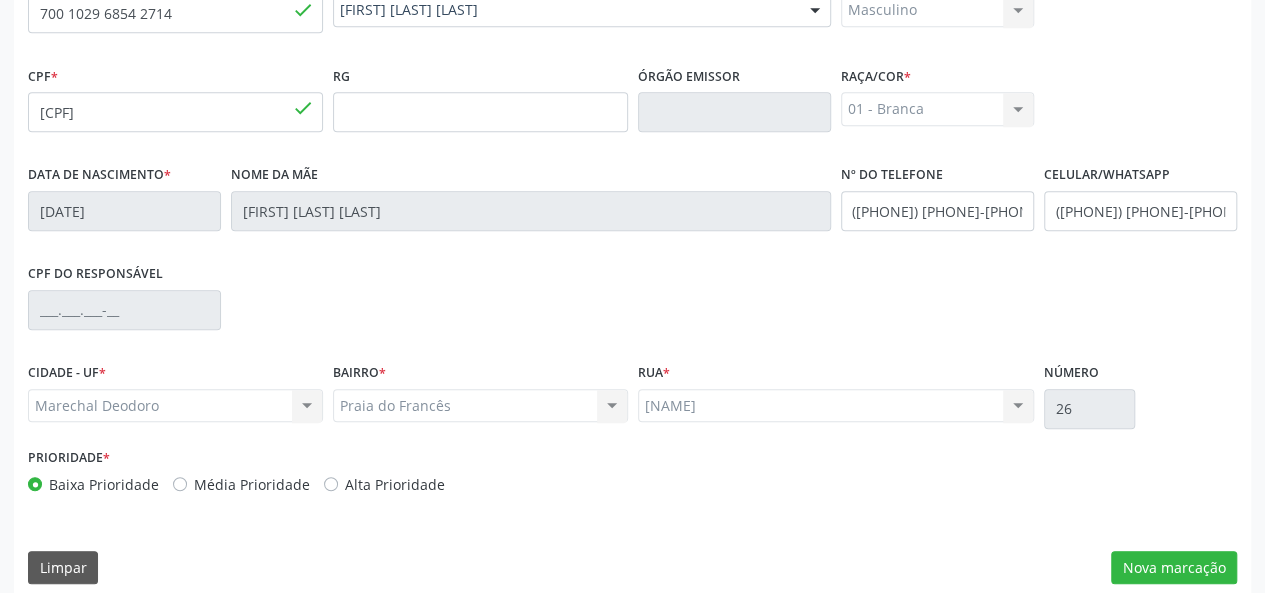 scroll, scrollTop: 518, scrollLeft: 0, axis: vertical 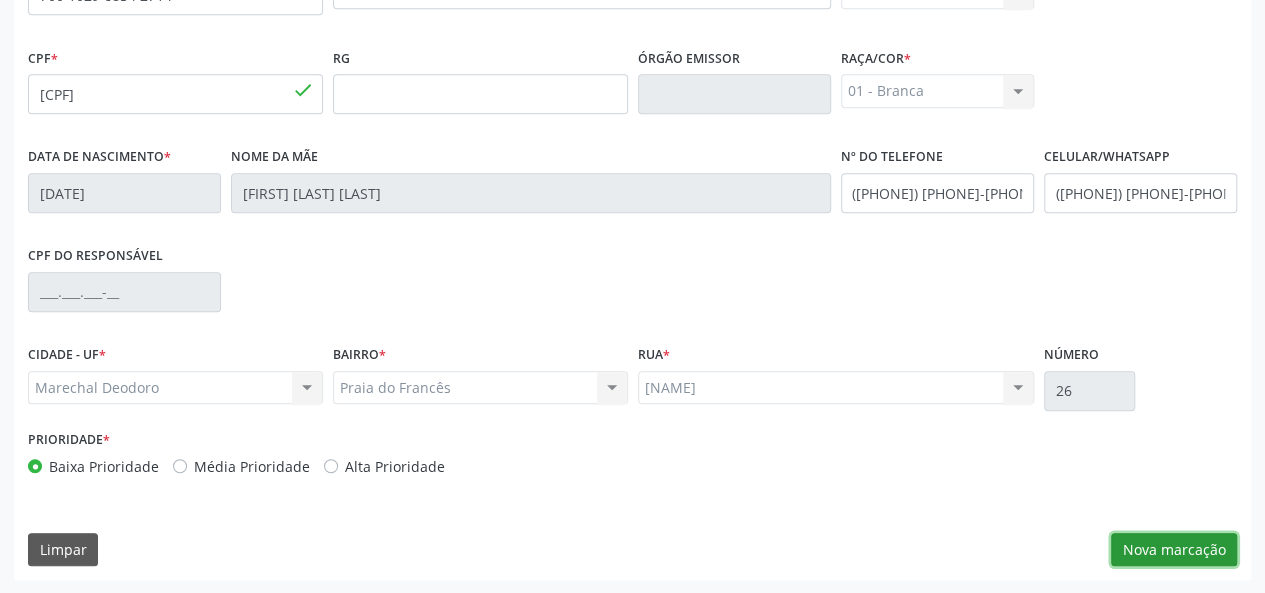 click on "Nova marcação" at bounding box center [1174, 550] 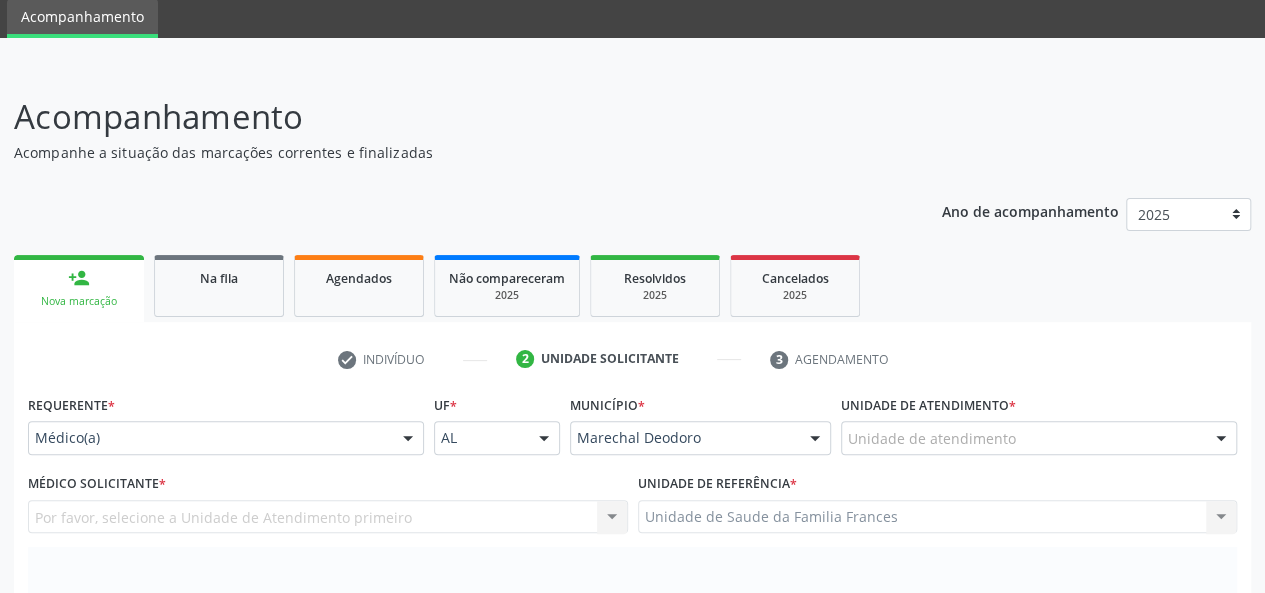scroll, scrollTop: 100, scrollLeft: 0, axis: vertical 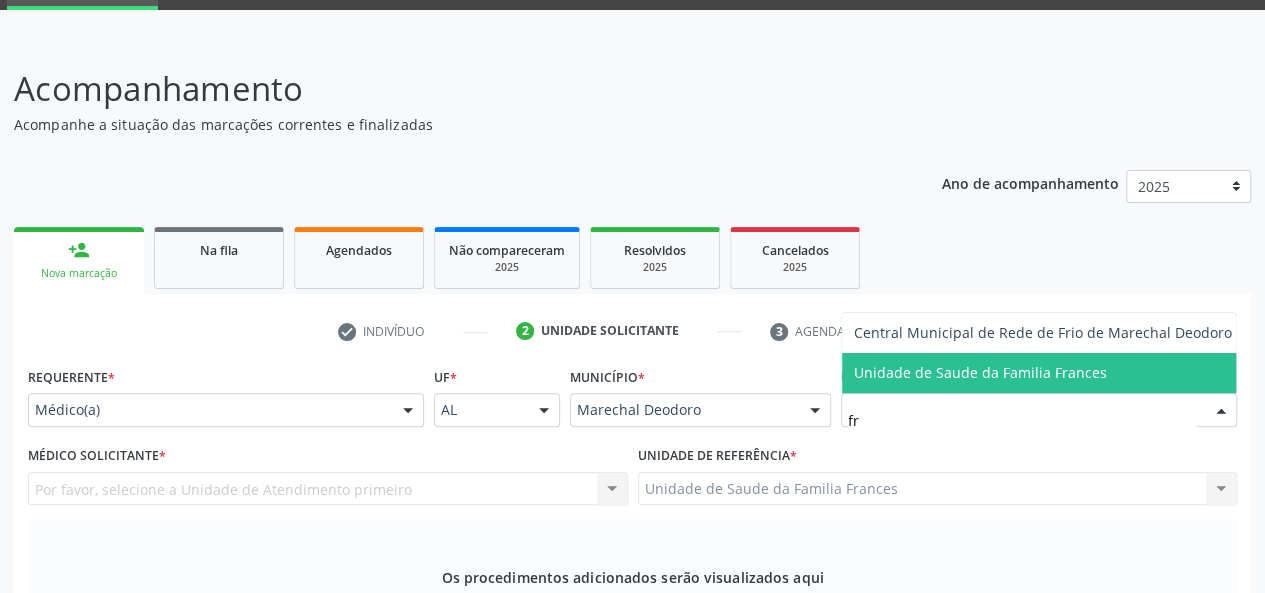 type on "fra" 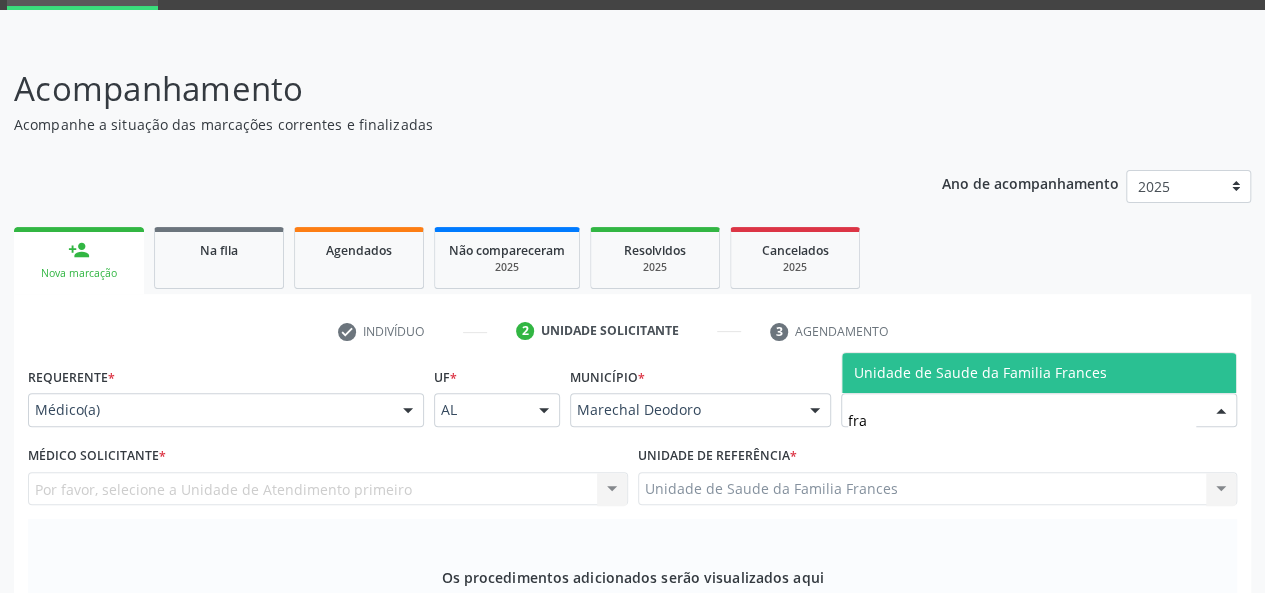 click on "Unidade de Saude da Familia Frances" at bounding box center (1039, 373) 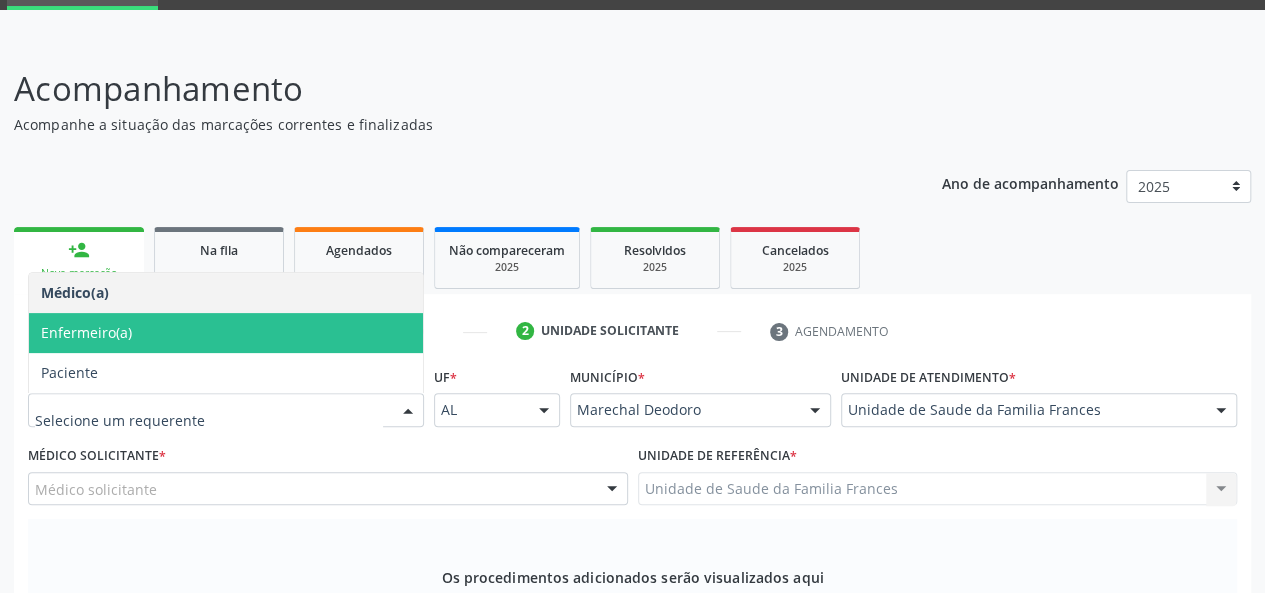 click on "Enfermeiro(a)" at bounding box center [226, 333] 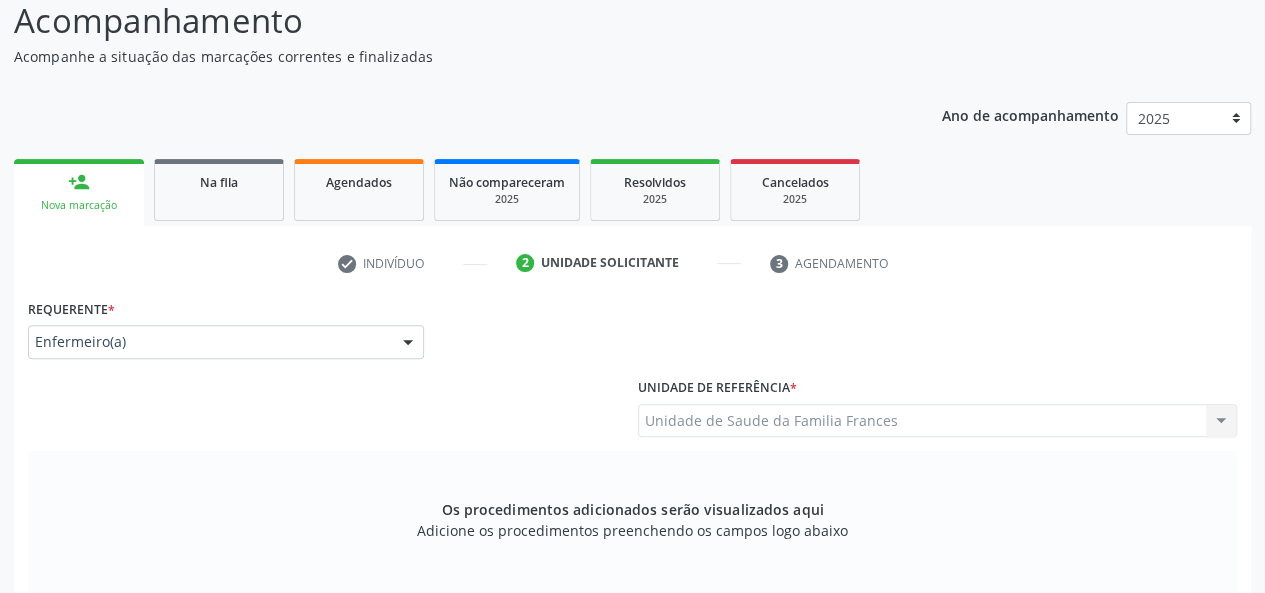 scroll, scrollTop: 200, scrollLeft: 0, axis: vertical 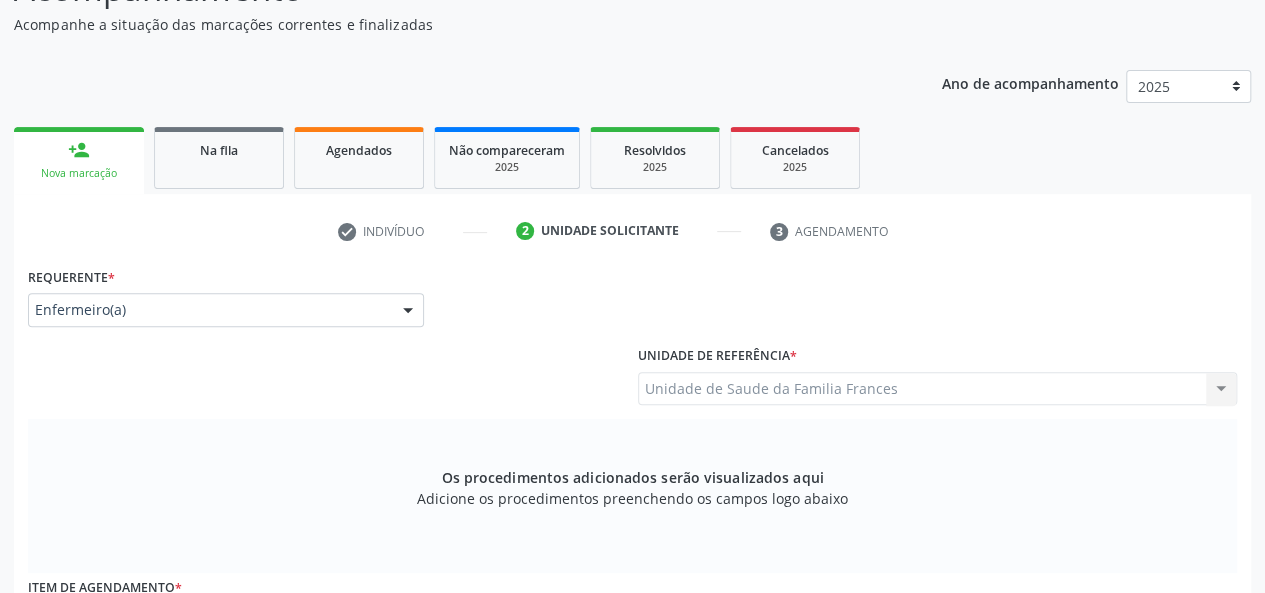 click on "[NAME]" at bounding box center [938, 389] 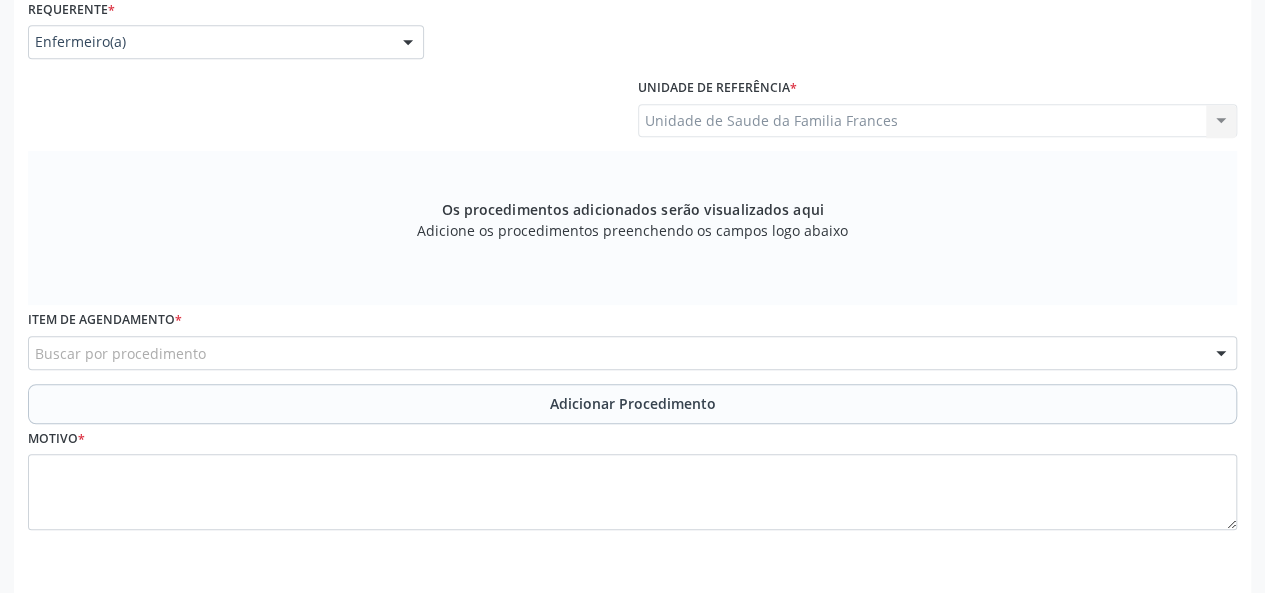 scroll, scrollTop: 500, scrollLeft: 0, axis: vertical 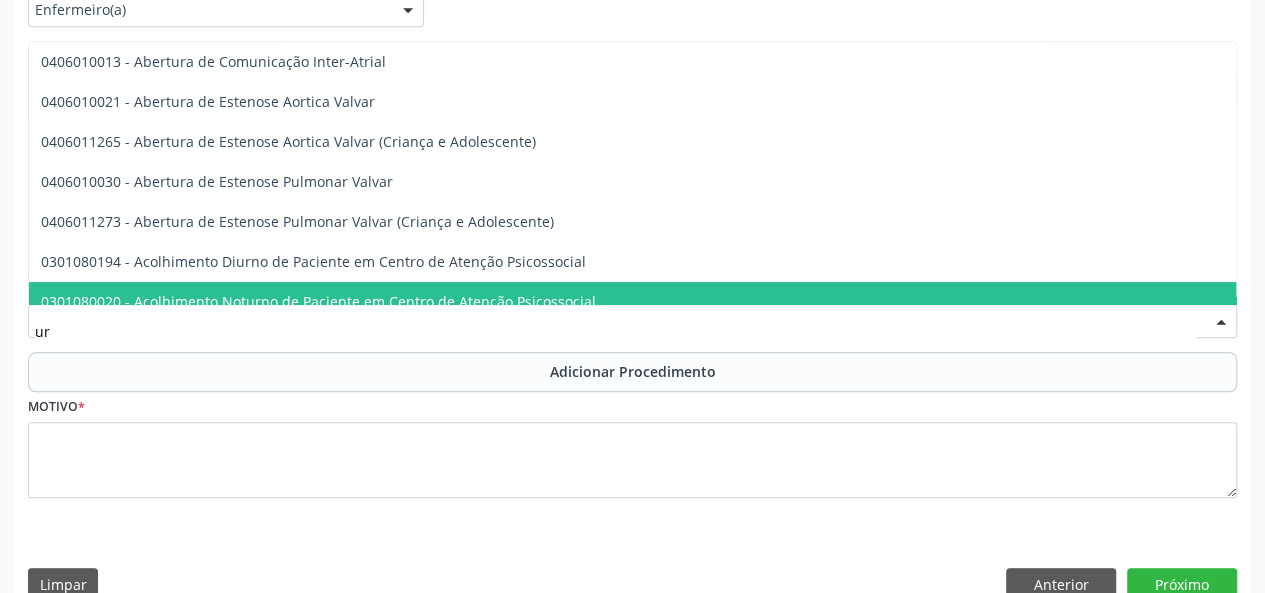 type on "u" 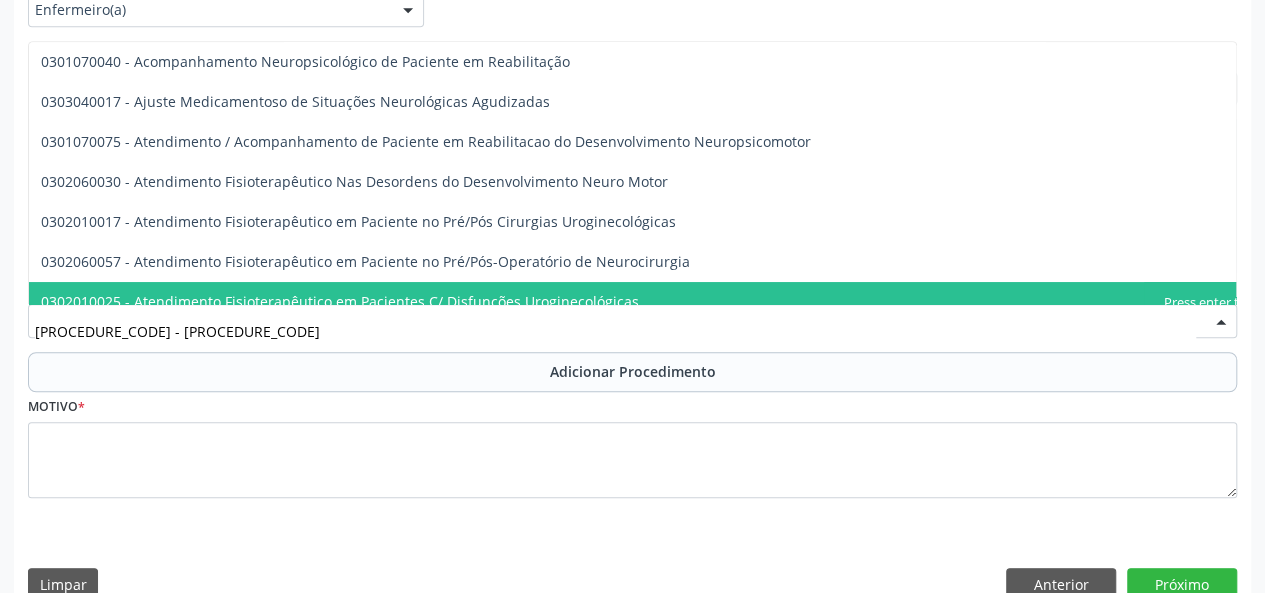type on "[PROCEDURE_CODE]" 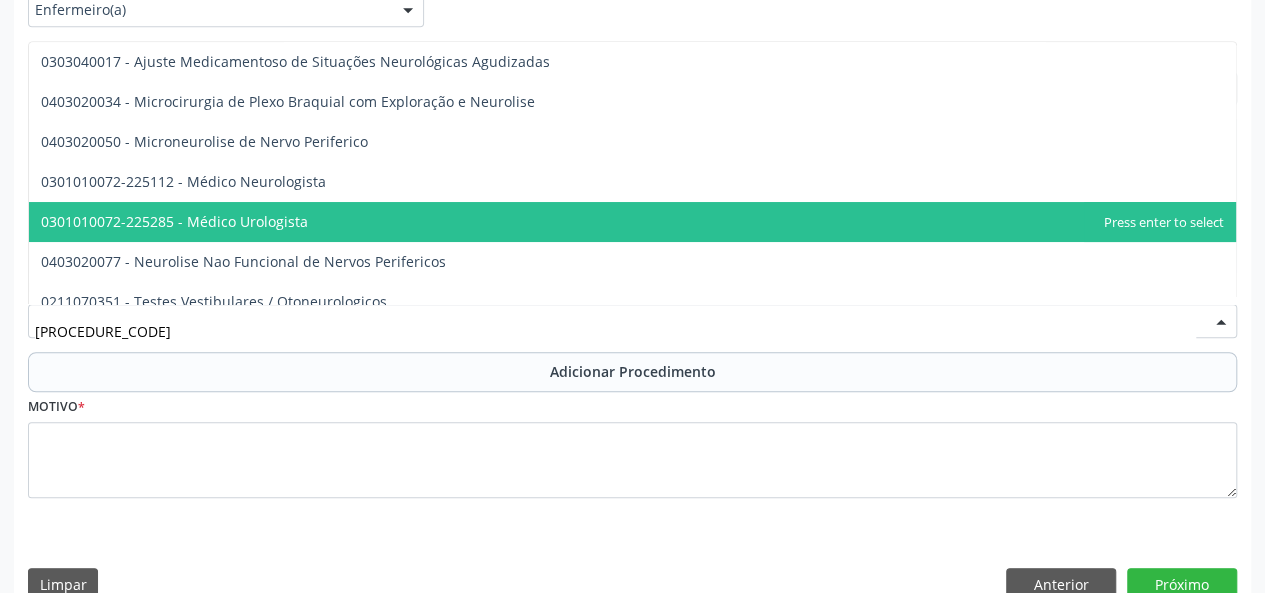 click on "0301010072-225285 - Médico Urologista" at bounding box center (632, 222) 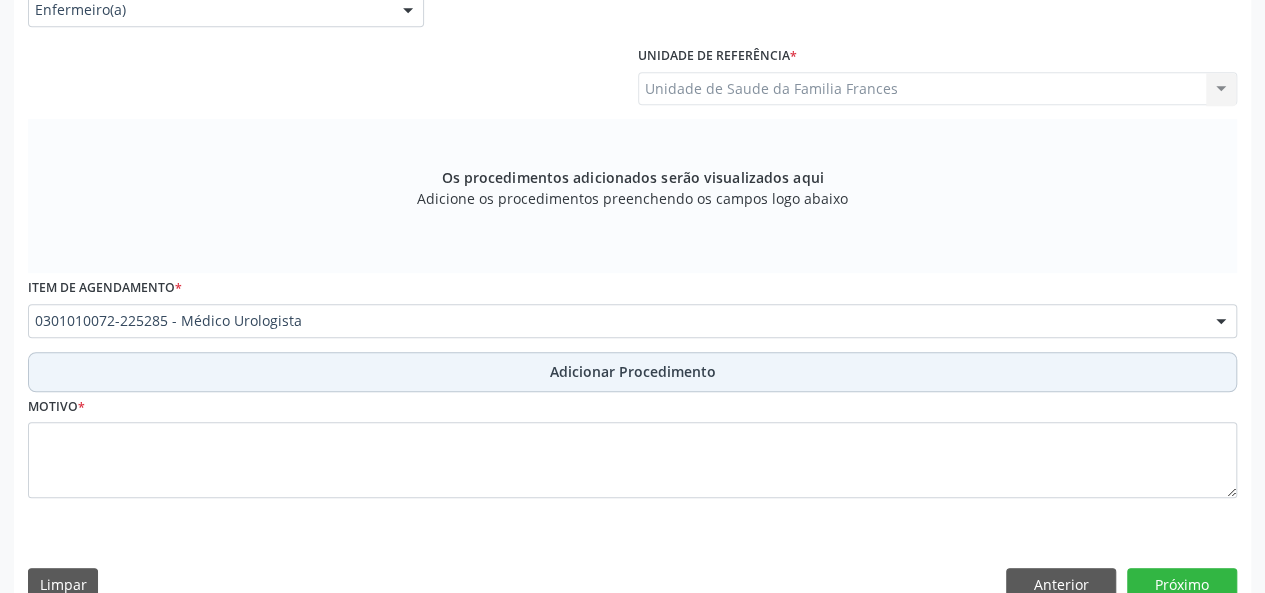 click on "Adicionar Procedimento" at bounding box center [633, 371] 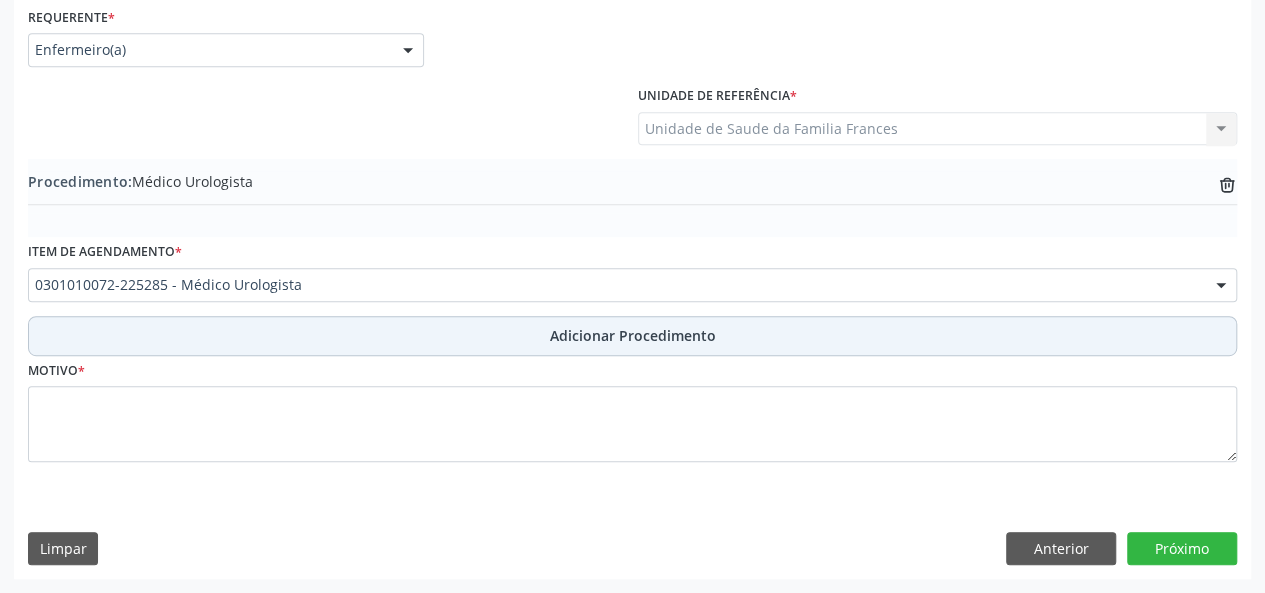scroll, scrollTop: 458, scrollLeft: 0, axis: vertical 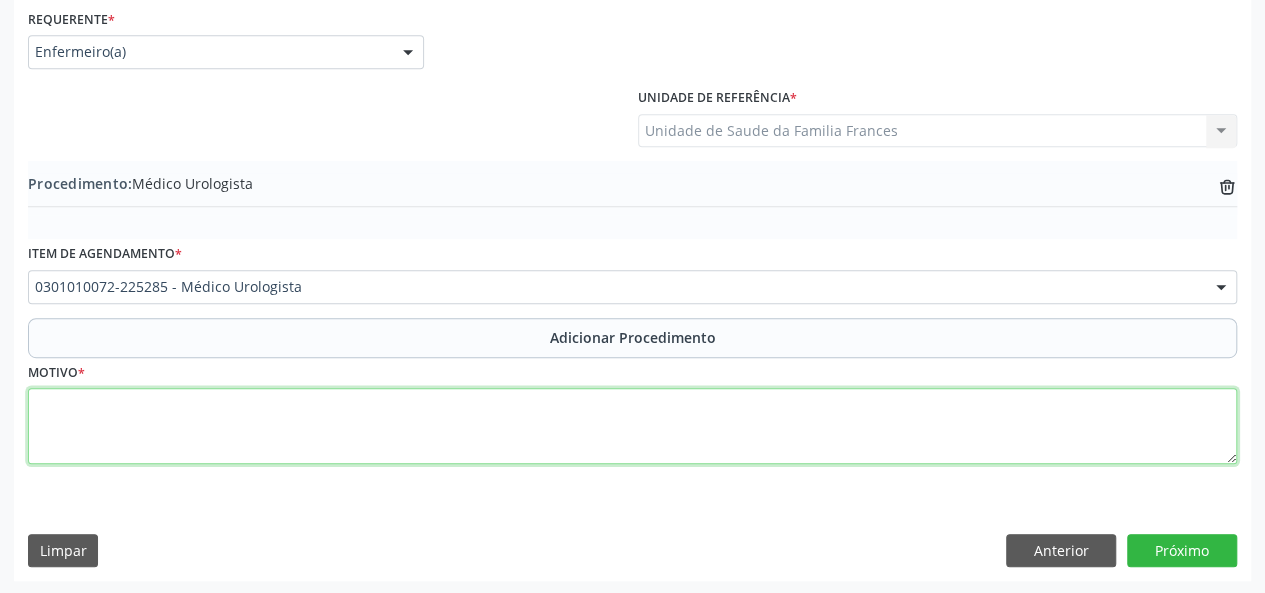click at bounding box center [632, 426] 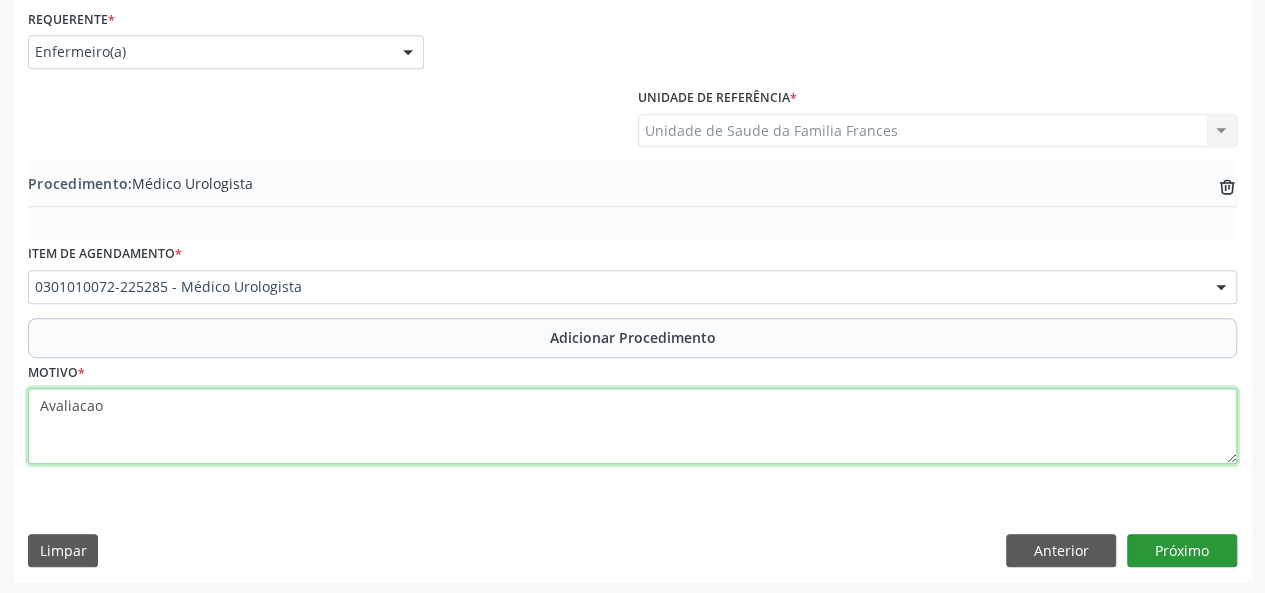 type on "Avaliacao" 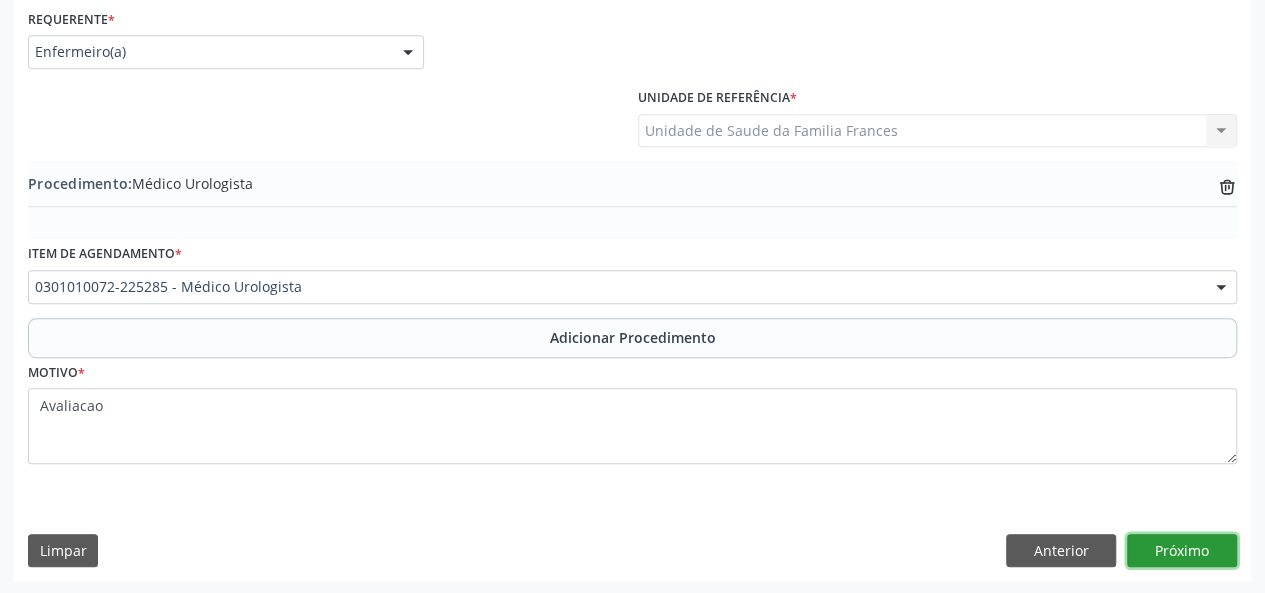 click on "Próximo" at bounding box center (1182, 551) 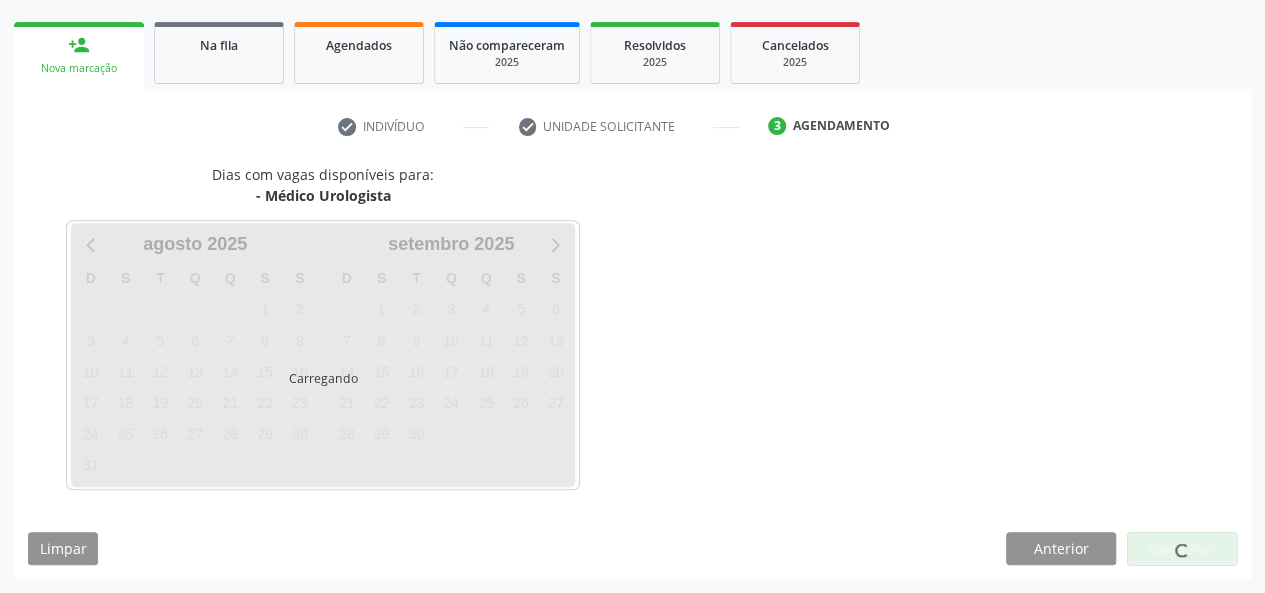 scroll, scrollTop: 303, scrollLeft: 0, axis: vertical 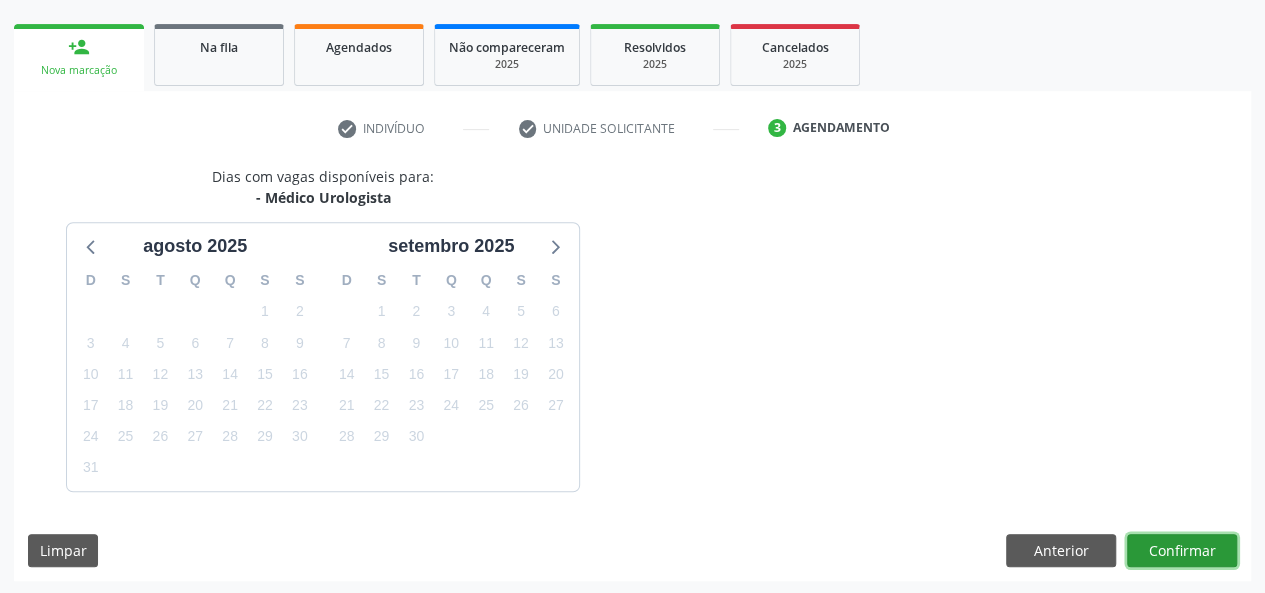 click on "Confirmar" at bounding box center (1182, 551) 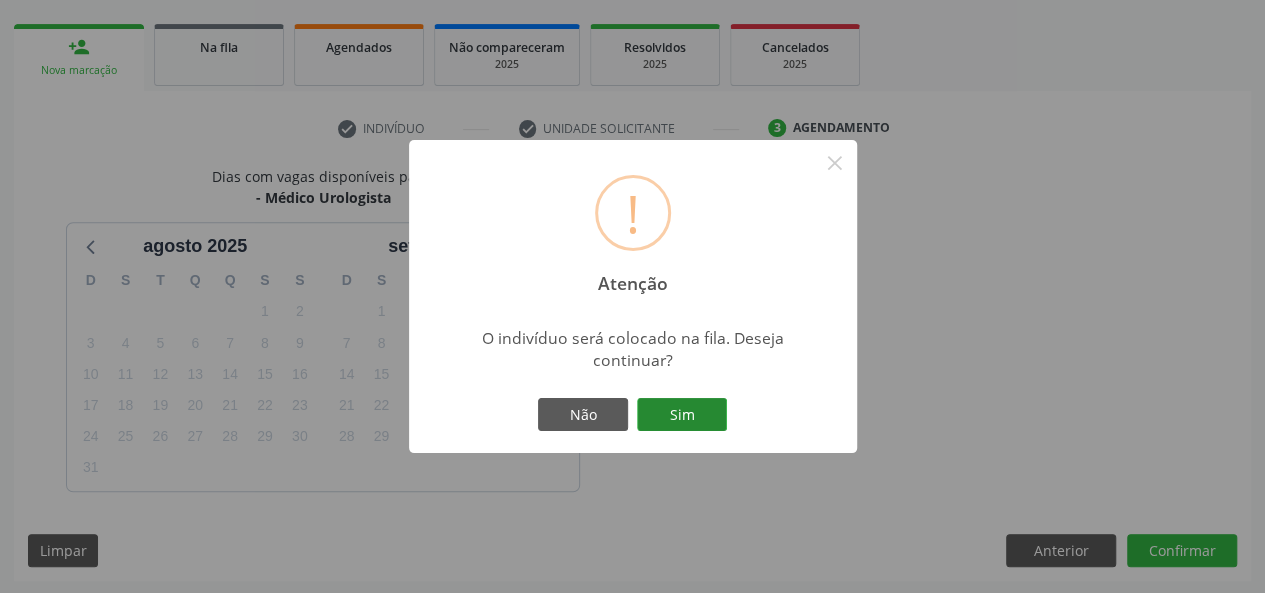 click on "Sim" at bounding box center [682, 415] 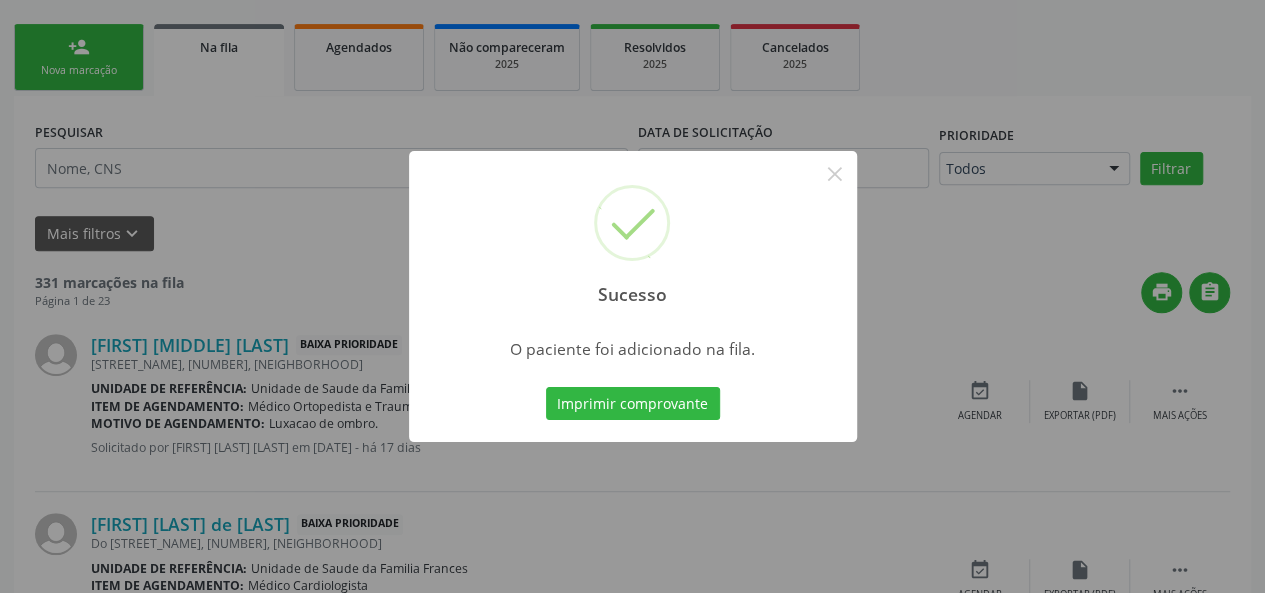 scroll, scrollTop: 100, scrollLeft: 0, axis: vertical 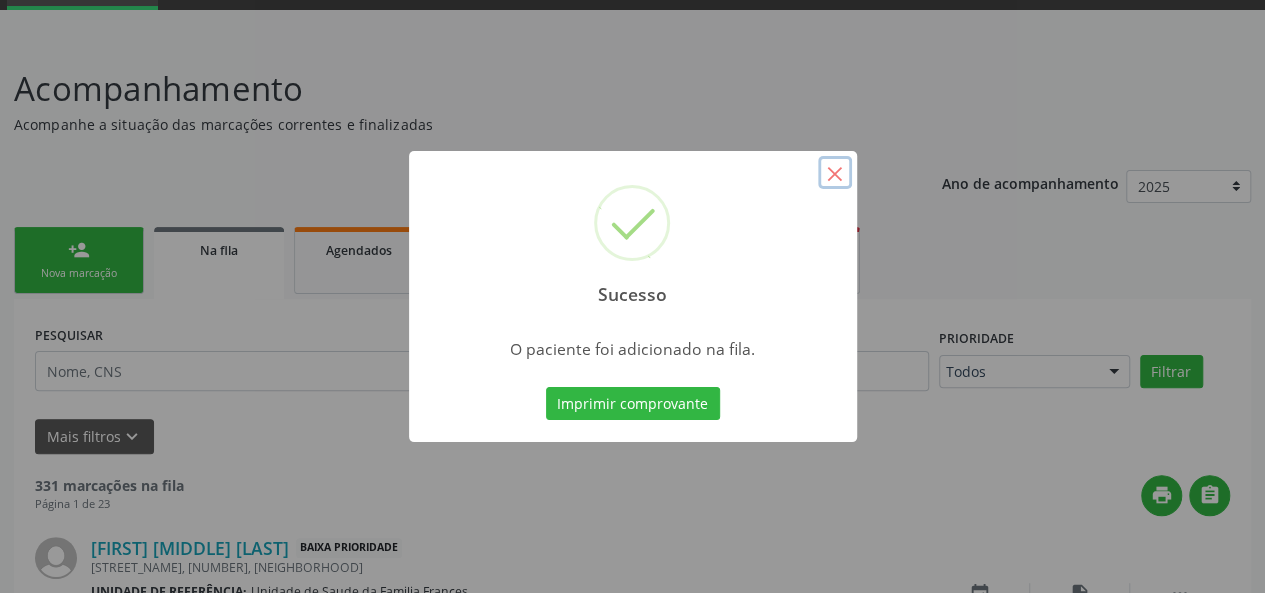 click on "×" at bounding box center [835, 173] 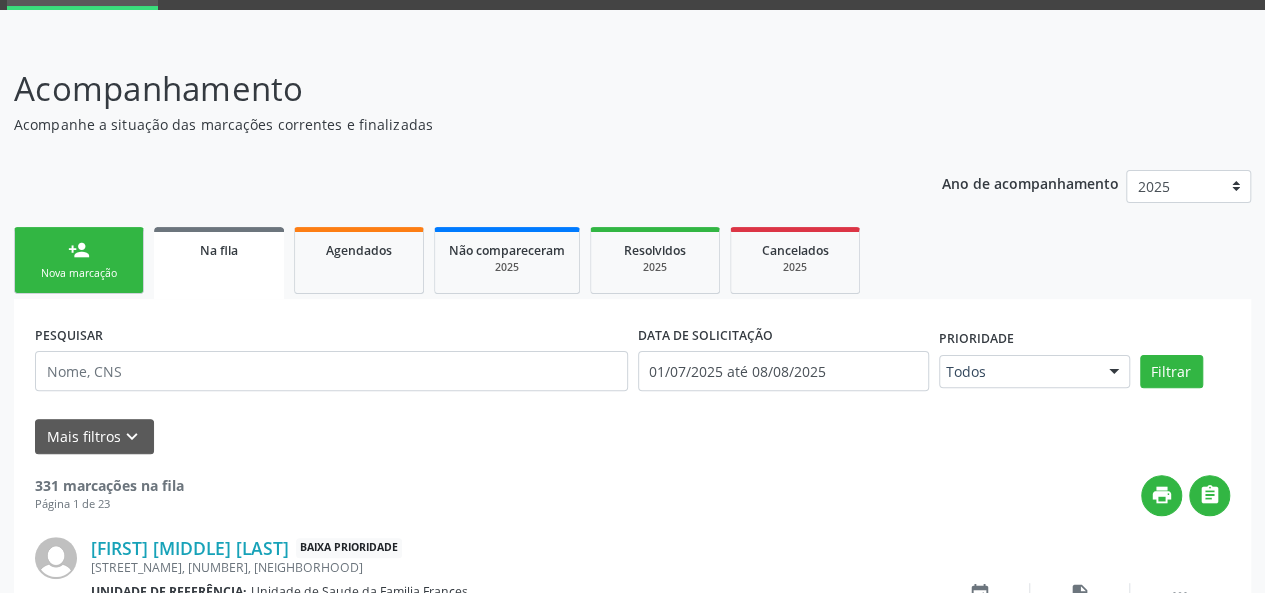 click on "Nova marcação" at bounding box center (79, 273) 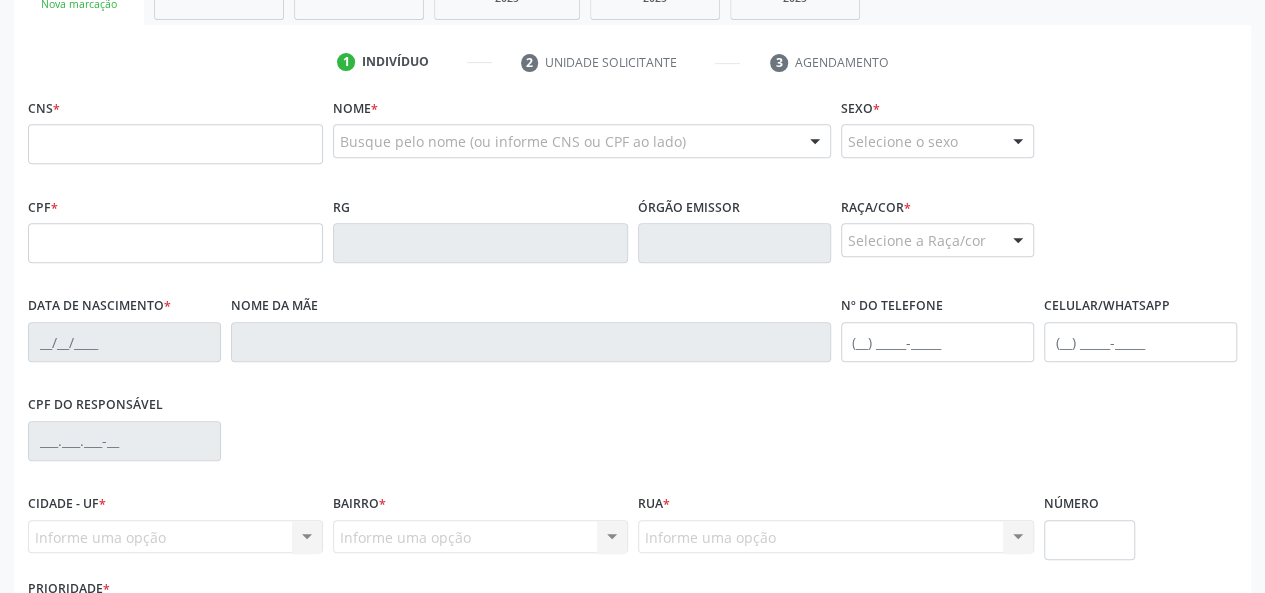 scroll, scrollTop: 400, scrollLeft: 0, axis: vertical 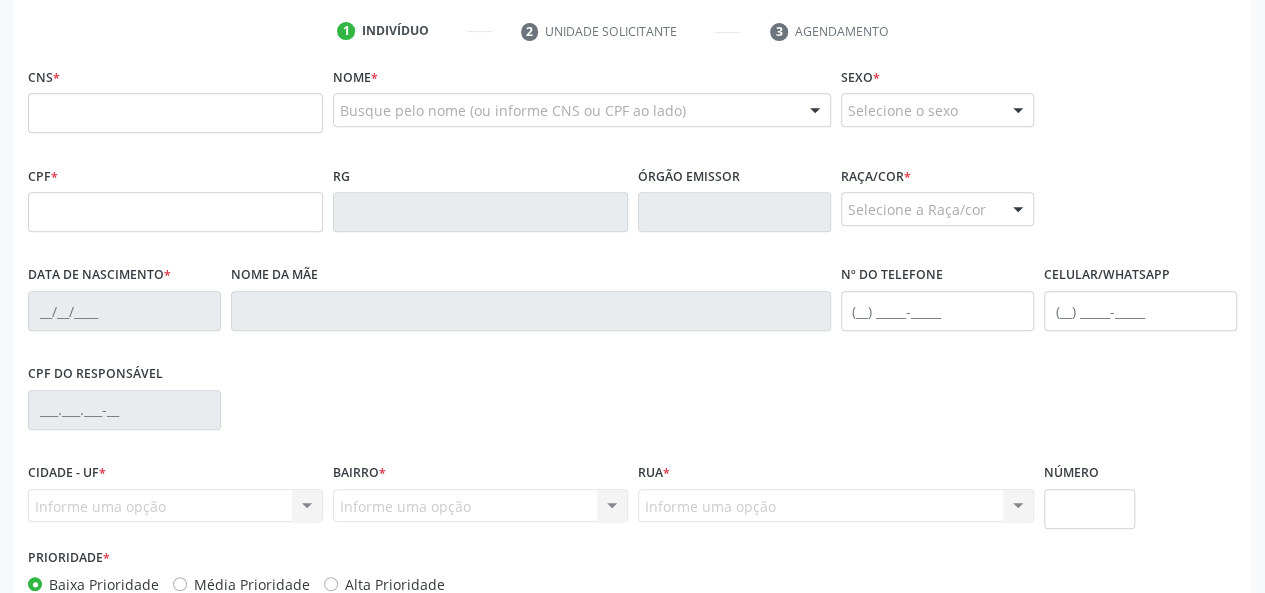 click on "RG" at bounding box center [480, 196] 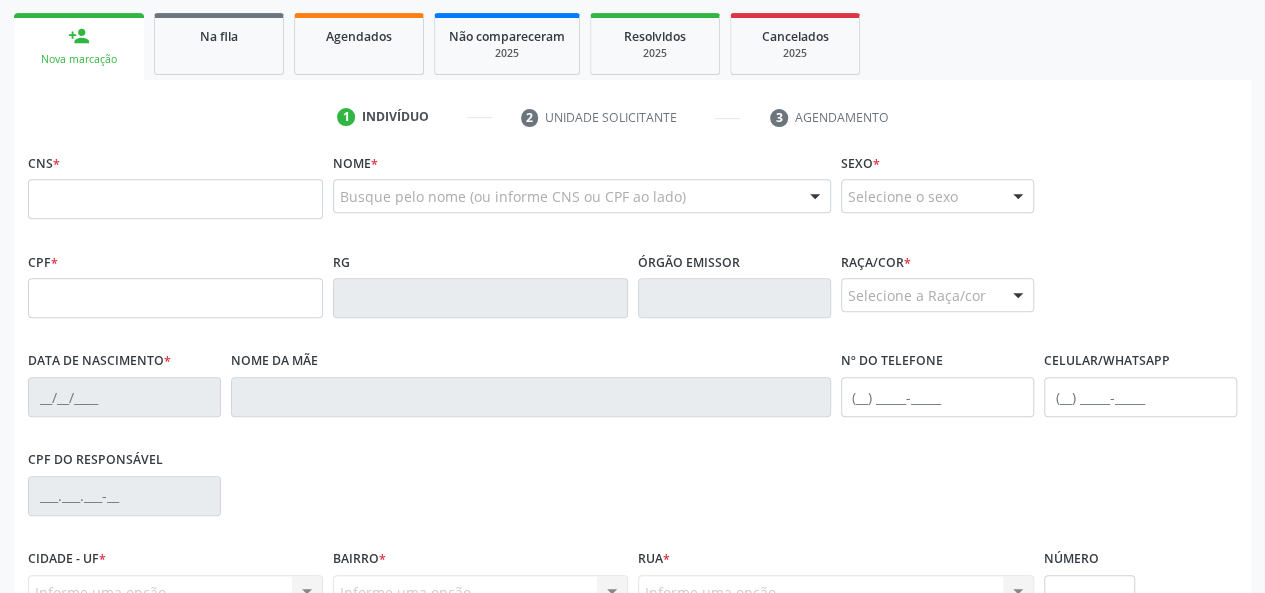 scroll, scrollTop: 200, scrollLeft: 0, axis: vertical 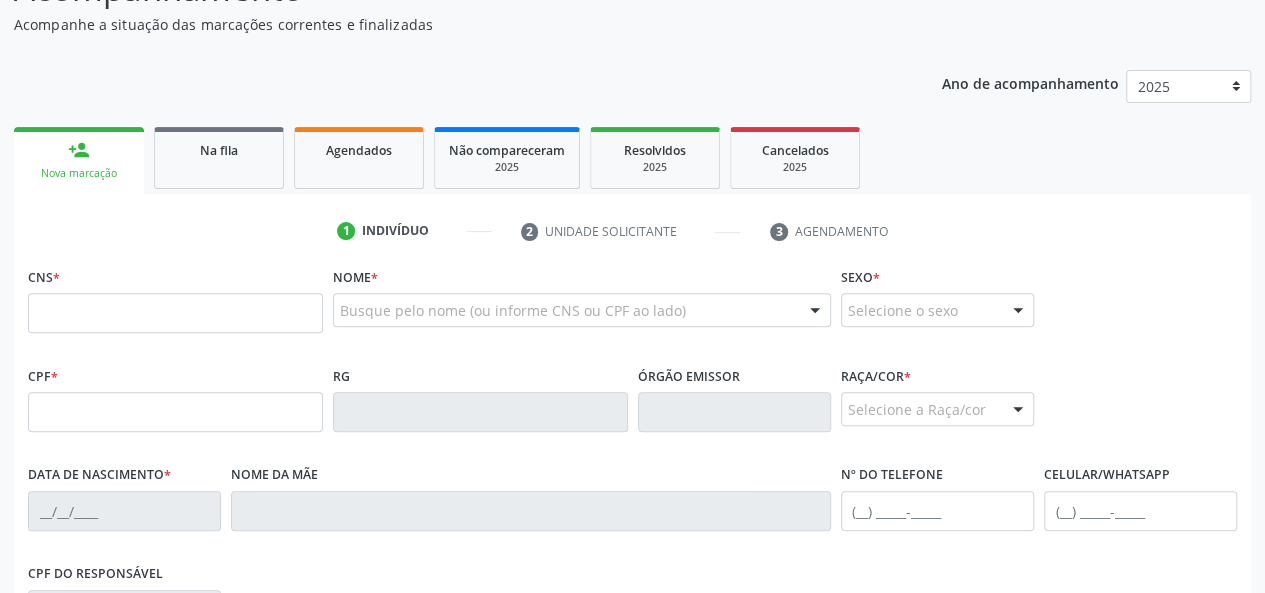 click at bounding box center [1018, 311] 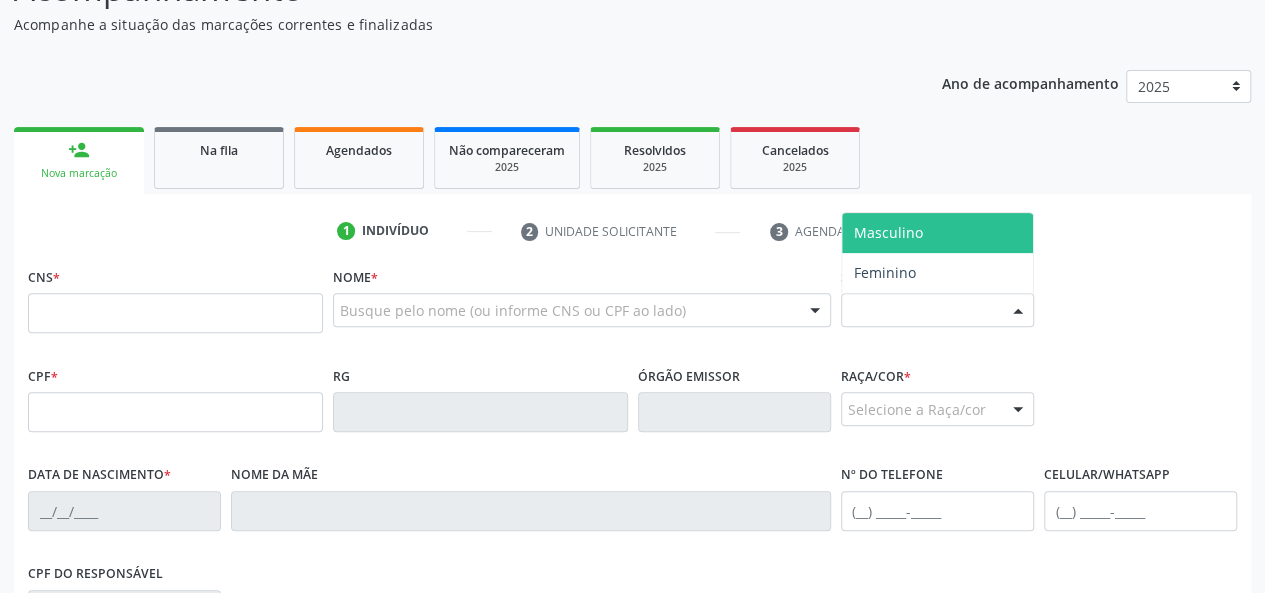 click on "Masculino" at bounding box center (888, 232) 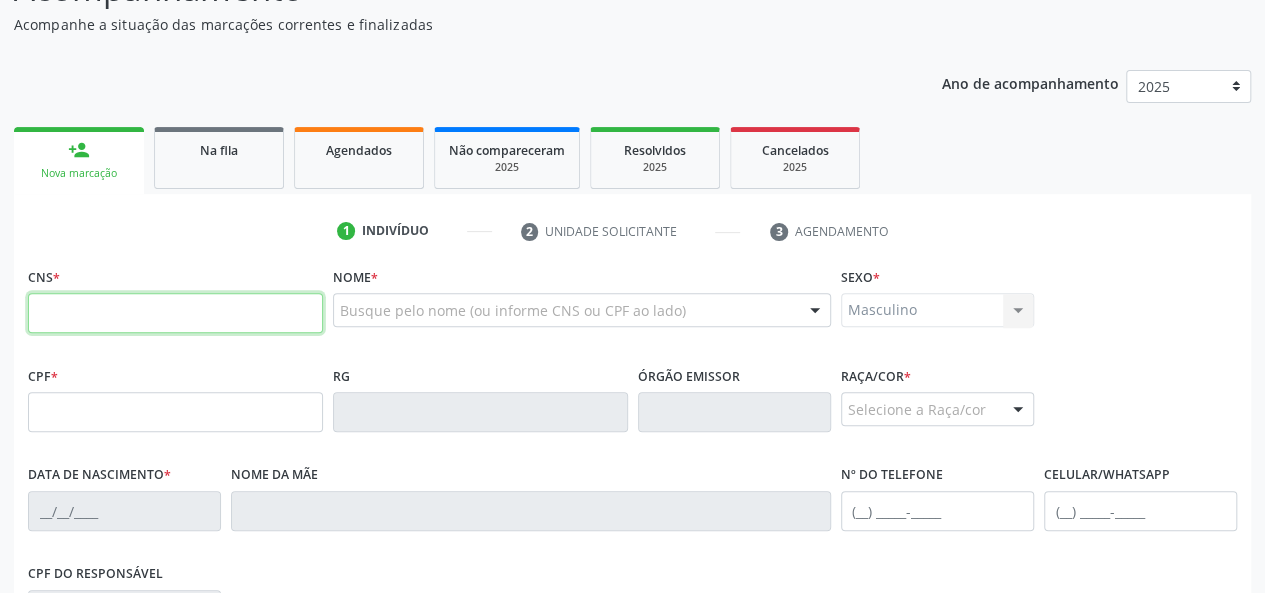 click at bounding box center (175, 313) 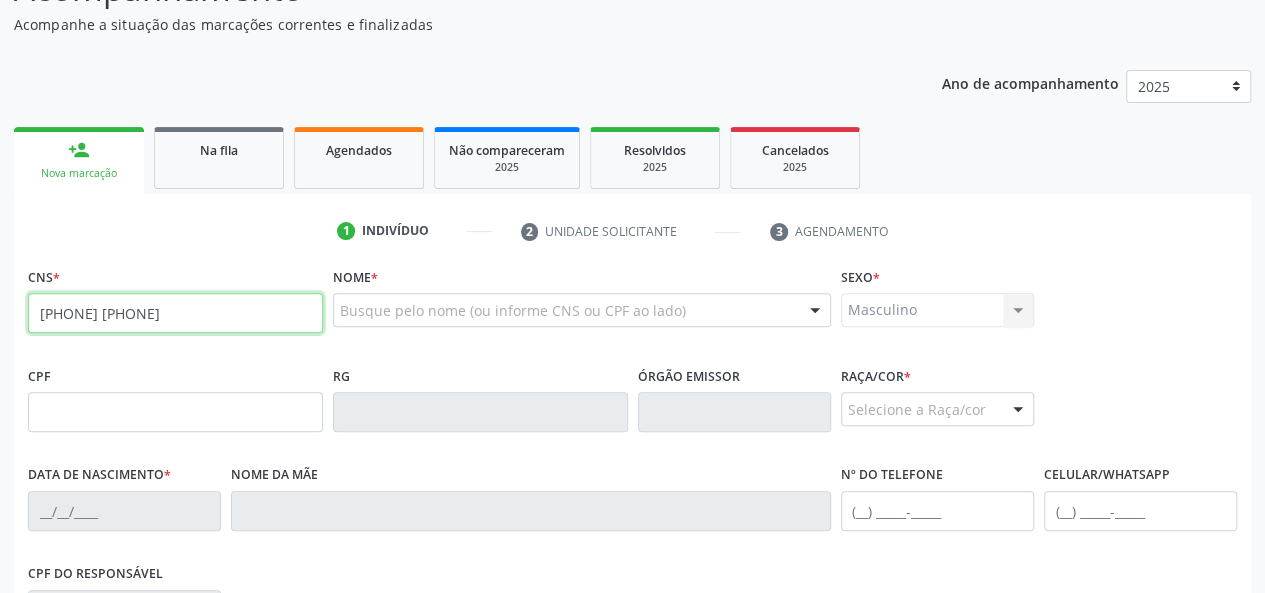 type on "[PHONE] [PHONE]" 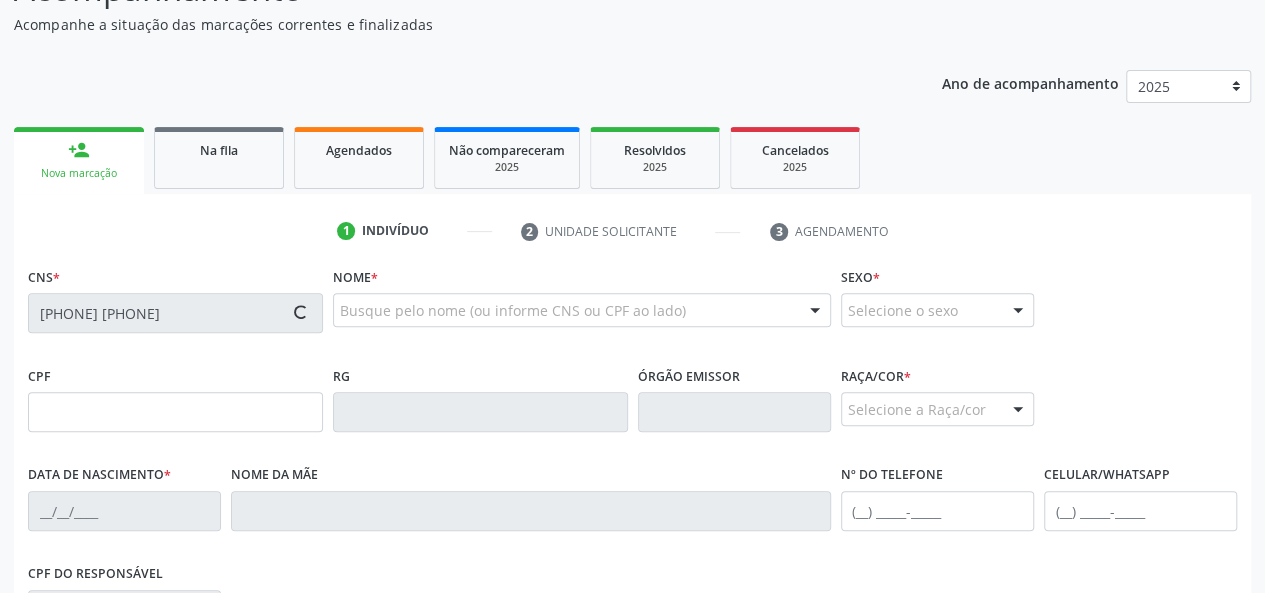 type on "[CPF]" 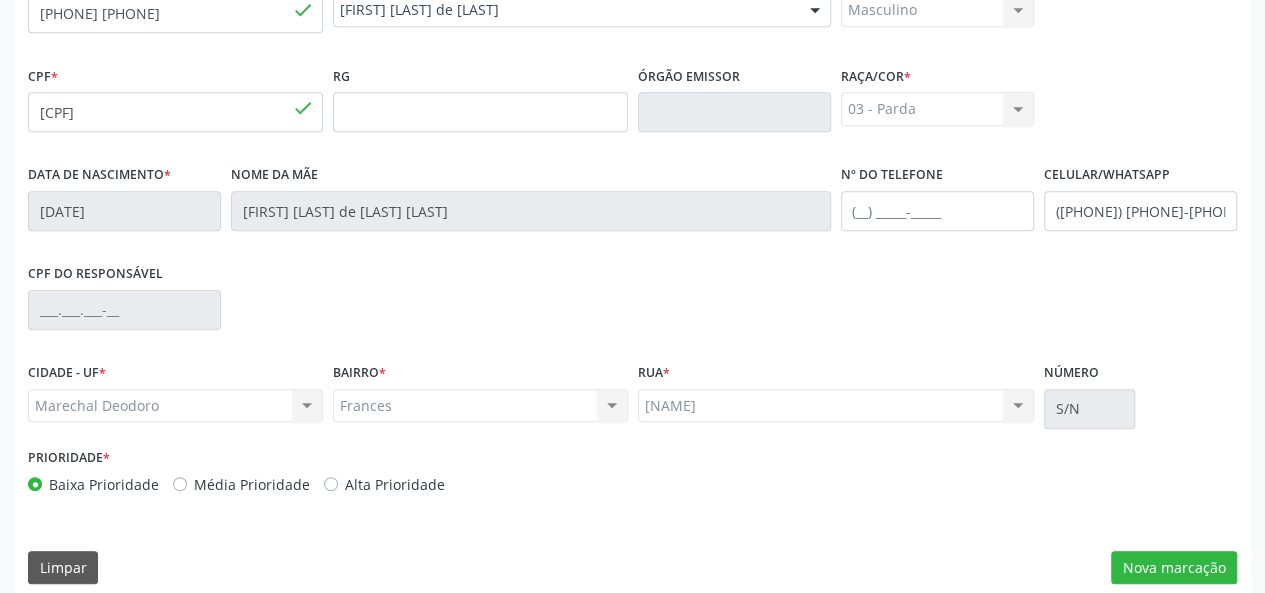 scroll, scrollTop: 518, scrollLeft: 0, axis: vertical 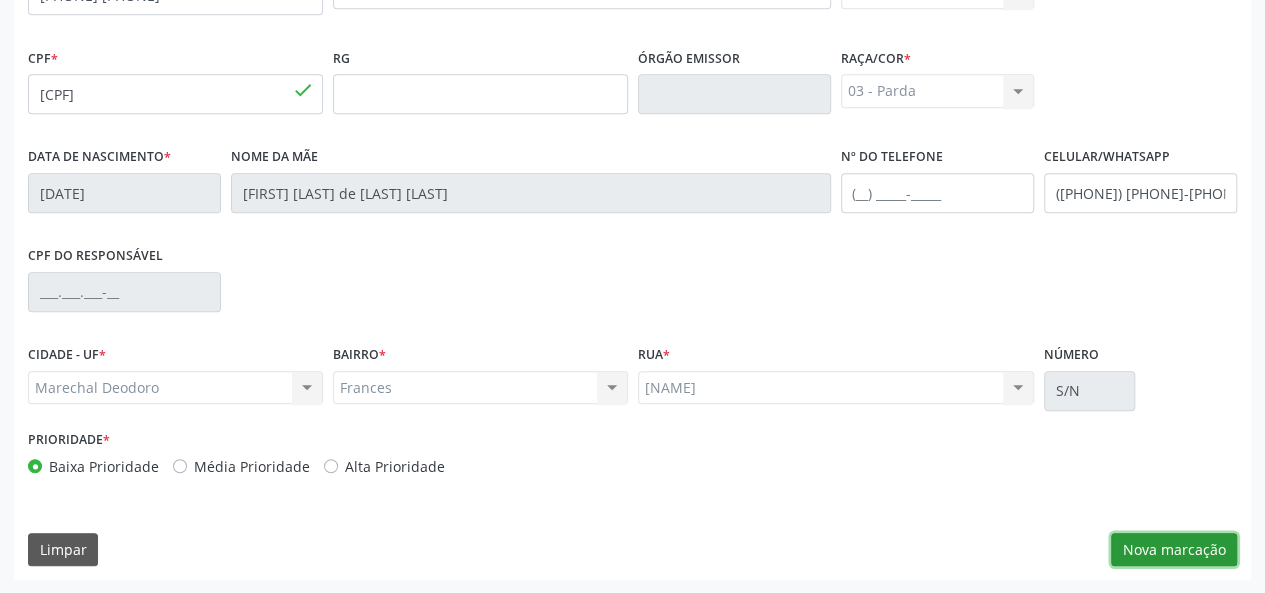 click on "Nova marcação" at bounding box center [1174, 550] 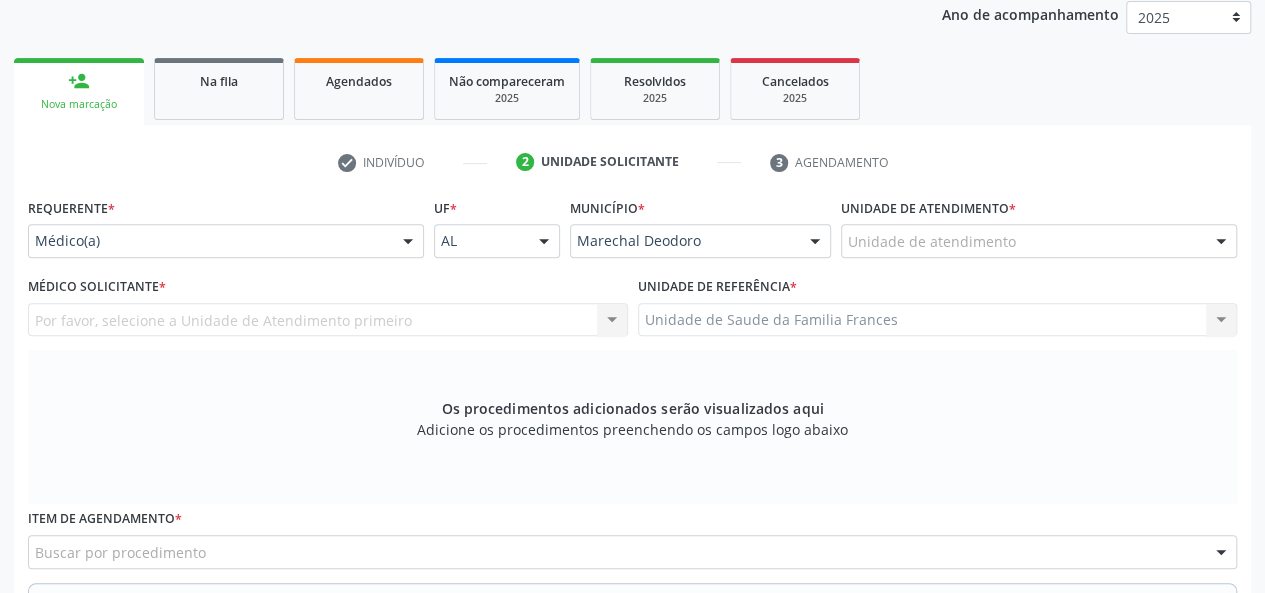 scroll, scrollTop: 218, scrollLeft: 0, axis: vertical 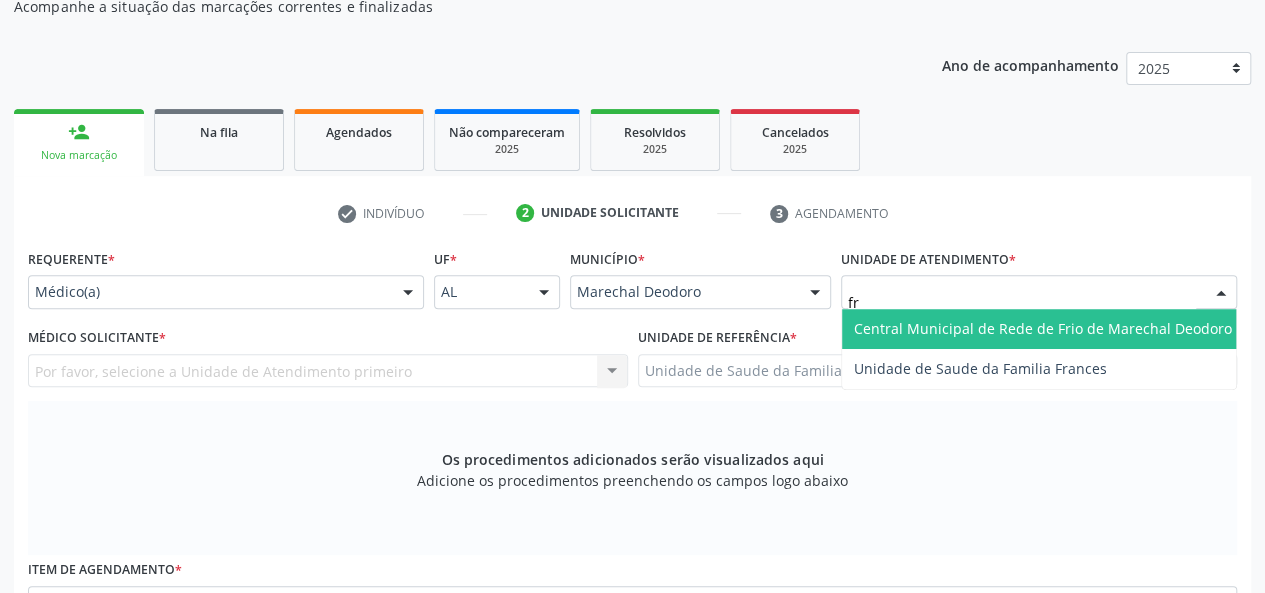 type on "fra" 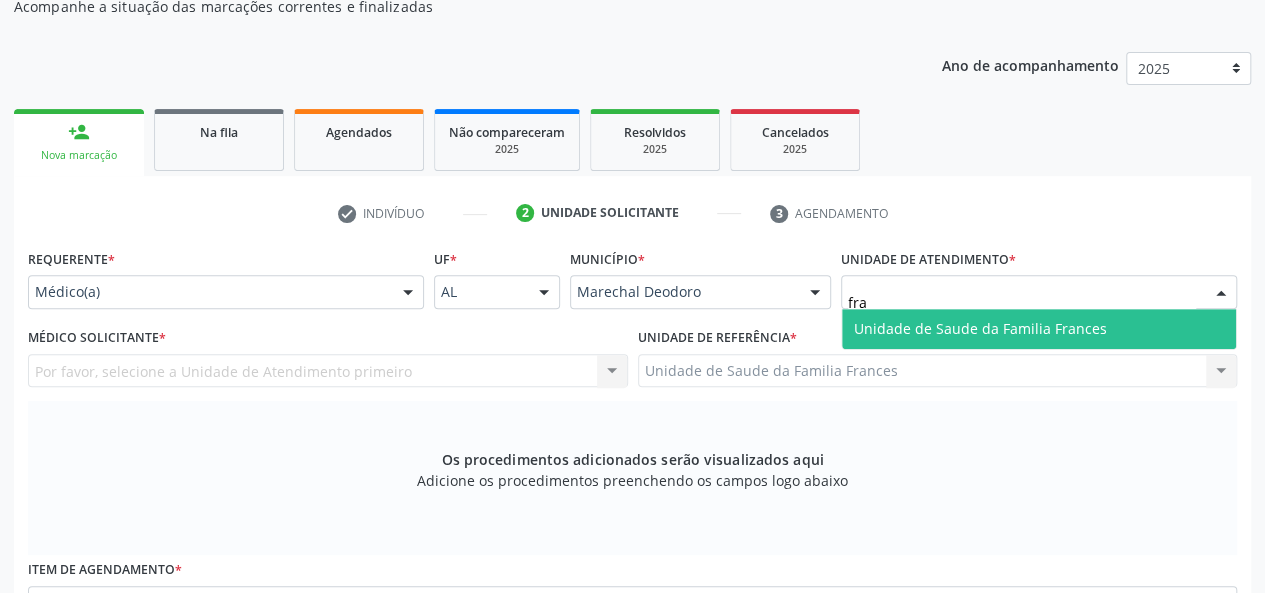 click on "Unidade de Saude da Familia Frances" at bounding box center (1039, 329) 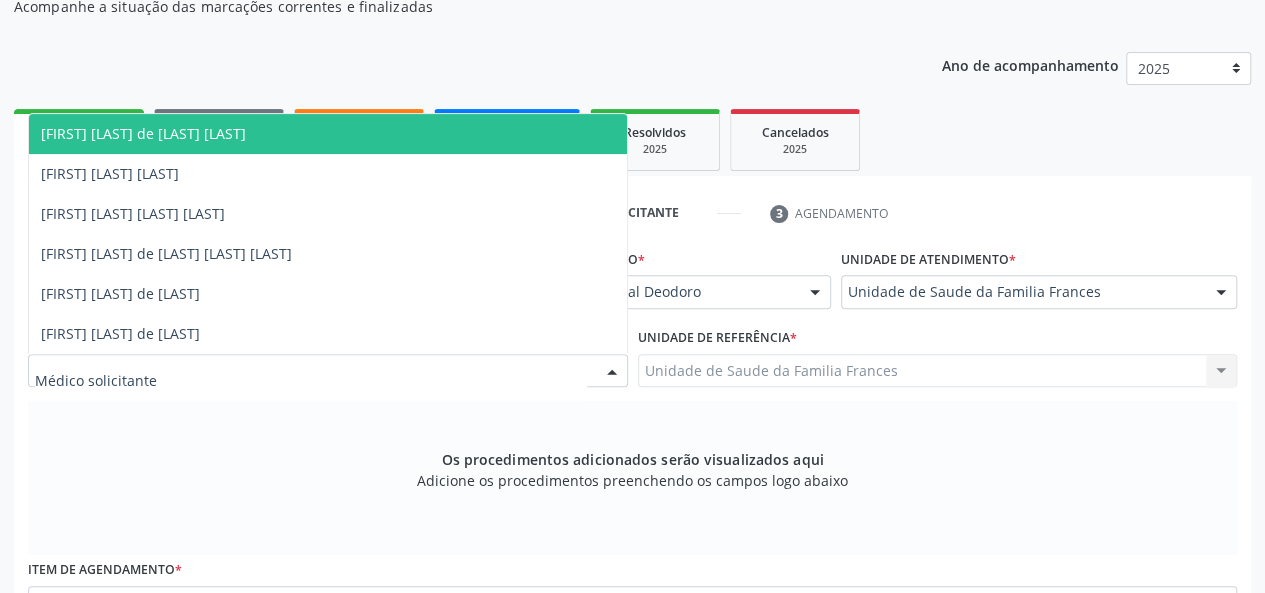 click on "[FIRST] [LAST] de [LAST] [LAST]" at bounding box center (143, 133) 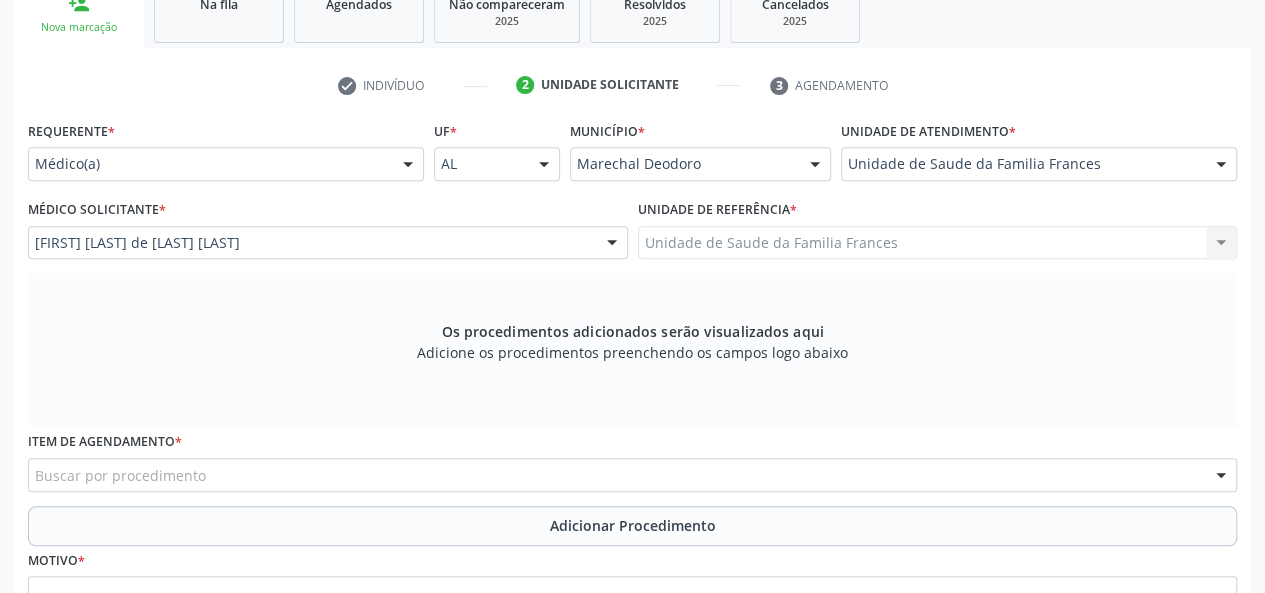scroll, scrollTop: 418, scrollLeft: 0, axis: vertical 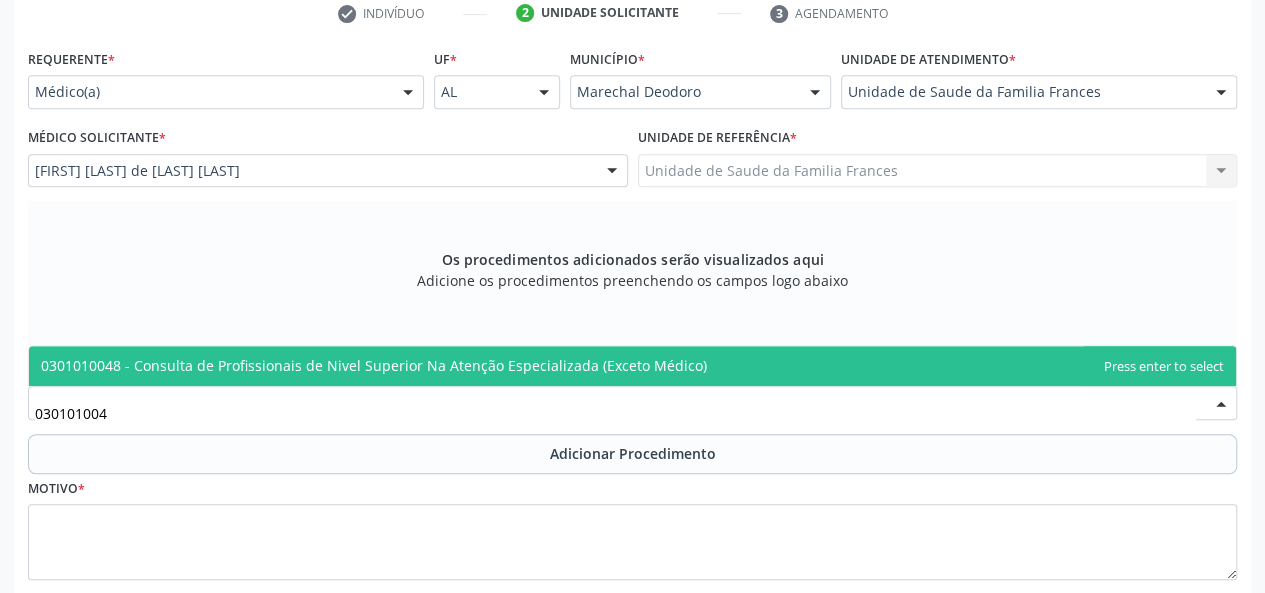 type on "0301010048" 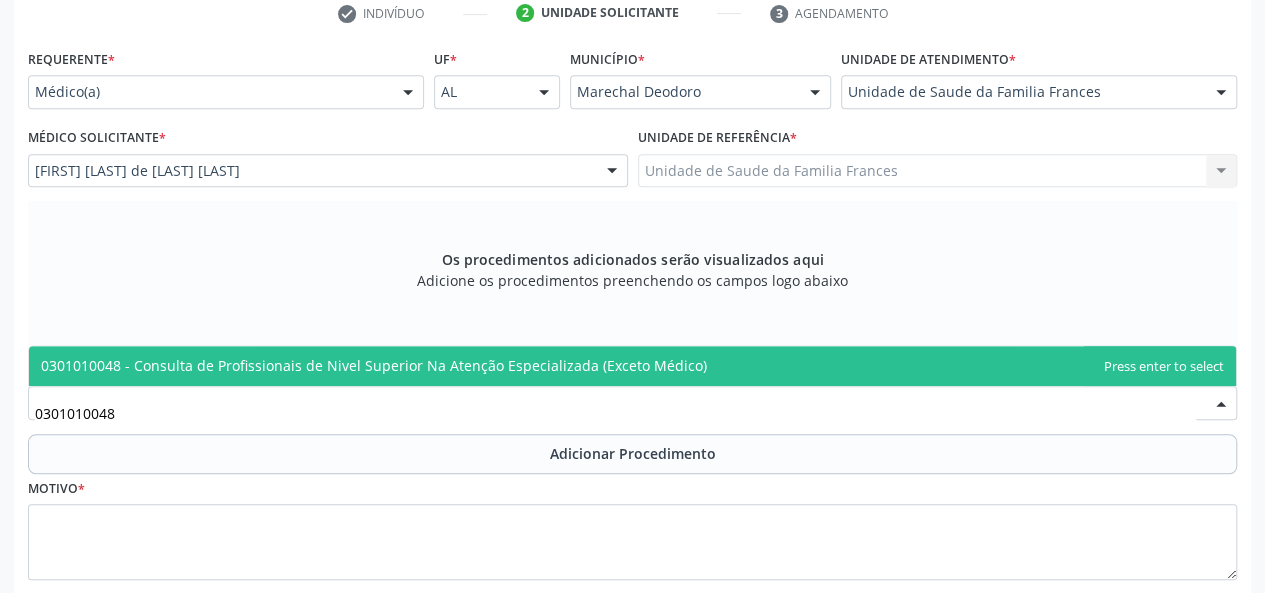 click on "0301010048 - Consulta de Profissionais de Nivel Superior Na Atenção Especializada (Exceto Médico)" at bounding box center [374, 365] 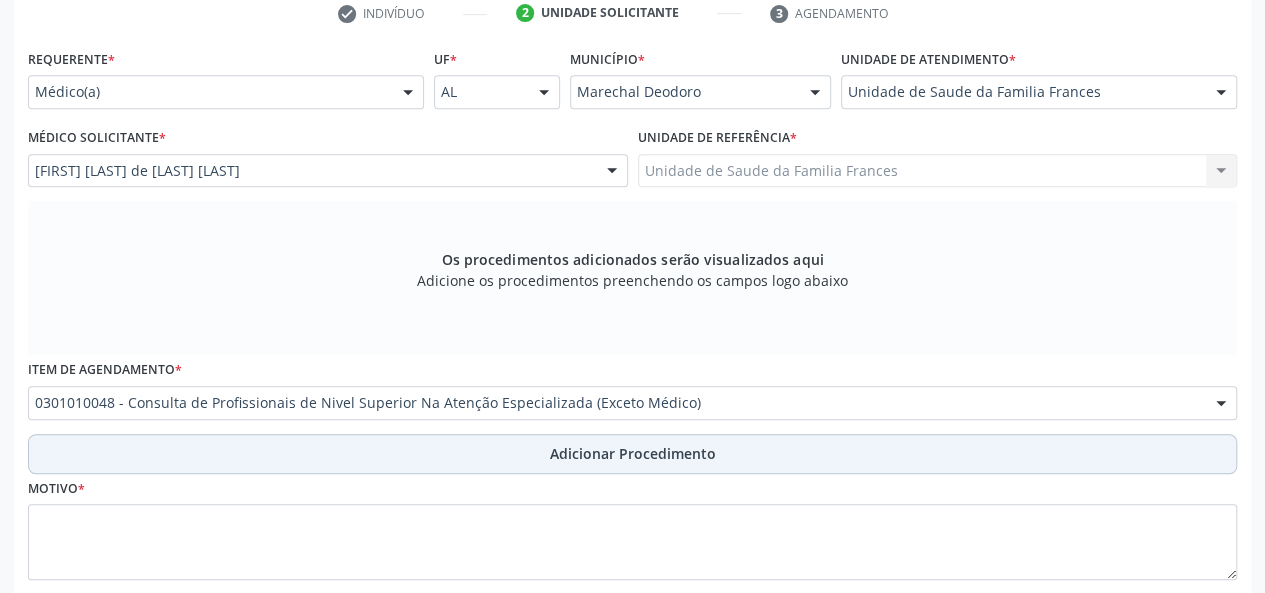 click on "Adicionar Procedimento" at bounding box center [633, 453] 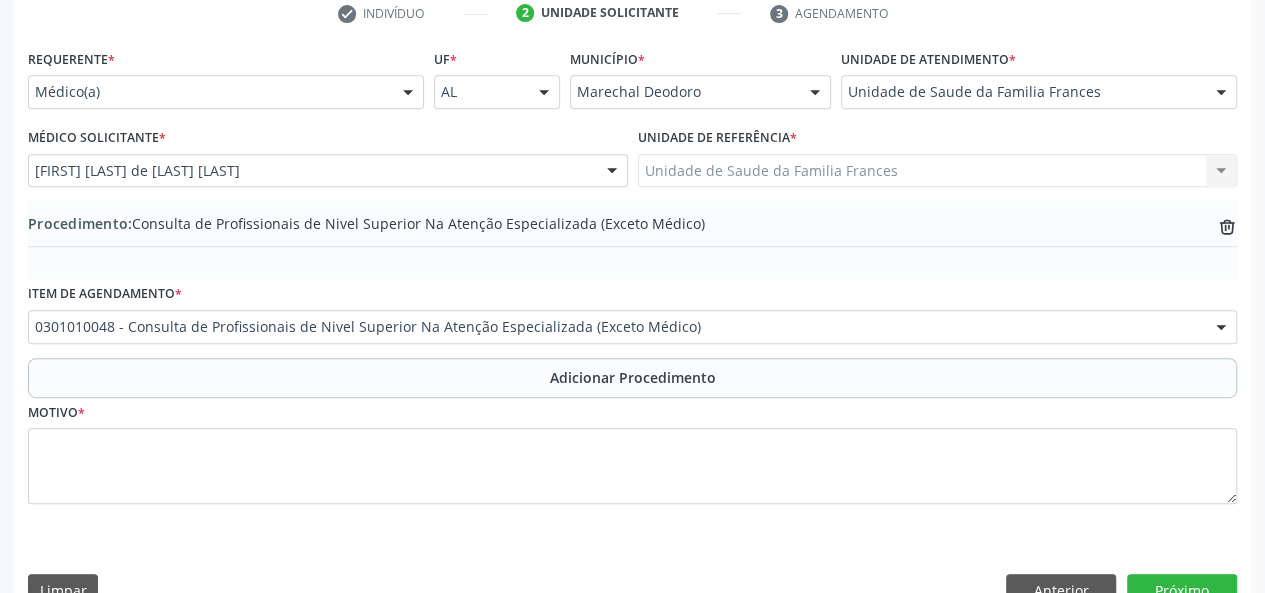scroll, scrollTop: 458, scrollLeft: 0, axis: vertical 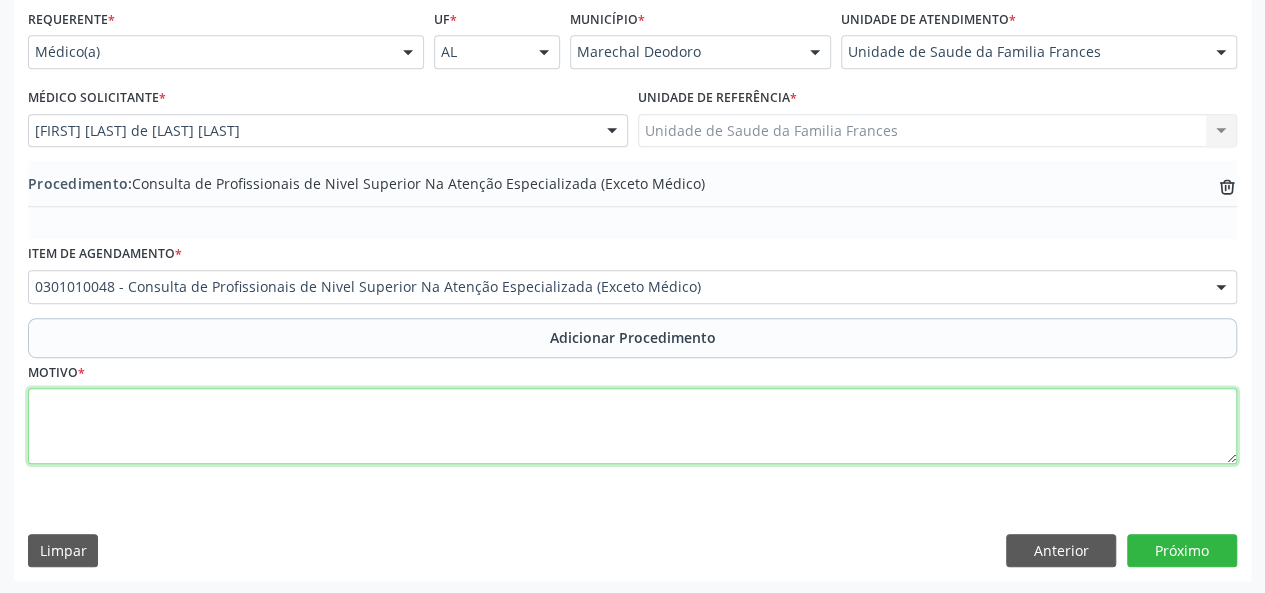 click at bounding box center [632, 426] 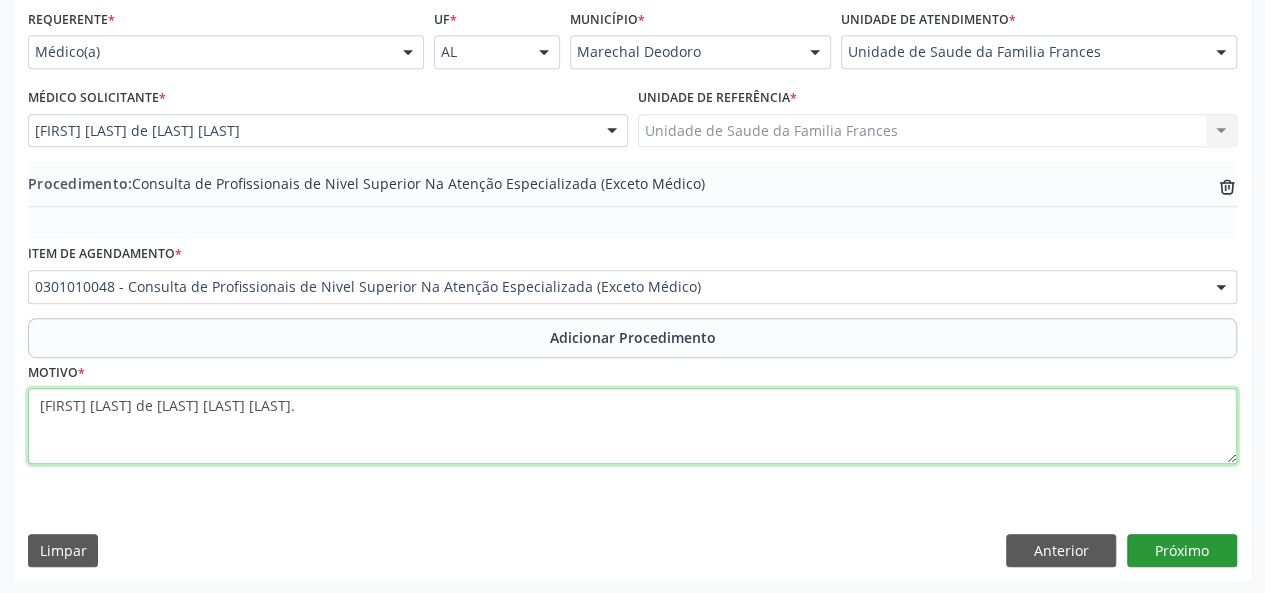 type on "[FIRST] [LAST] de [LAST] [LAST] [LAST]." 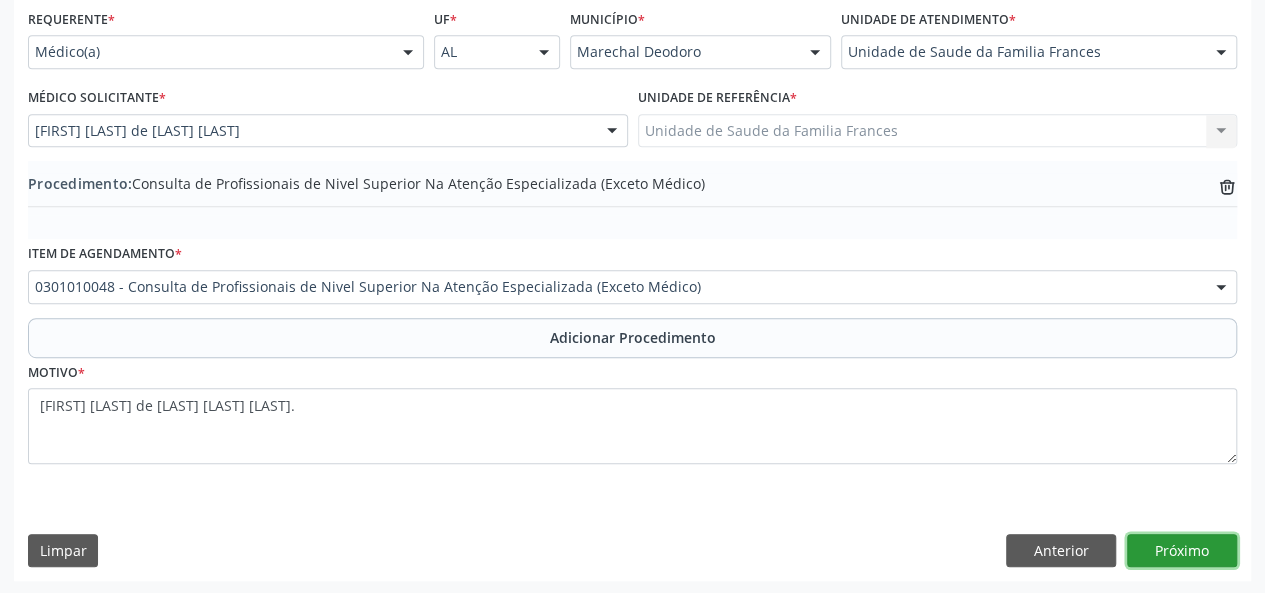 click on "Próximo" at bounding box center (1182, 551) 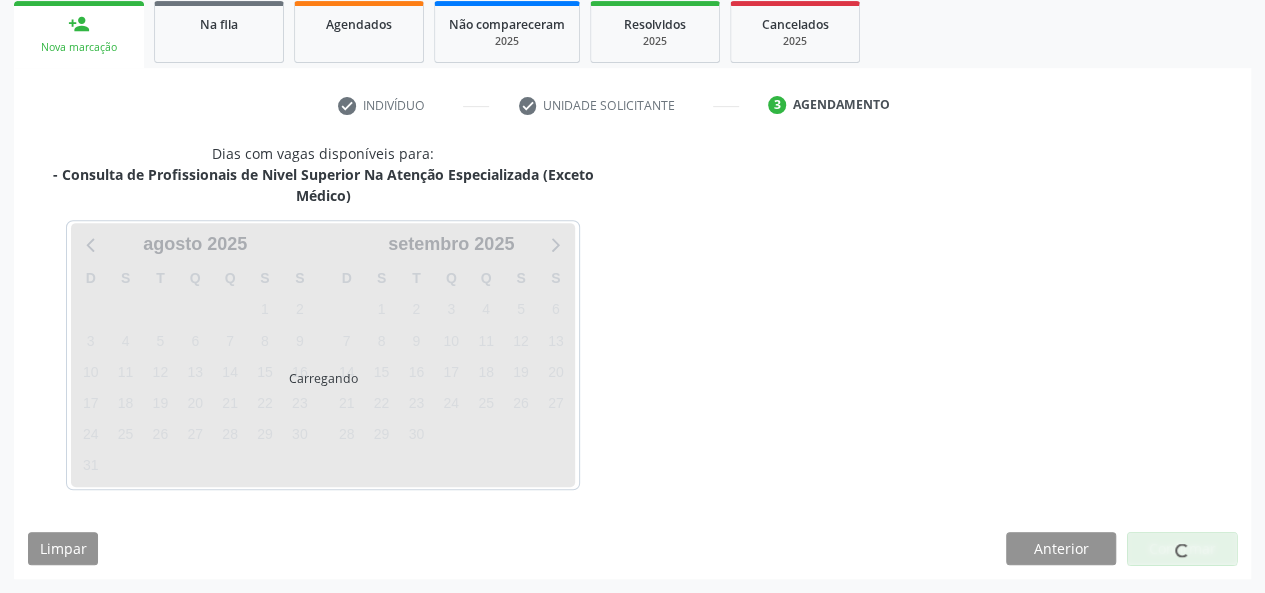 scroll, scrollTop: 324, scrollLeft: 0, axis: vertical 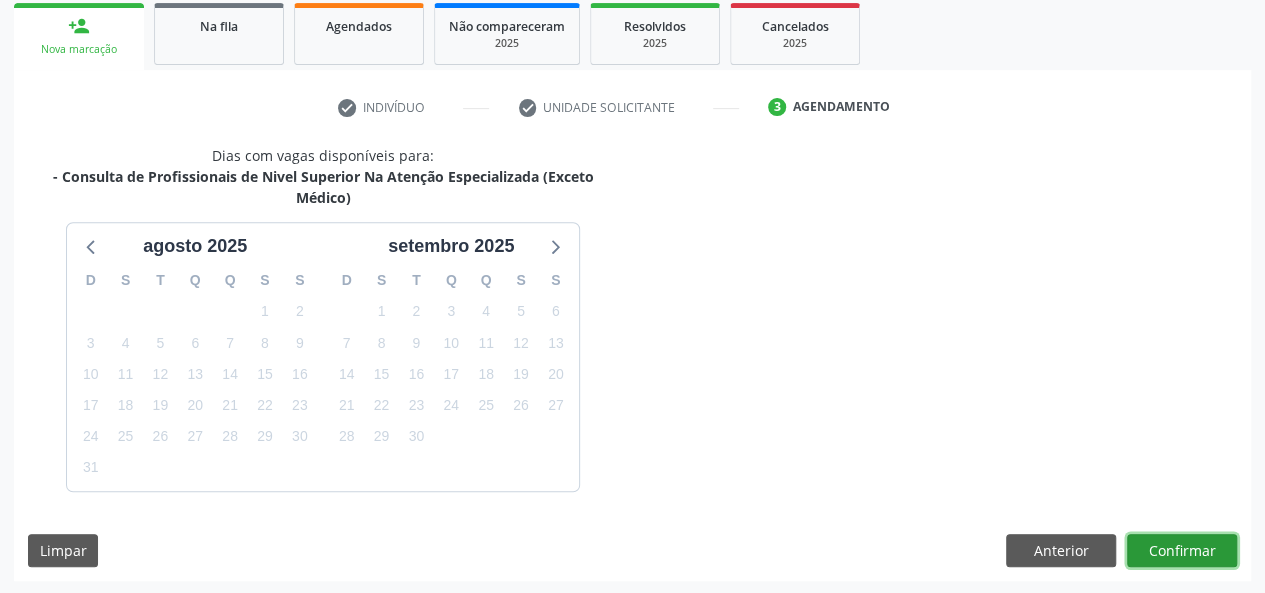 click on "Confirmar" at bounding box center (1182, 551) 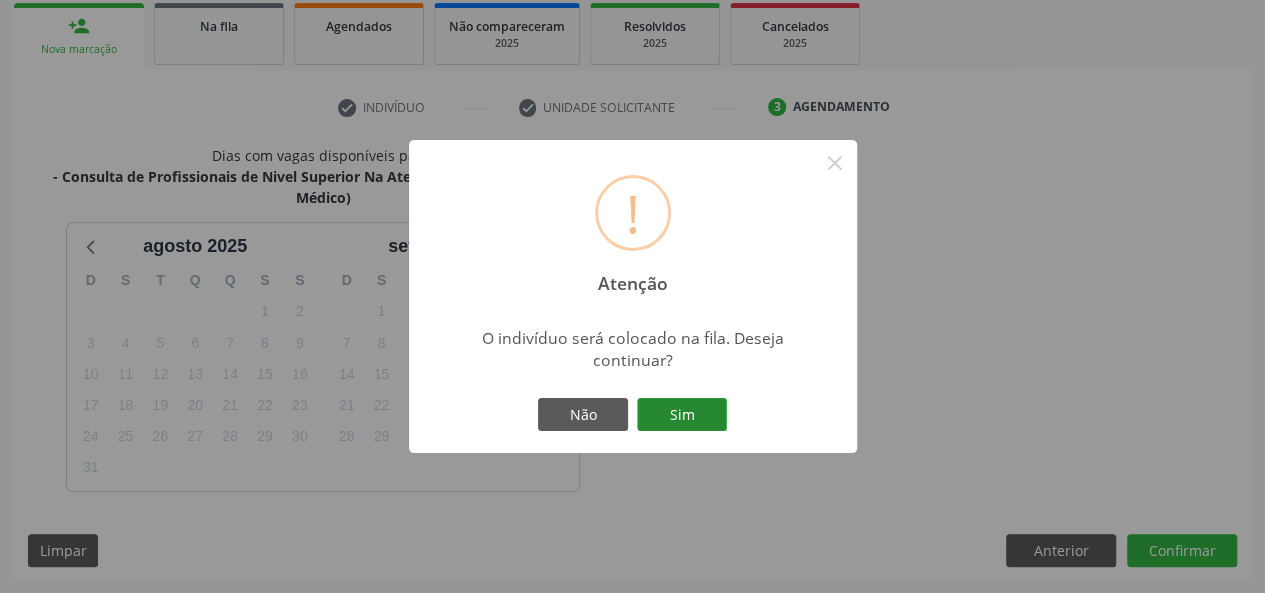 click on "Sim" at bounding box center (682, 415) 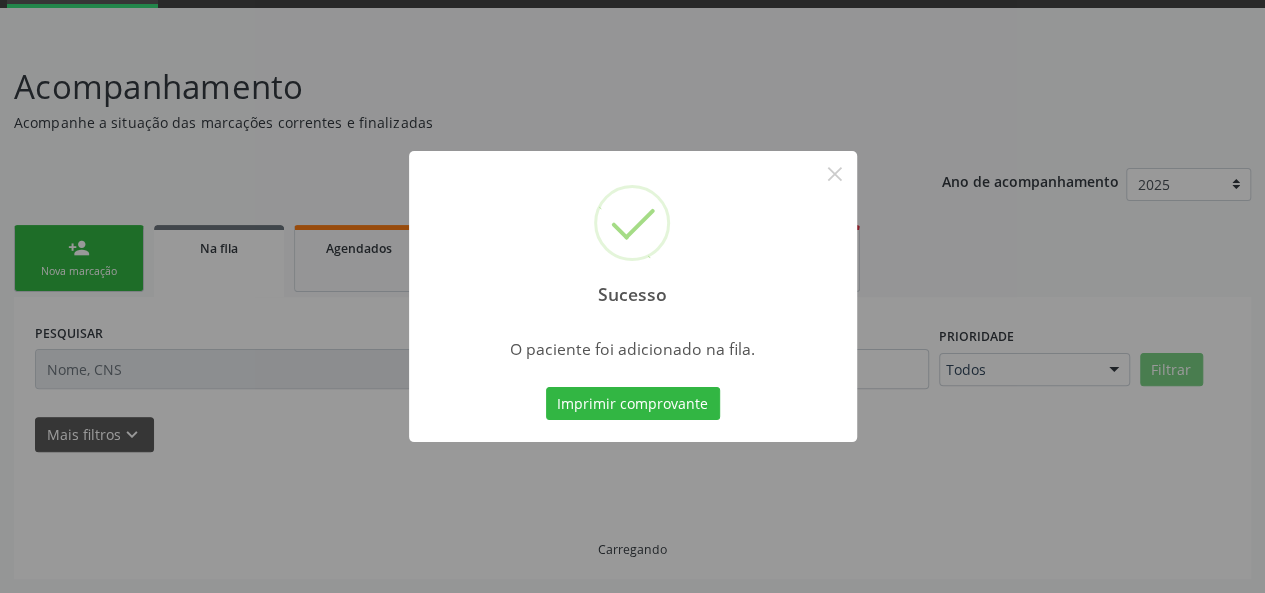 scroll, scrollTop: 100, scrollLeft: 0, axis: vertical 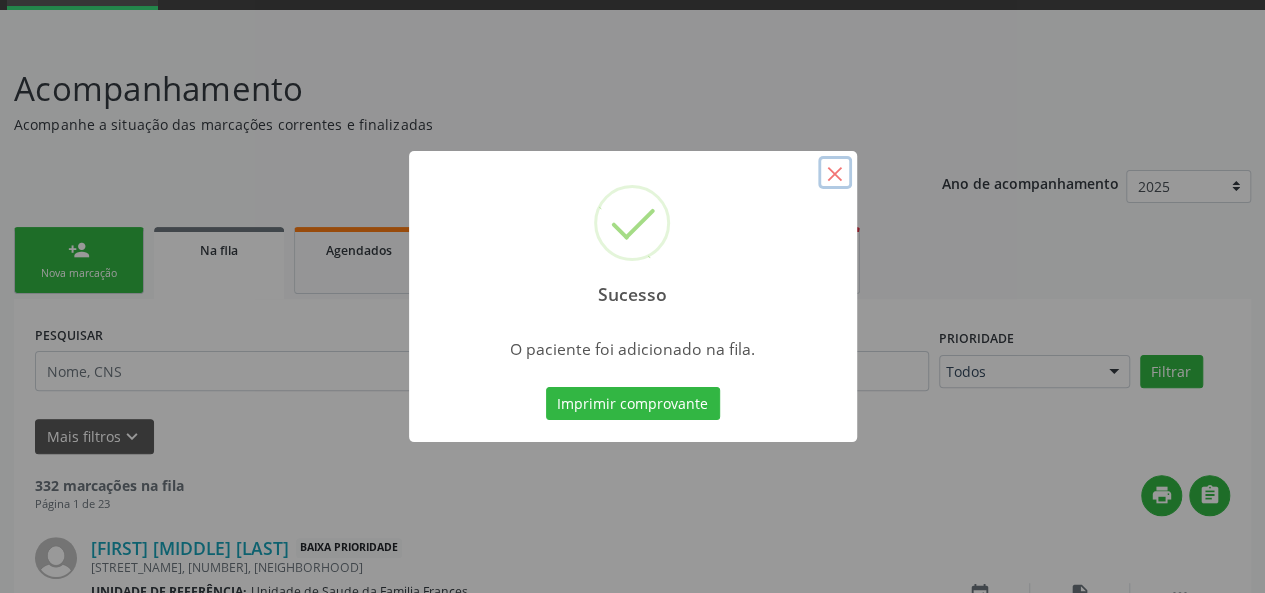 click on "×" at bounding box center [835, 173] 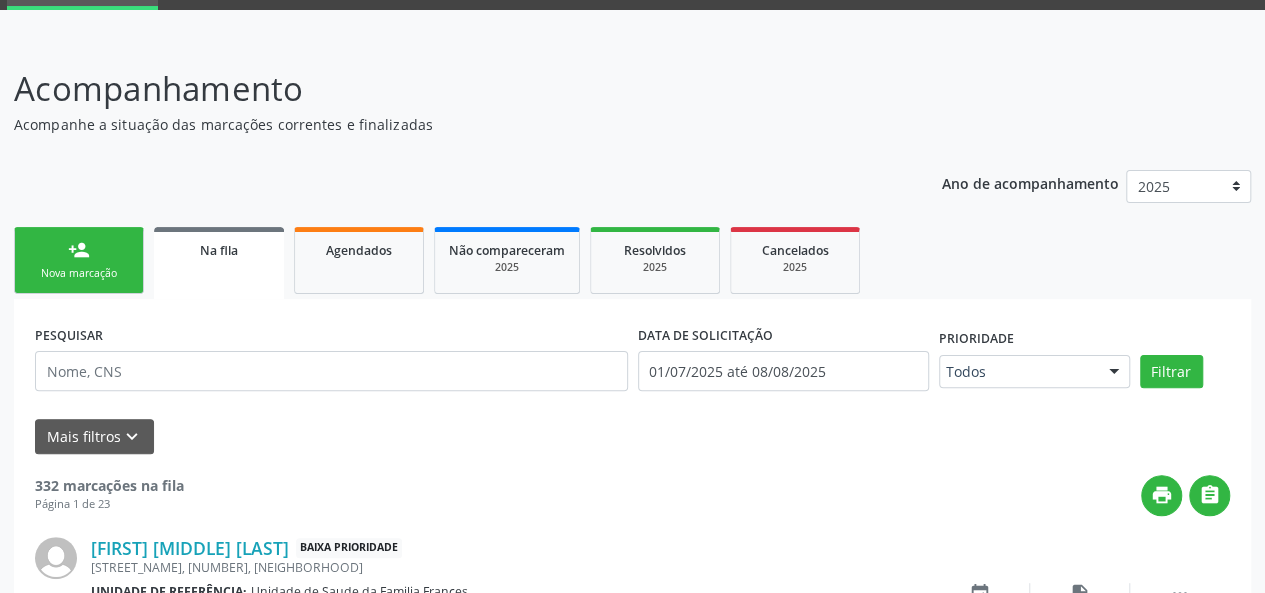 click on "person_add
Nova marcação" at bounding box center [79, 260] 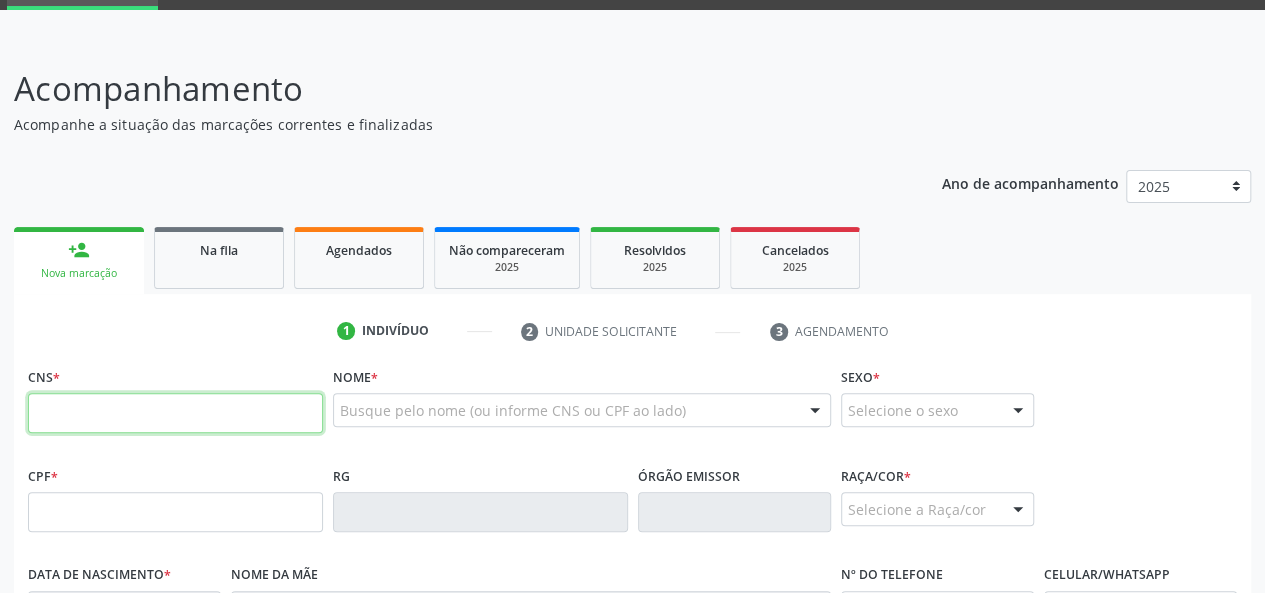 click at bounding box center (175, 413) 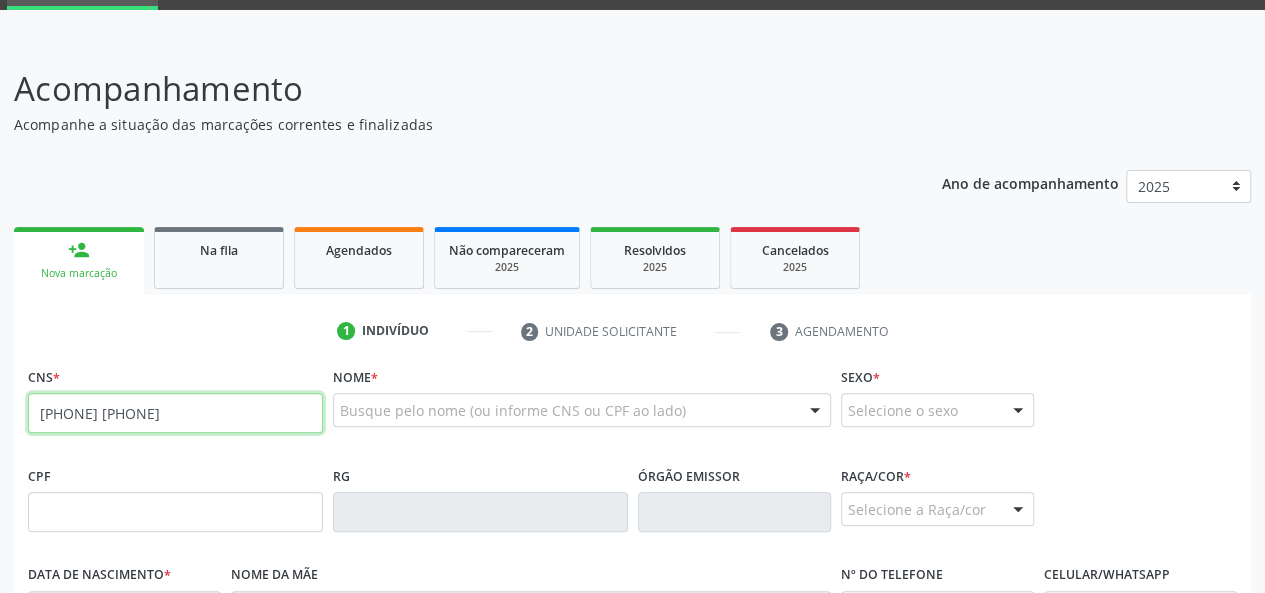 type on "[PHONE] [PHONE]" 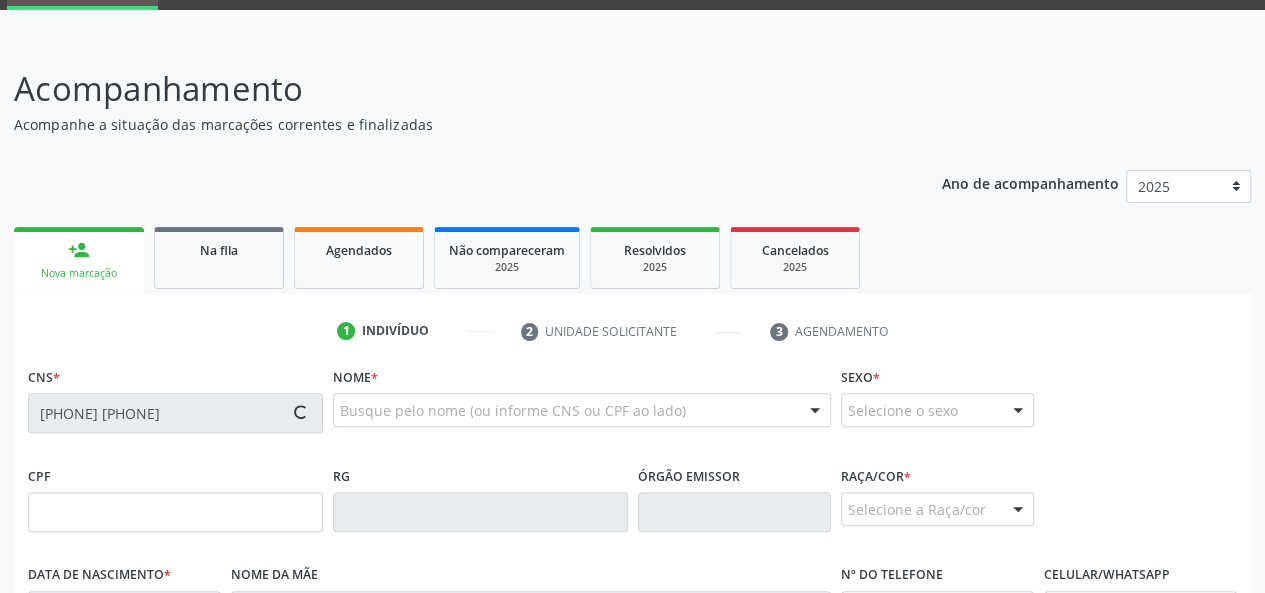 type on "[CPF]" 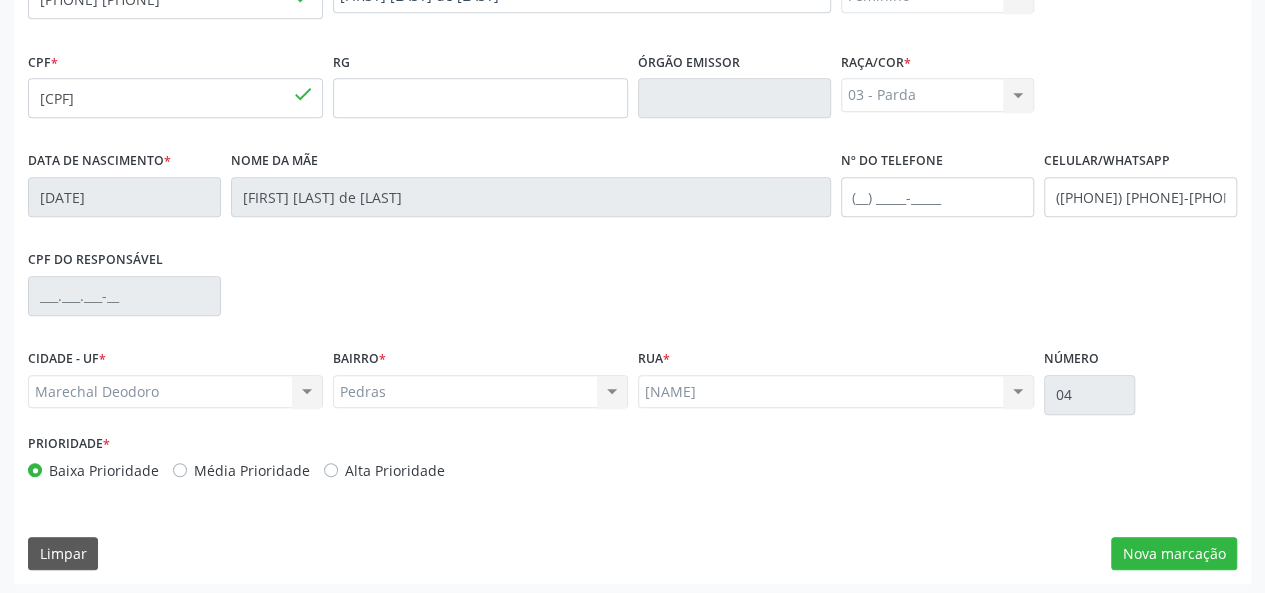 scroll, scrollTop: 518, scrollLeft: 0, axis: vertical 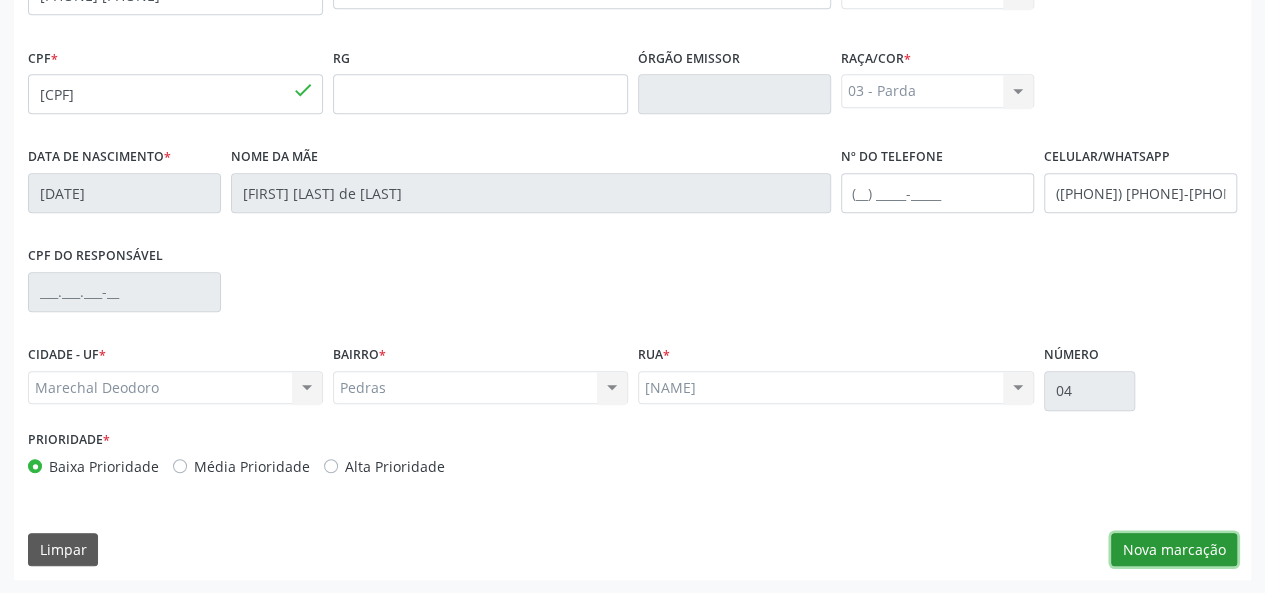 click on "Nova marcação" at bounding box center (1174, 550) 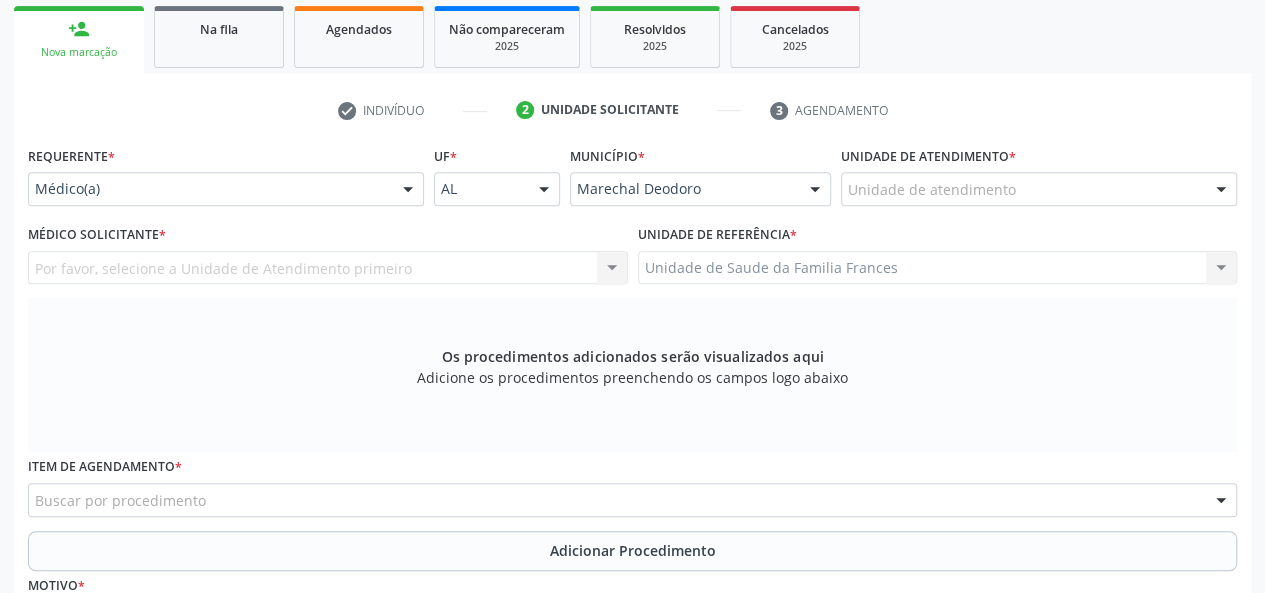 scroll, scrollTop: 318, scrollLeft: 0, axis: vertical 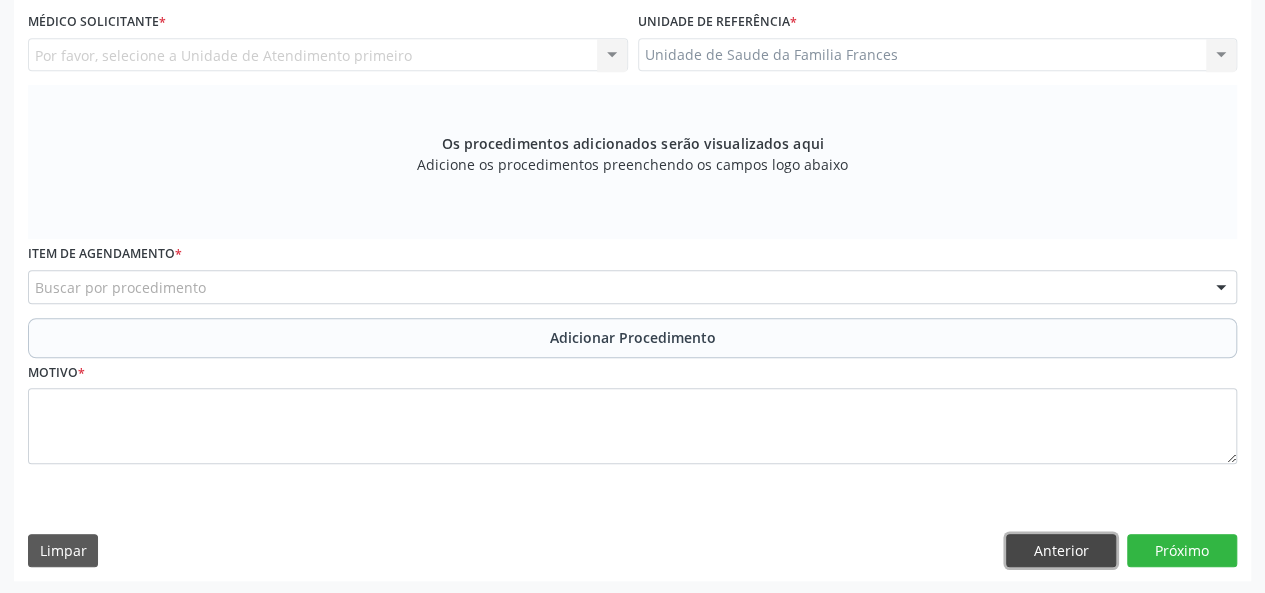 click on "Anterior" at bounding box center (1061, 551) 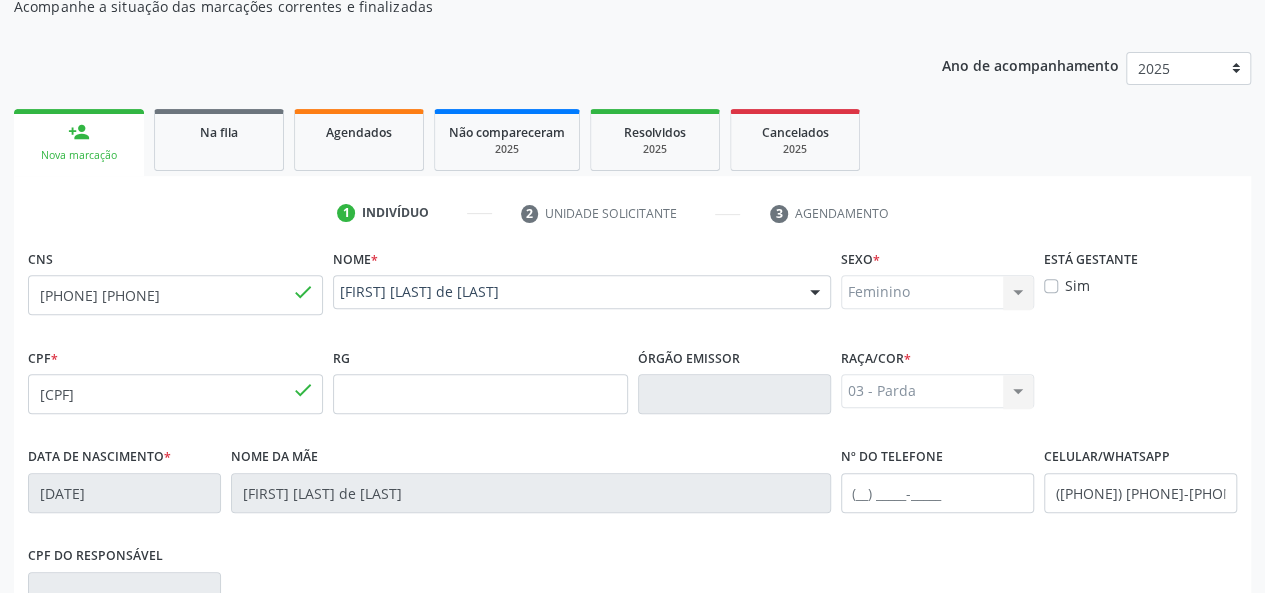 scroll, scrollTop: 518, scrollLeft: 0, axis: vertical 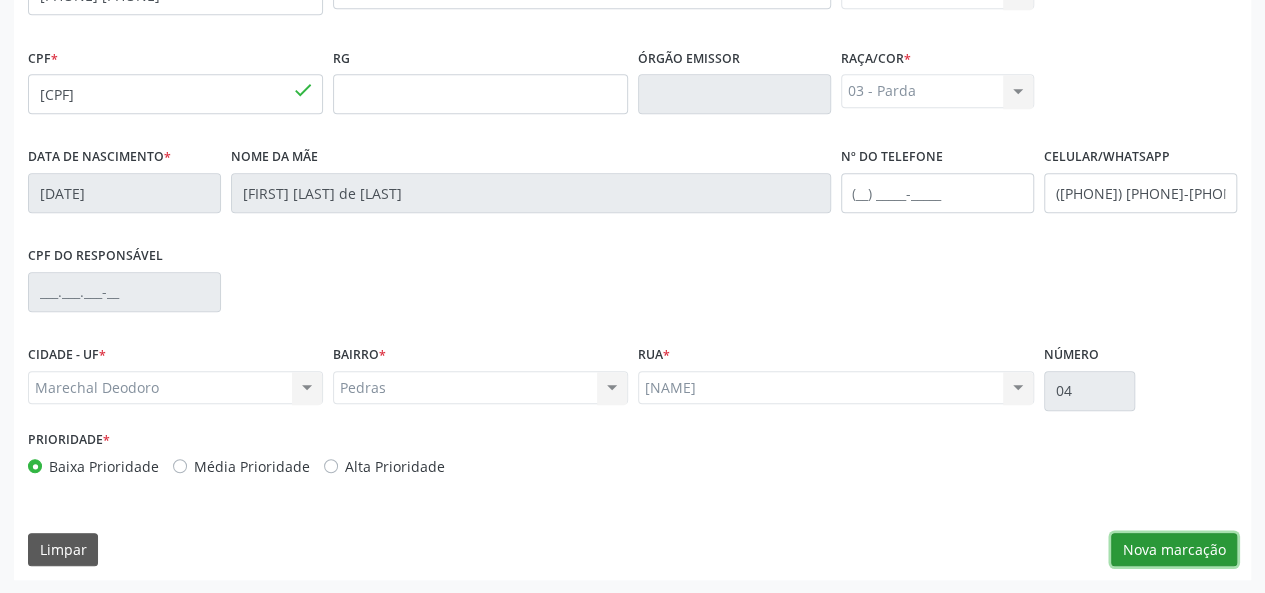 click on "Nova marcação" at bounding box center (1174, 550) 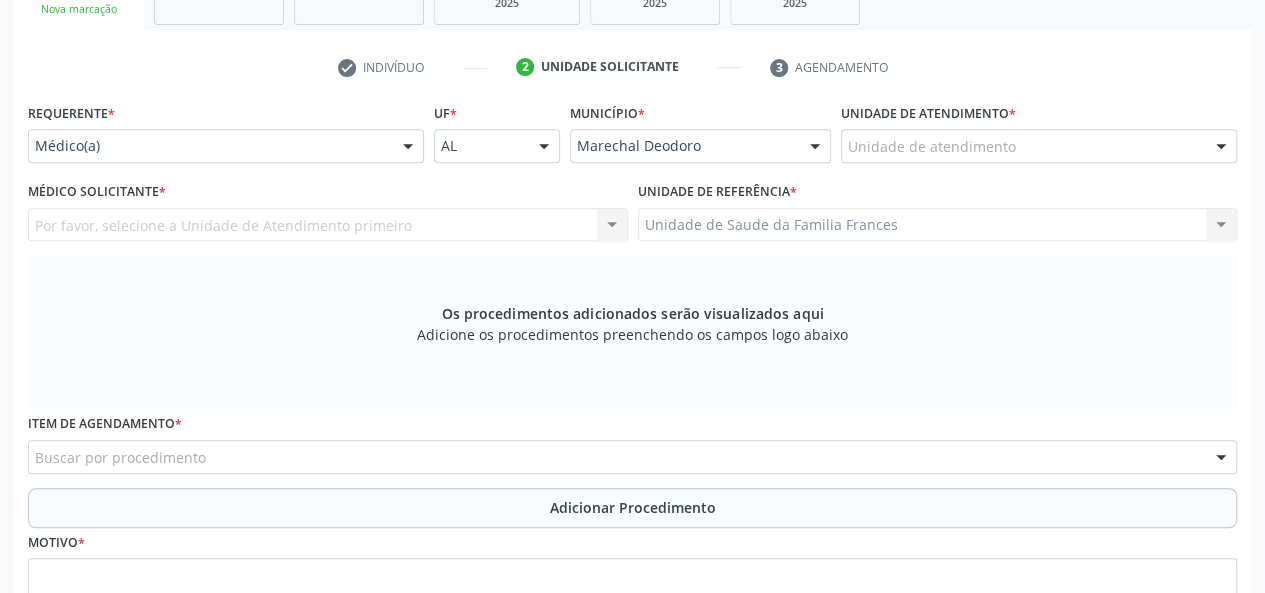 scroll, scrollTop: 218, scrollLeft: 0, axis: vertical 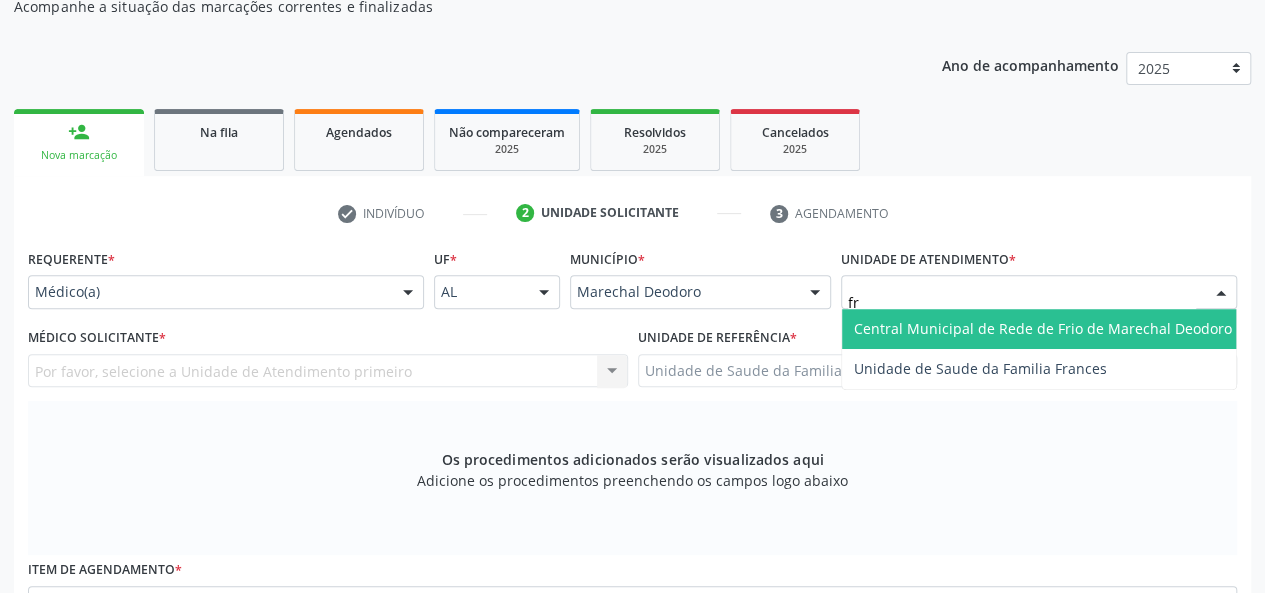 type on "fra" 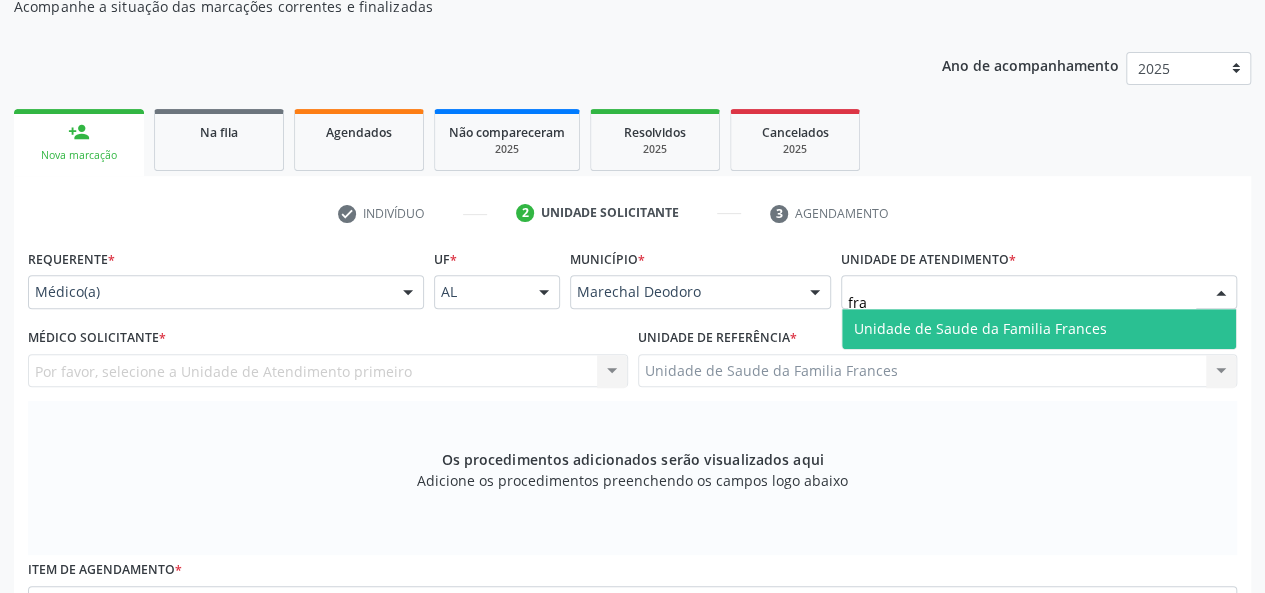 click on "Unidade de Saude da Familia Frances" at bounding box center [980, 328] 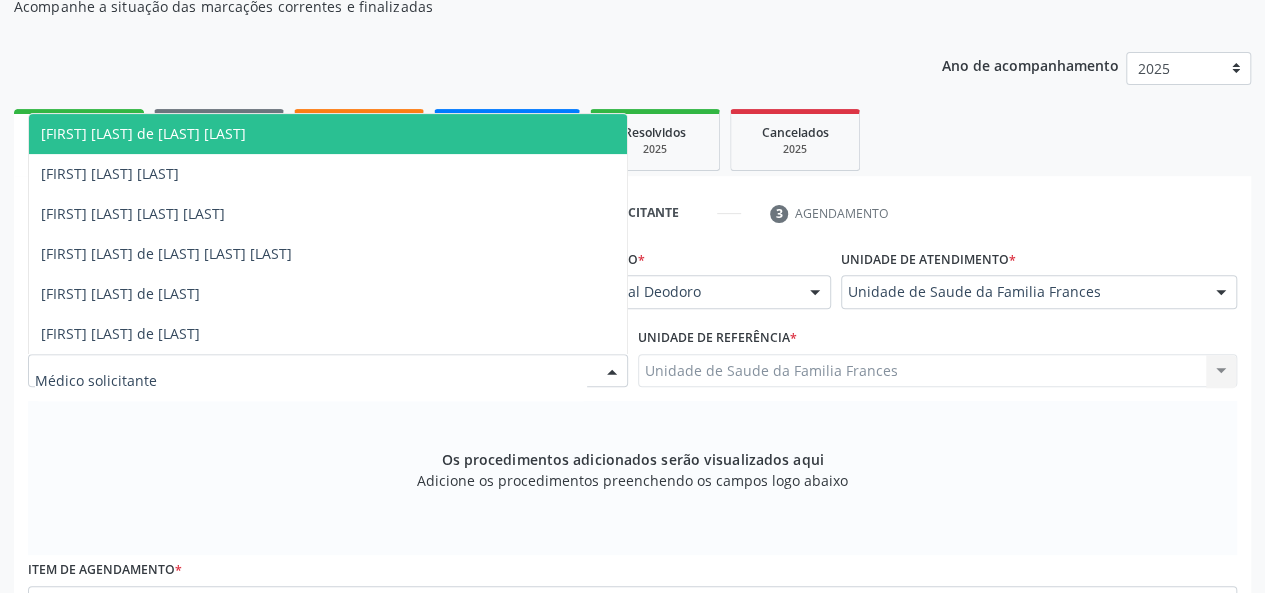 click on "[FIRST] [LAST] de [LAST] [LAST]" at bounding box center [328, 134] 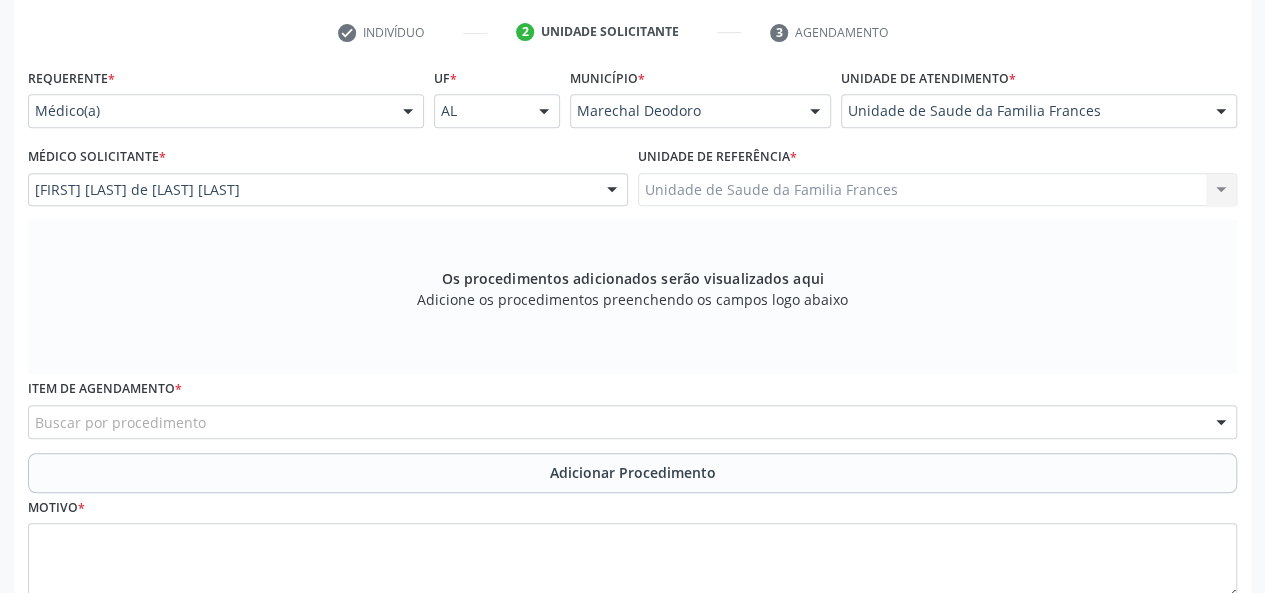 scroll, scrollTop: 518, scrollLeft: 0, axis: vertical 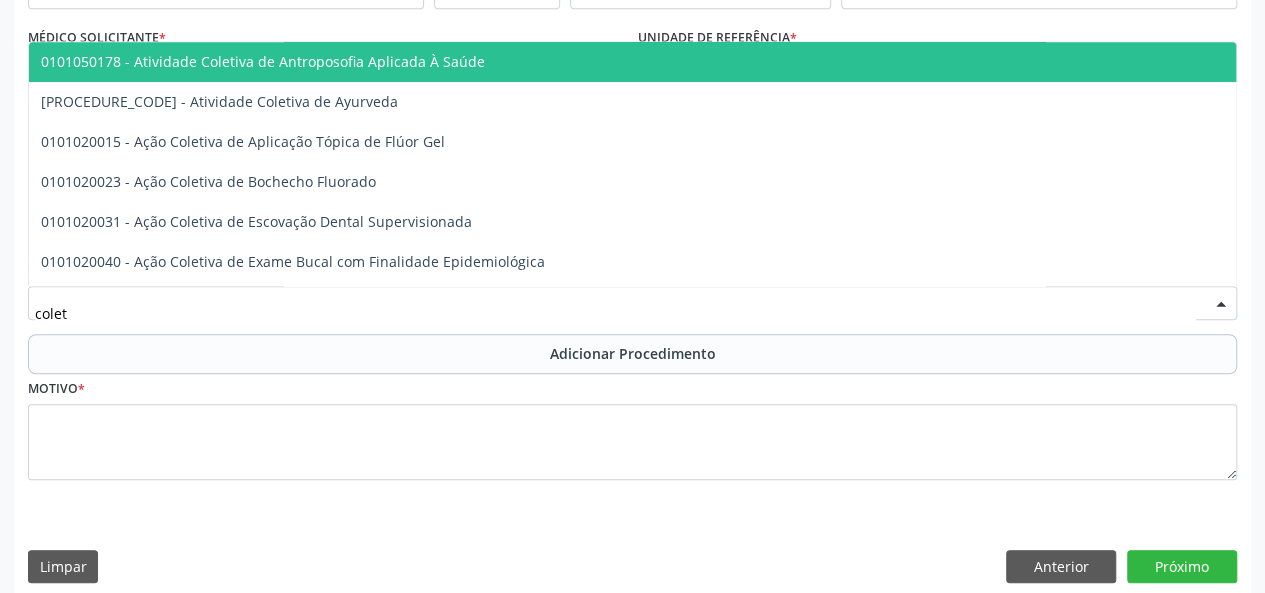 type on "coleta" 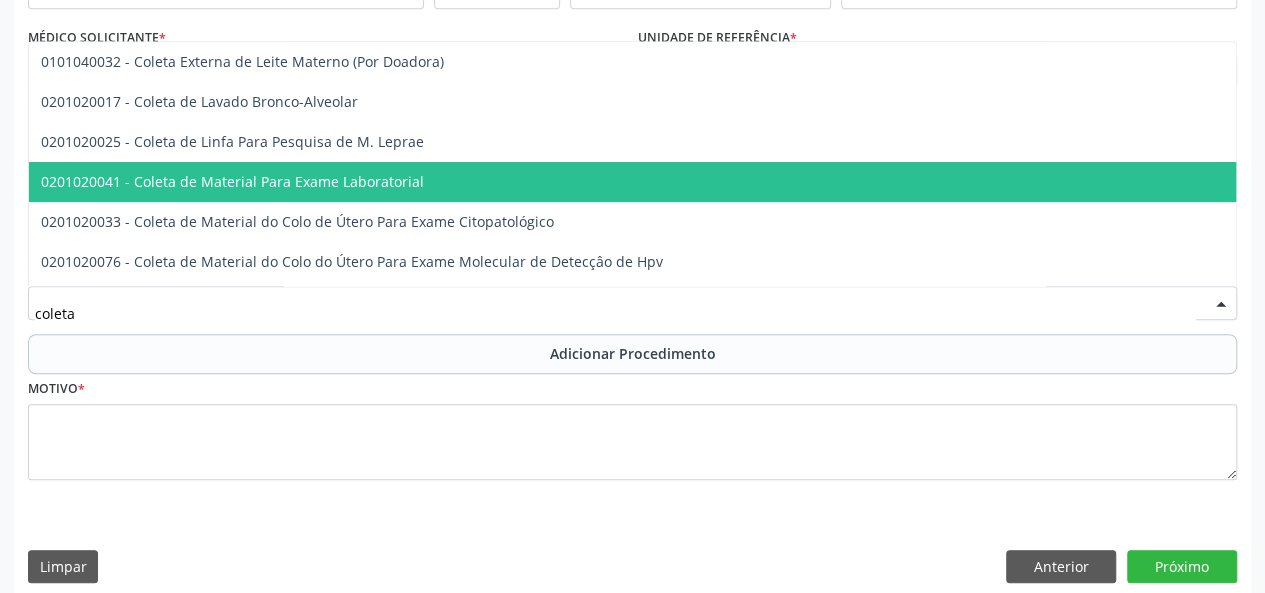 click on "0201020041 - Coleta de Material Para Exame Laboratorial" at bounding box center (699, 182) 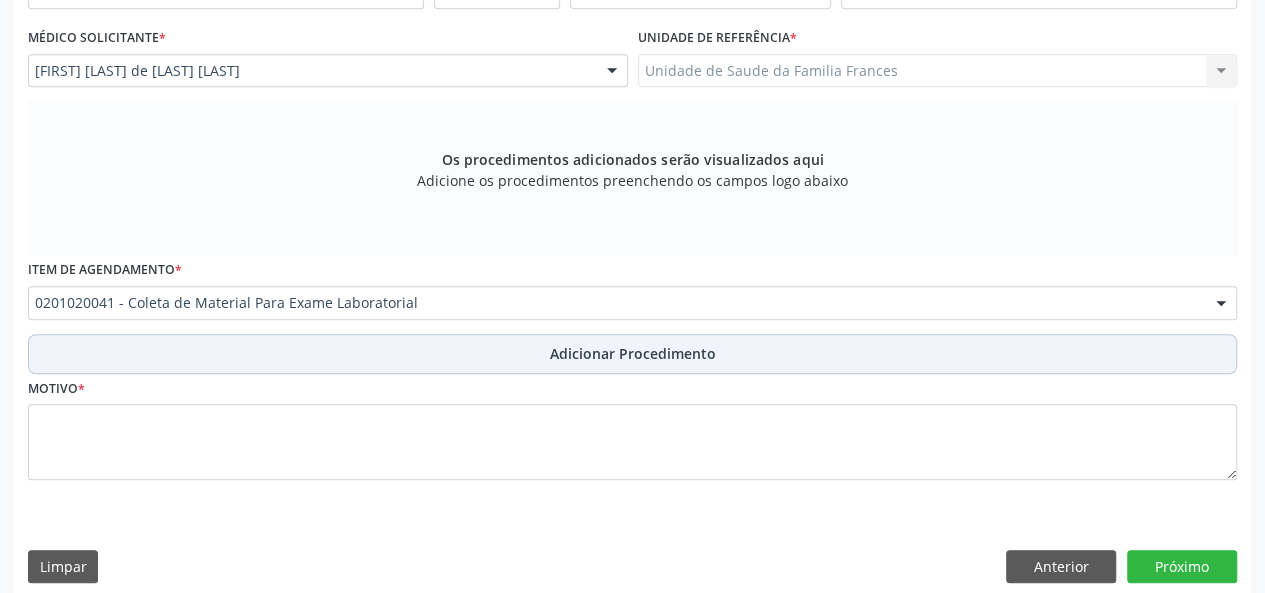 click on "Adicionar Procedimento" at bounding box center [633, 353] 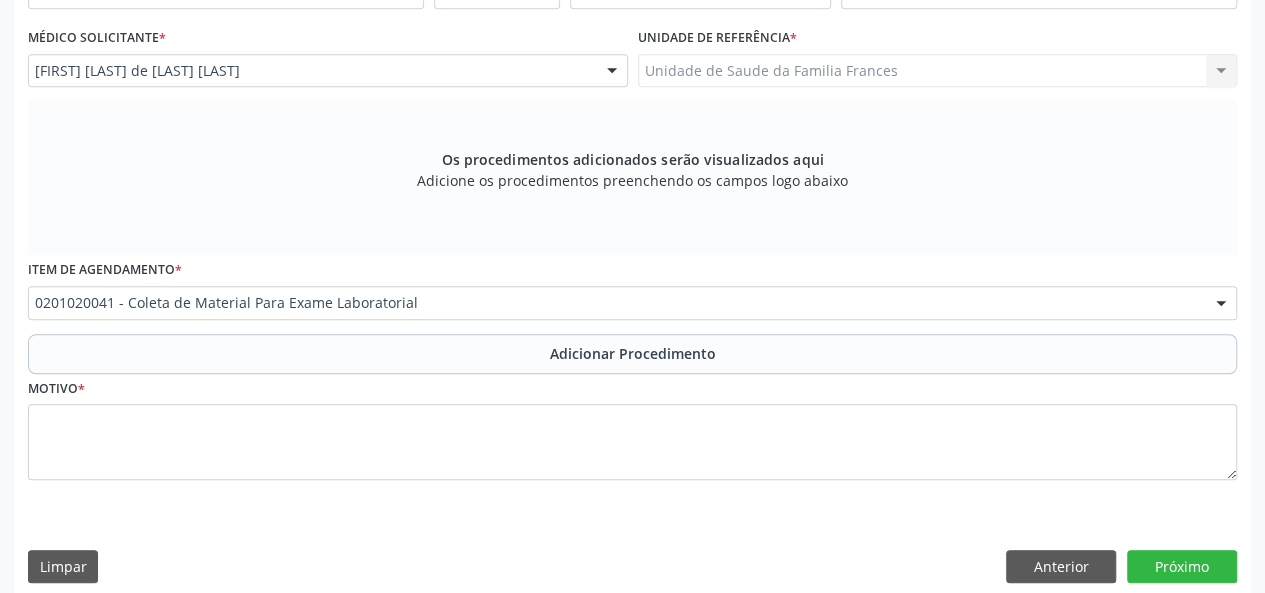 scroll, scrollTop: 458, scrollLeft: 0, axis: vertical 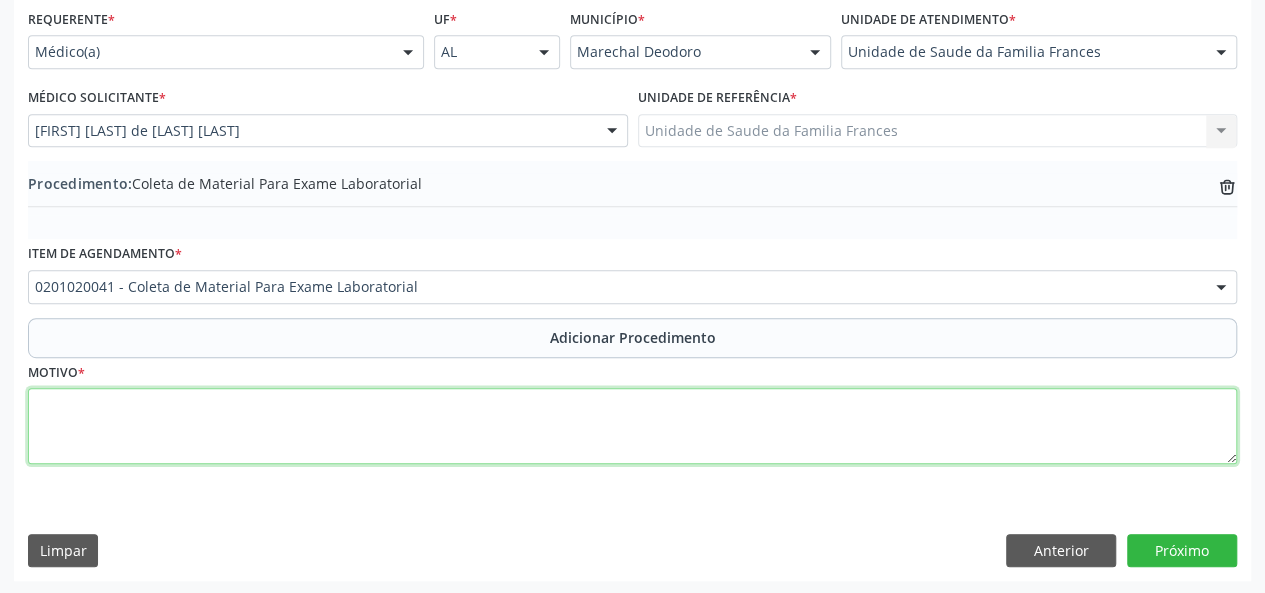click at bounding box center (632, 426) 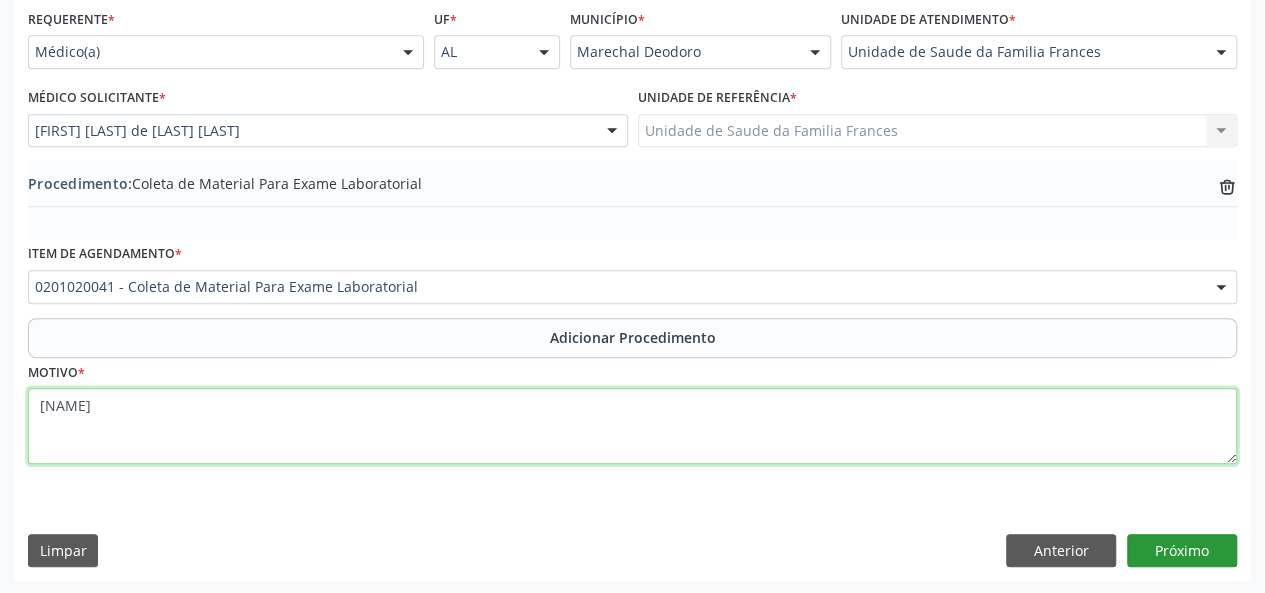 type on "[NAME]" 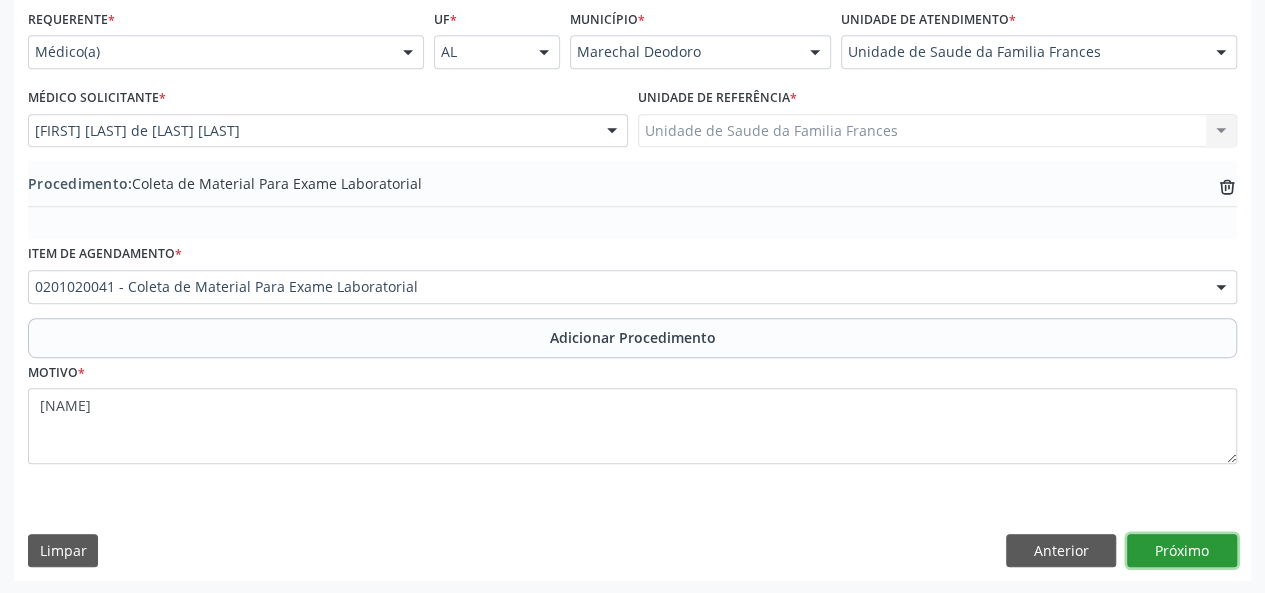click on "Próximo" at bounding box center [1182, 551] 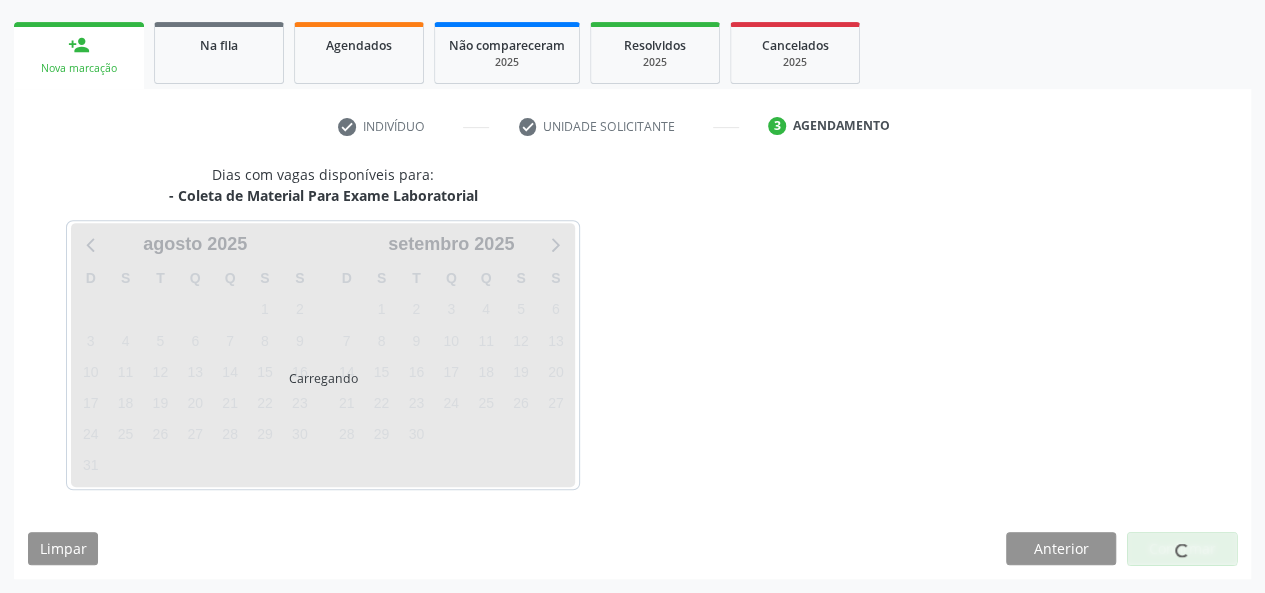 scroll, scrollTop: 303, scrollLeft: 0, axis: vertical 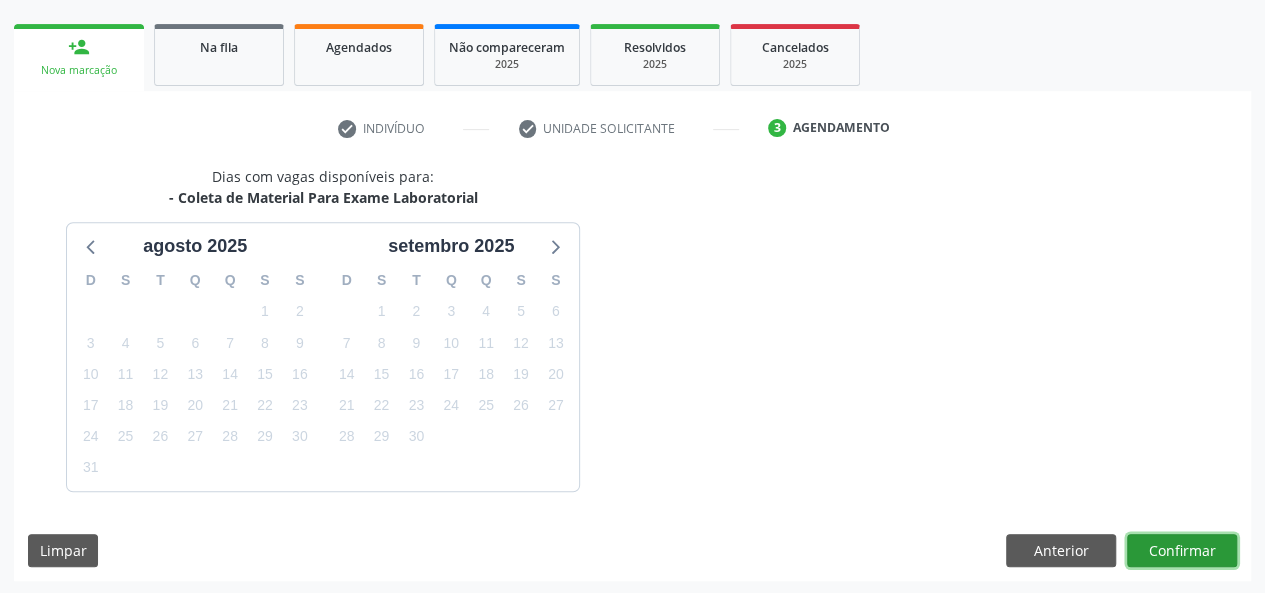 click on "Confirmar" at bounding box center [1182, 551] 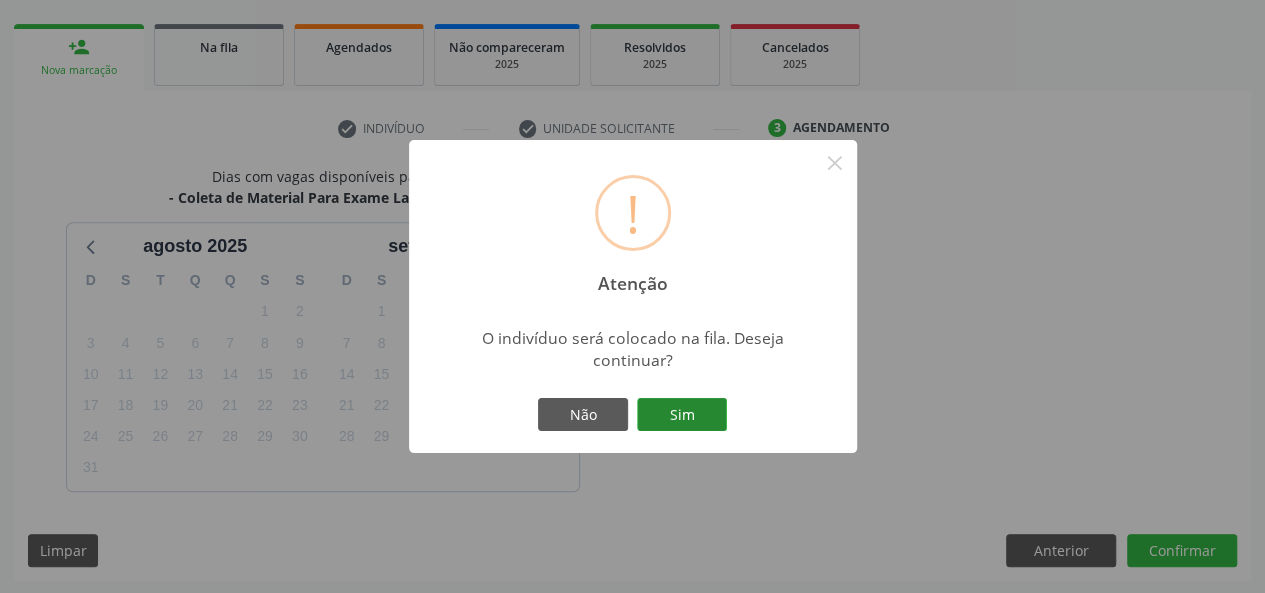 click on "Sim" at bounding box center [682, 415] 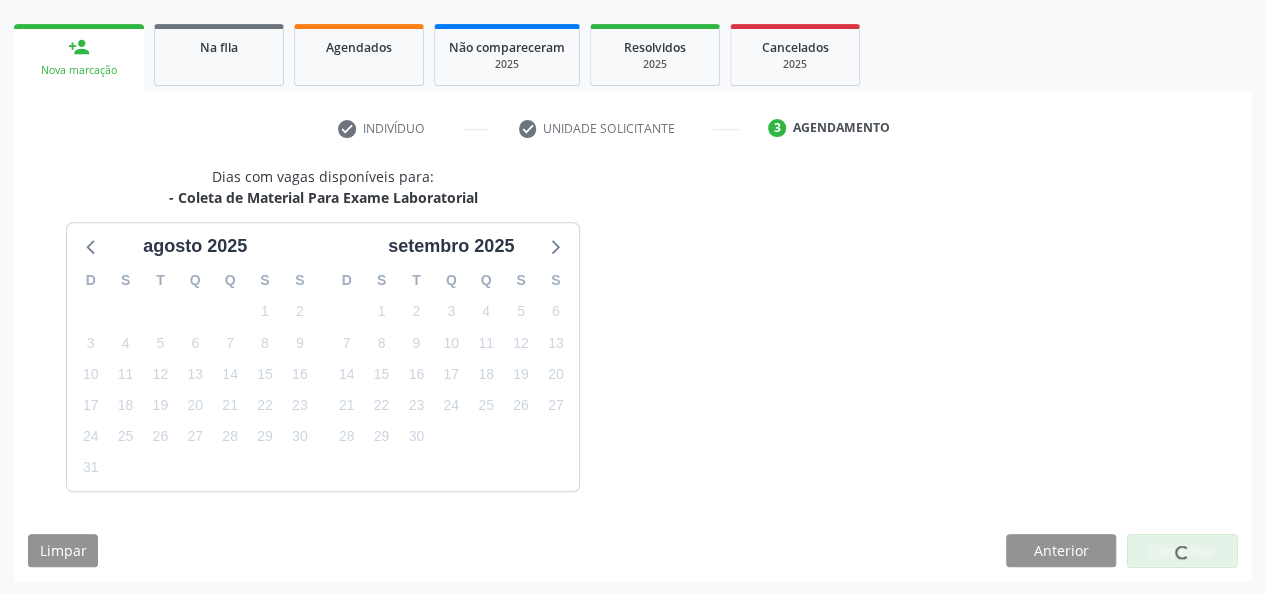 scroll, scrollTop: 100, scrollLeft: 0, axis: vertical 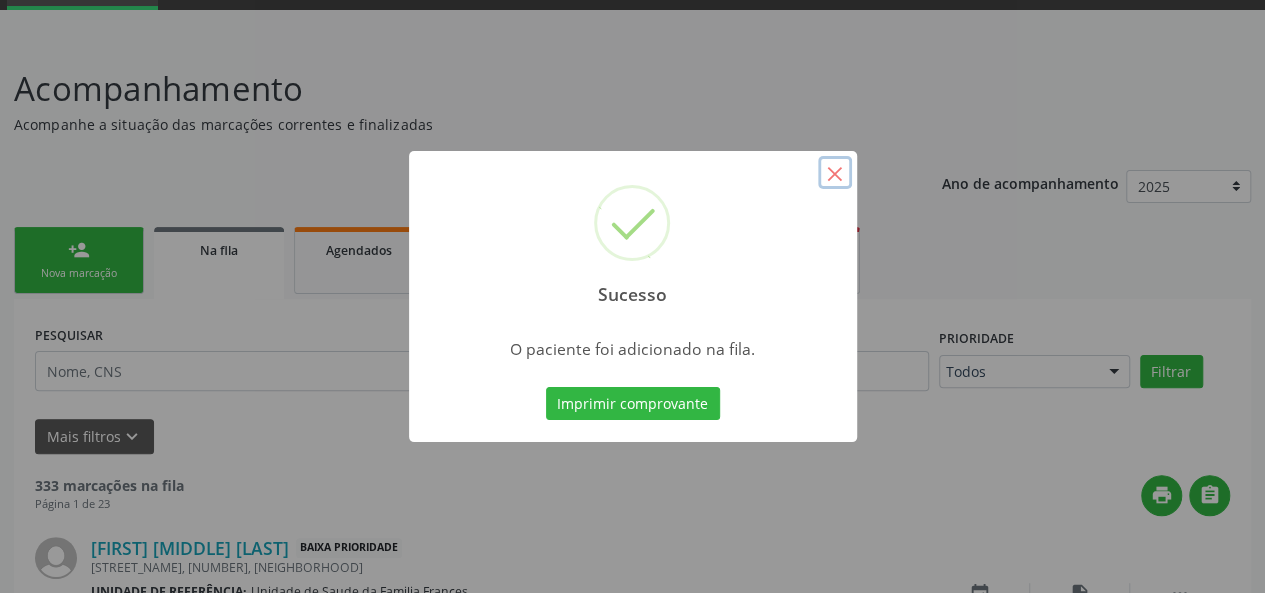 click on "×" at bounding box center [835, 173] 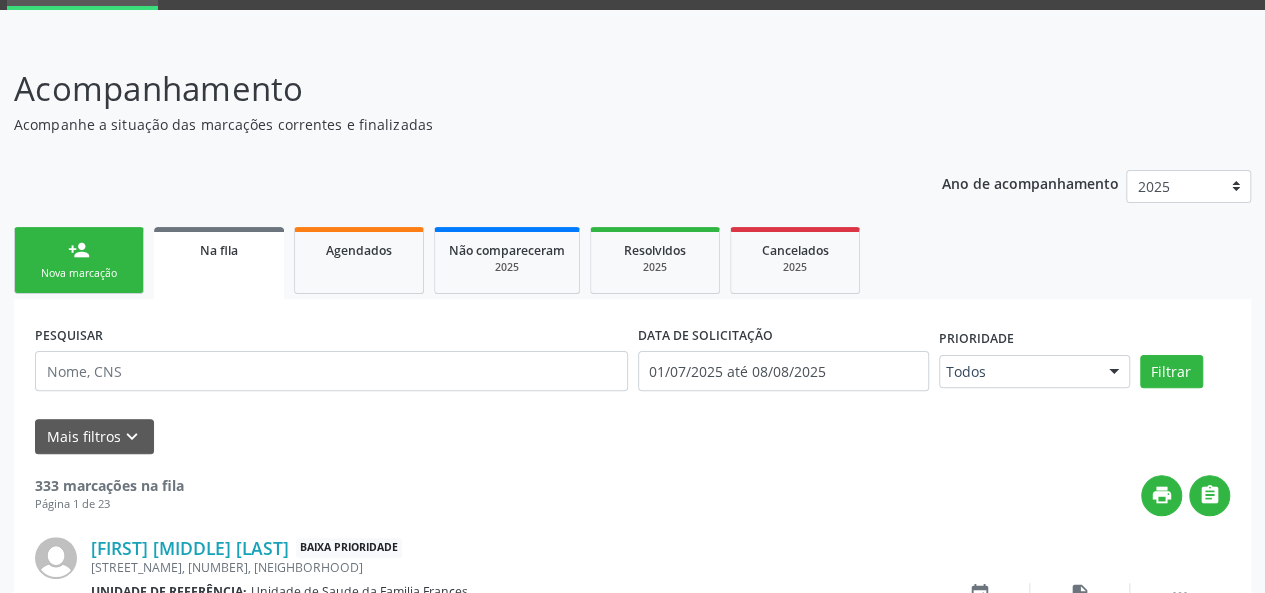 click on "Nova marcação" at bounding box center [79, 273] 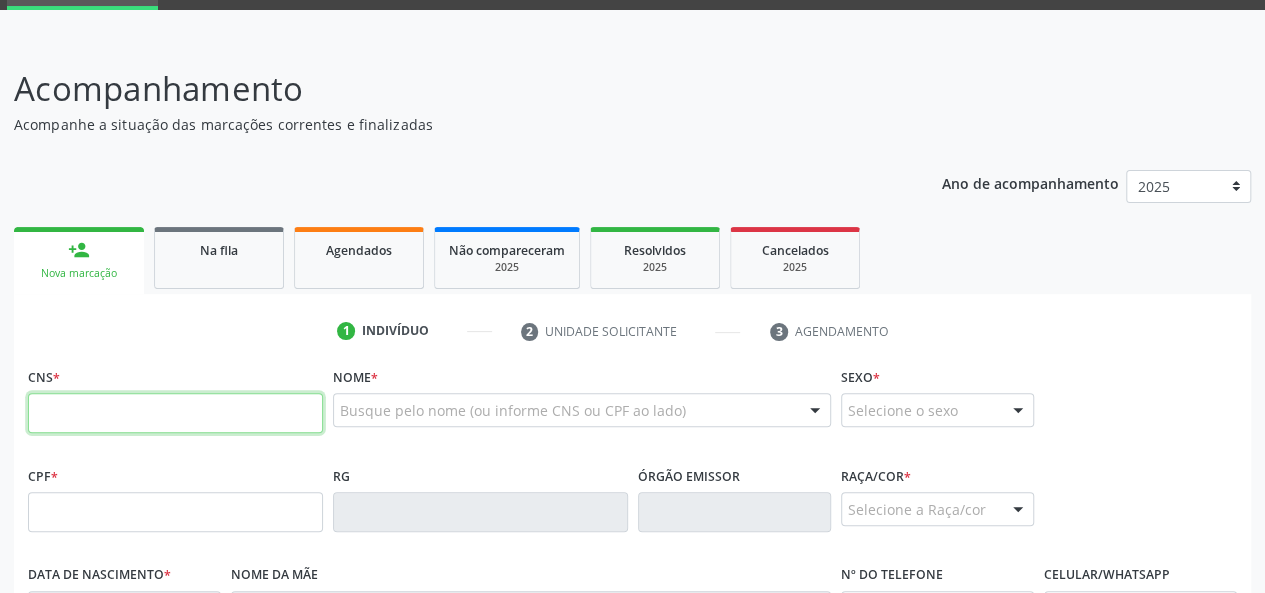 click at bounding box center [175, 413] 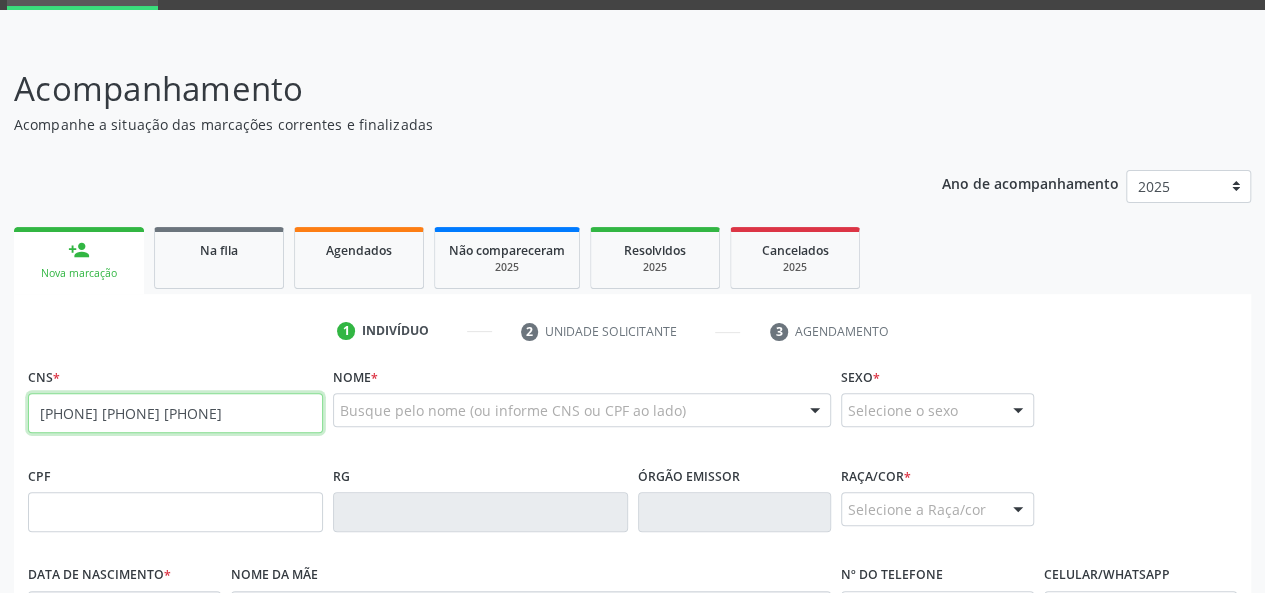 type on "[PHONE] [PHONE] [PHONE]" 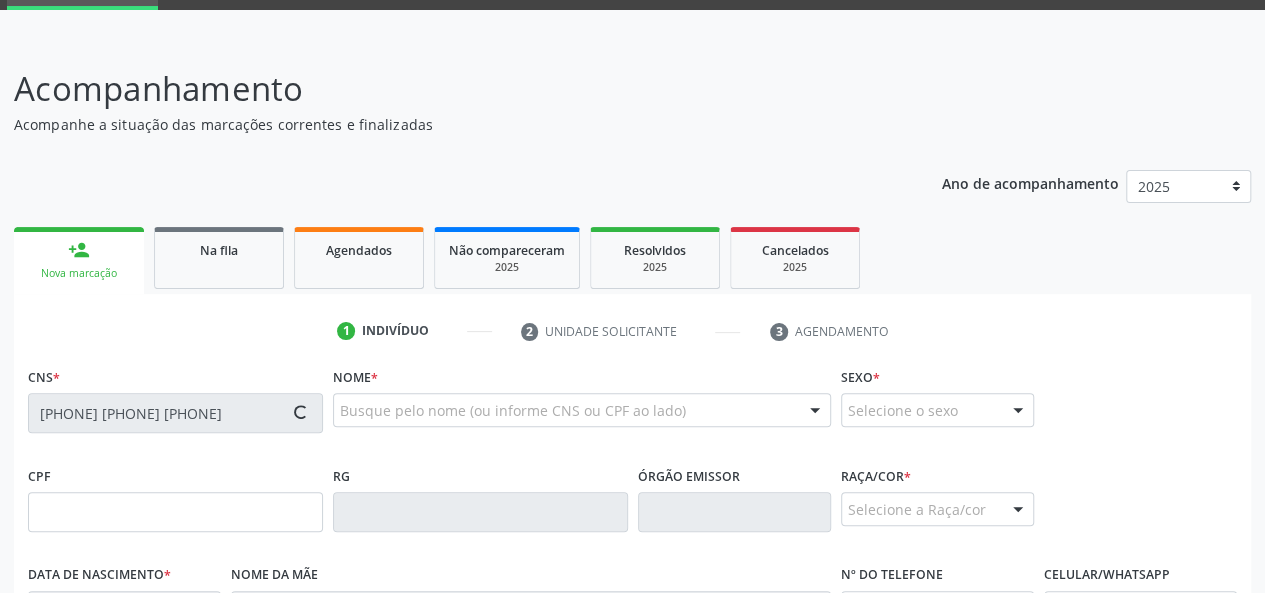 type on "[DATE]" 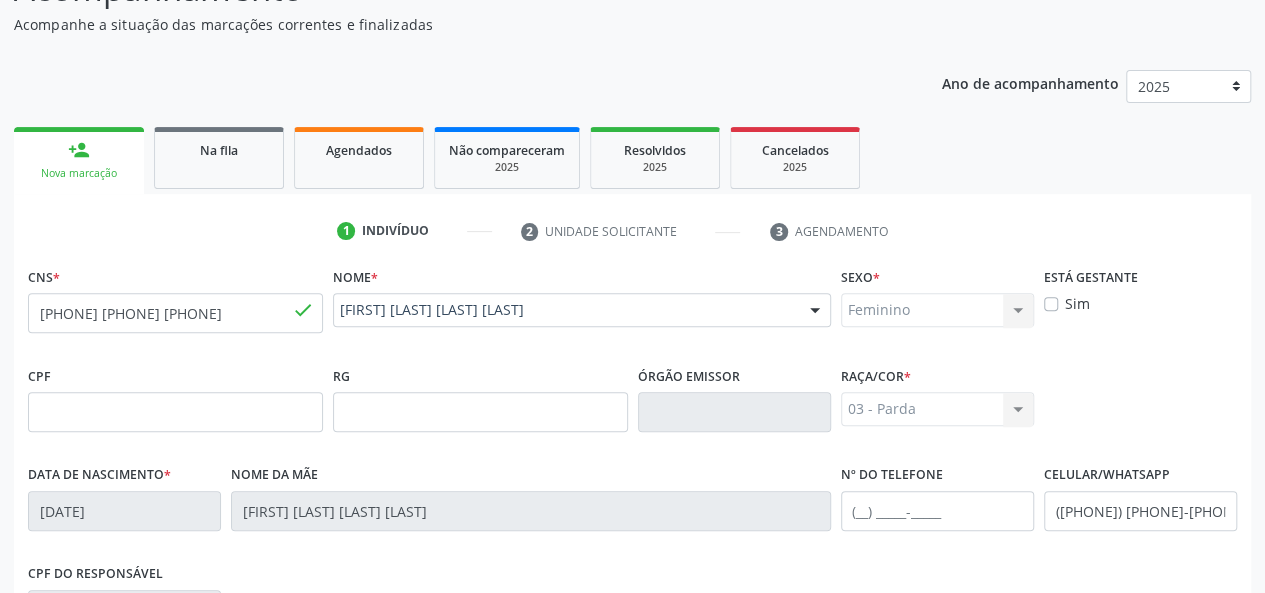 scroll, scrollTop: 518, scrollLeft: 0, axis: vertical 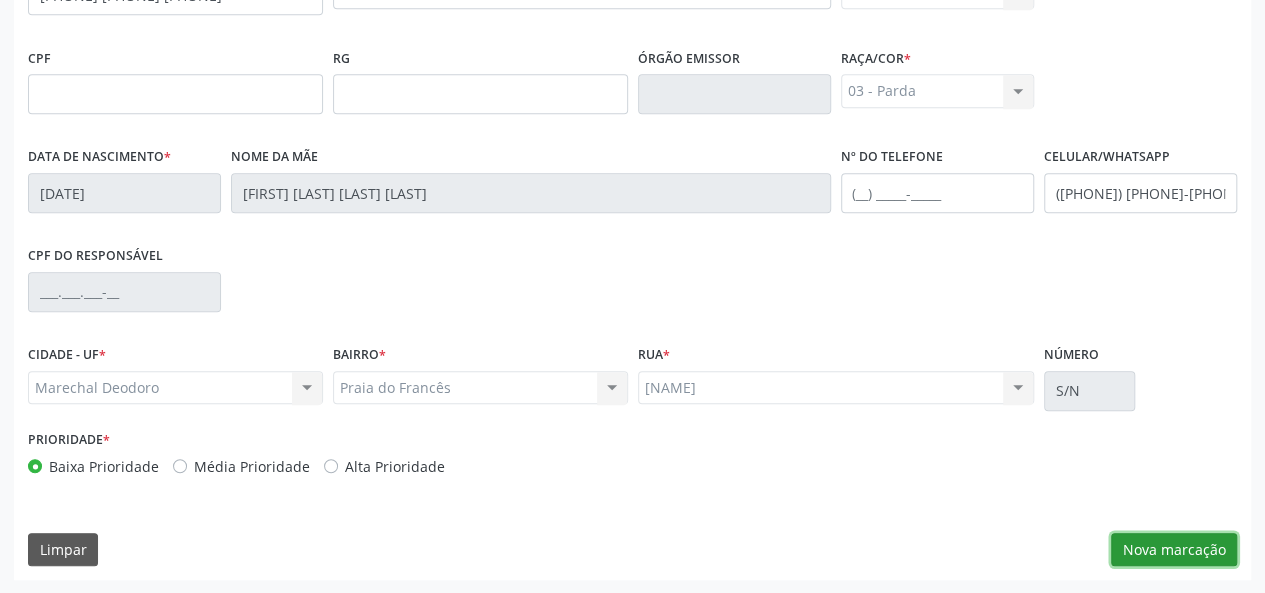 click on "Nova marcação" at bounding box center [1174, 550] 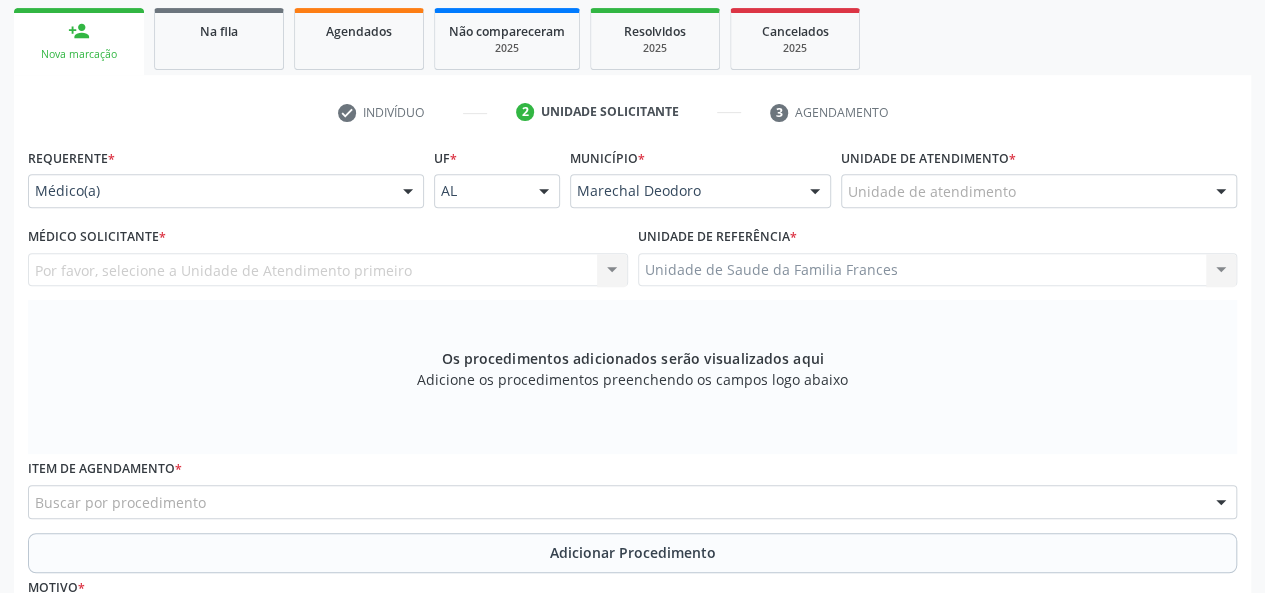 scroll, scrollTop: 318, scrollLeft: 0, axis: vertical 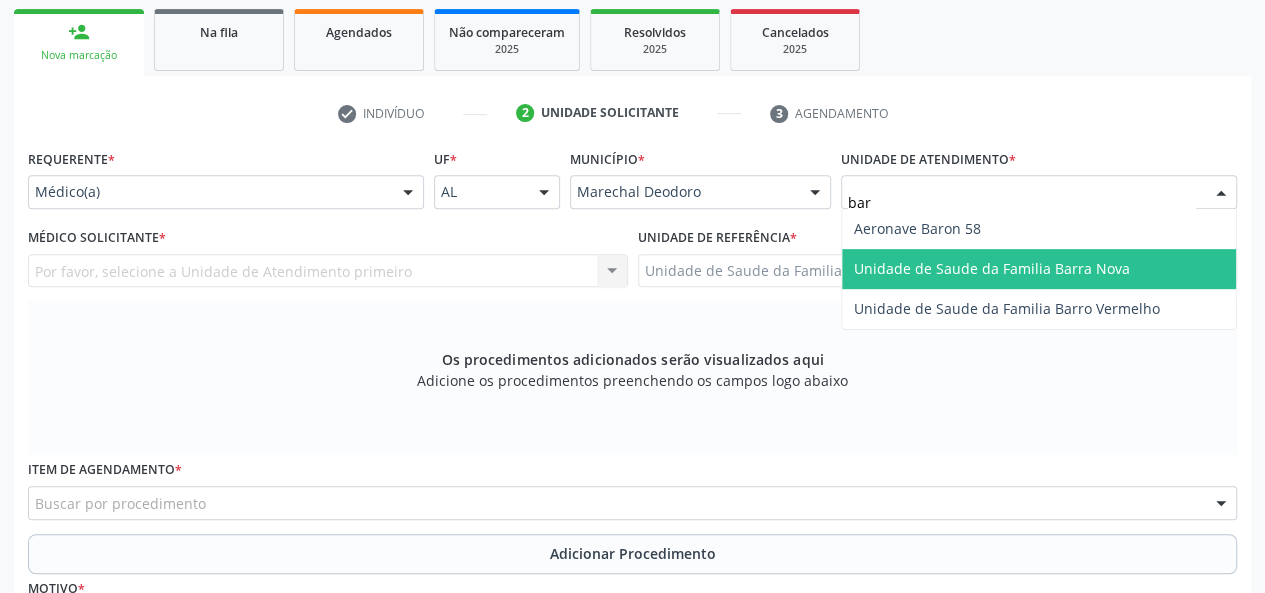 click on "Unidade de Saude da Familia Barra Nova" at bounding box center [992, 268] 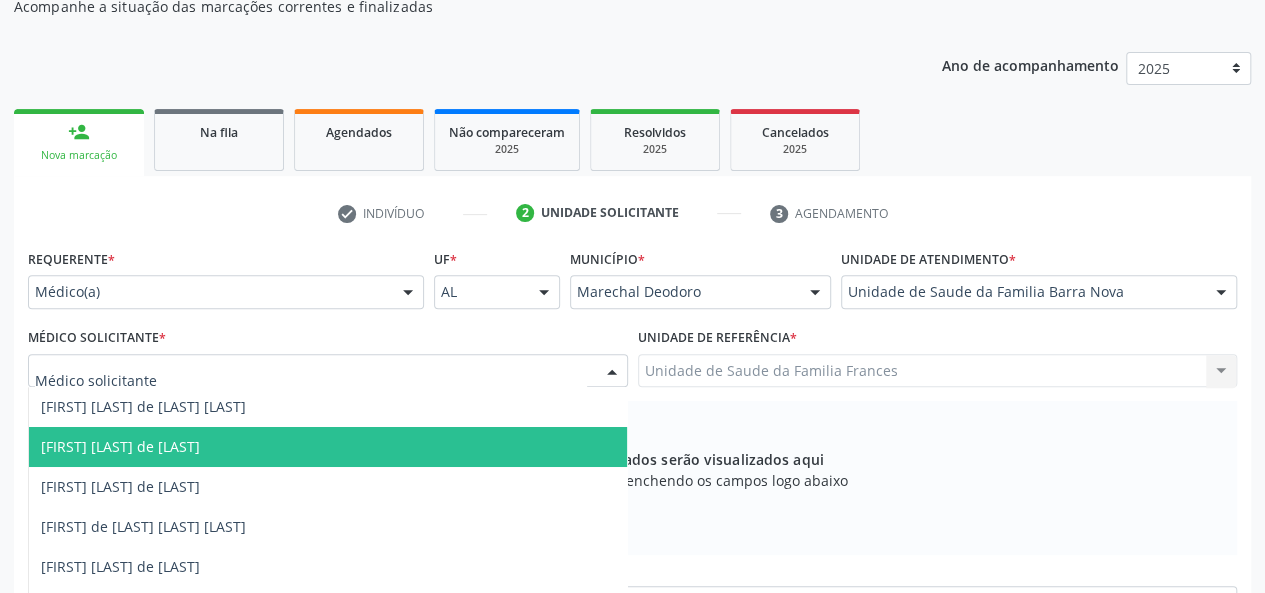 scroll, scrollTop: 418, scrollLeft: 0, axis: vertical 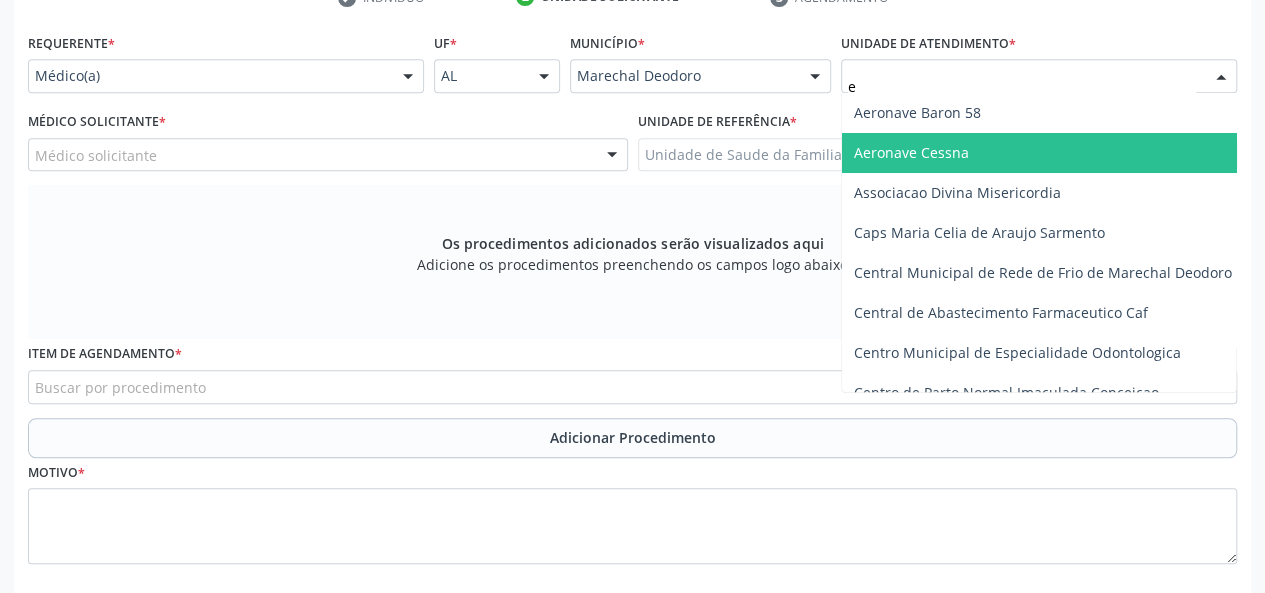 type on "es" 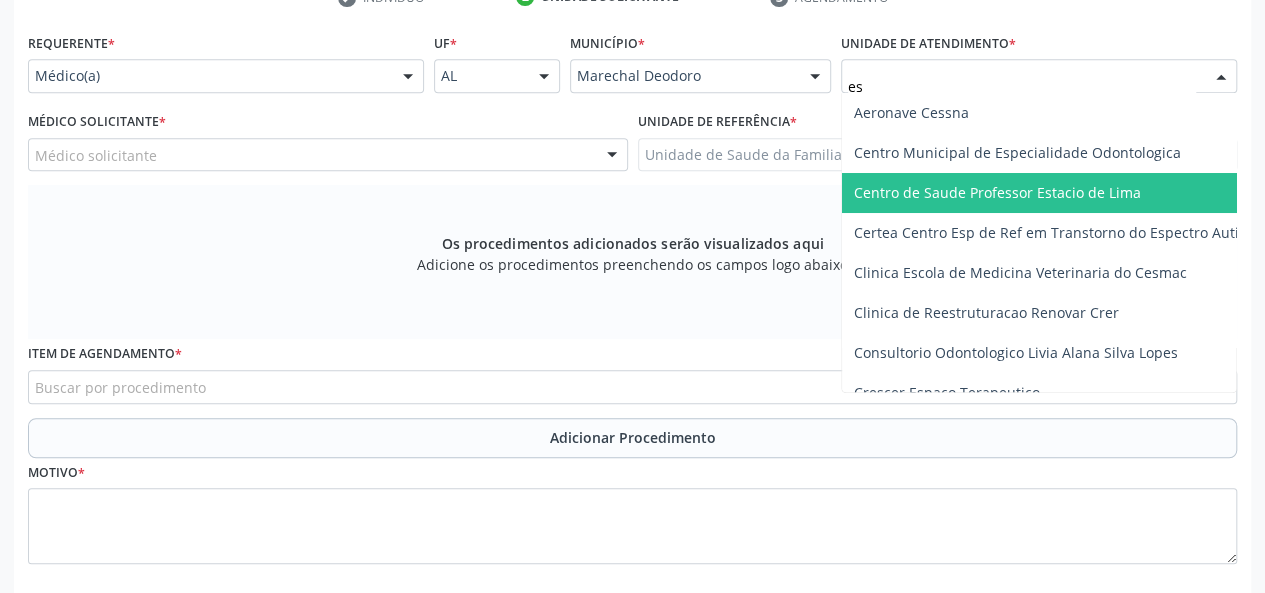 click on "Centro de Saude Professor Estacio de Lima" at bounding box center (997, 192) 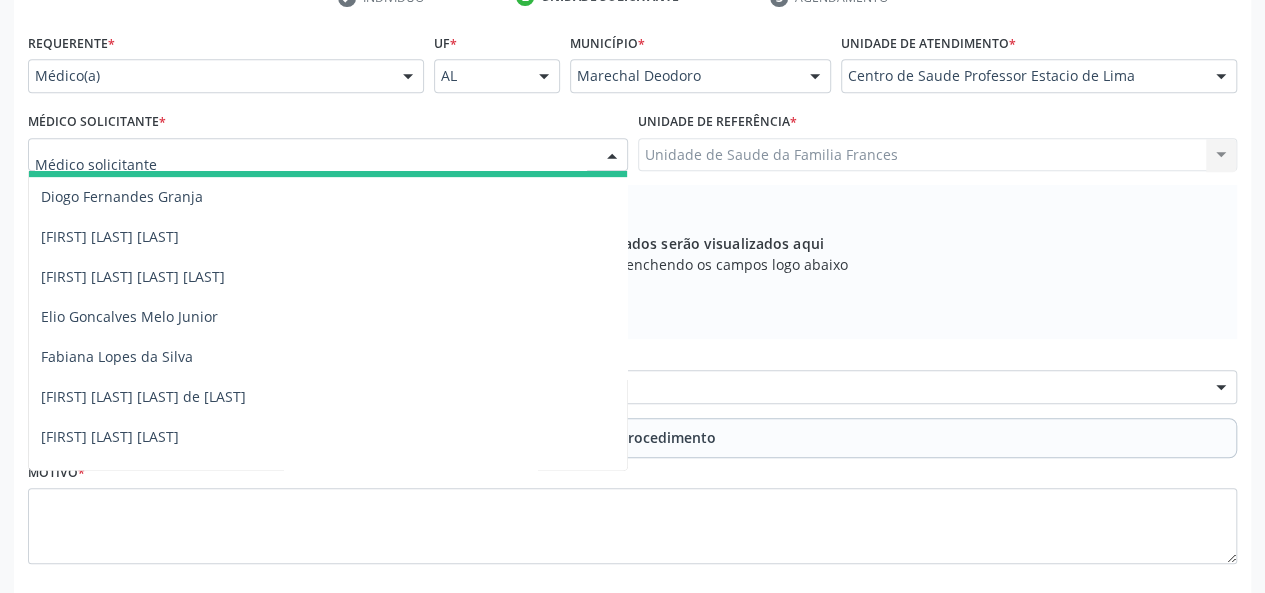 scroll, scrollTop: 600, scrollLeft: 0, axis: vertical 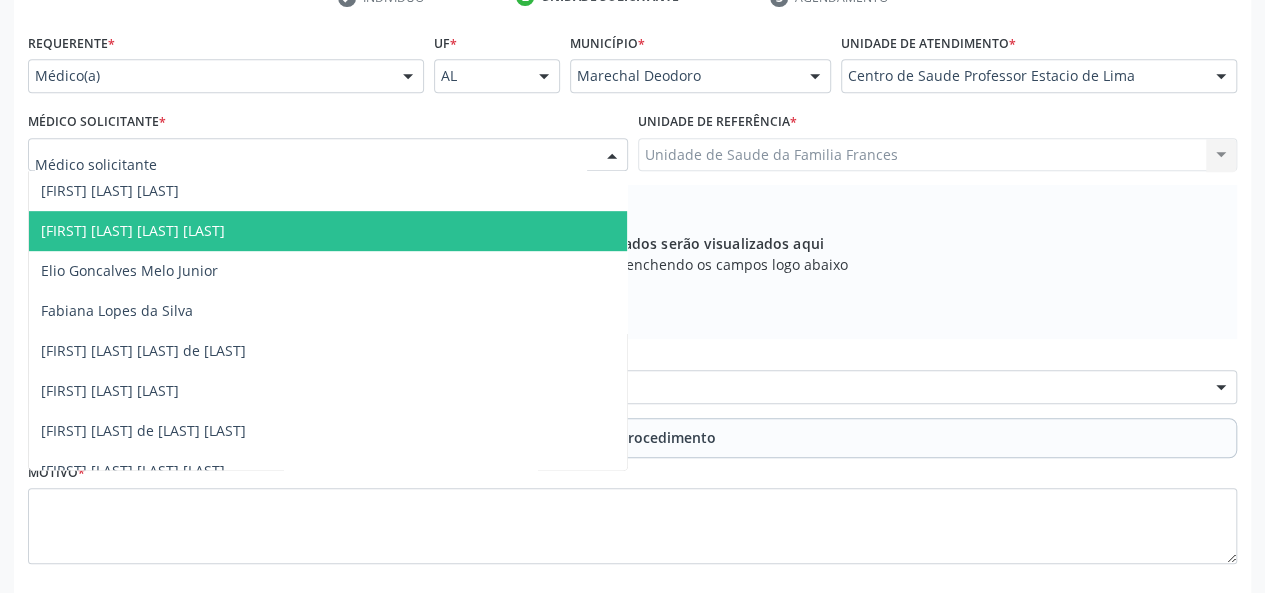 click on "[FIRST] [LAST] [LAST] [LAST]" at bounding box center [133, 230] 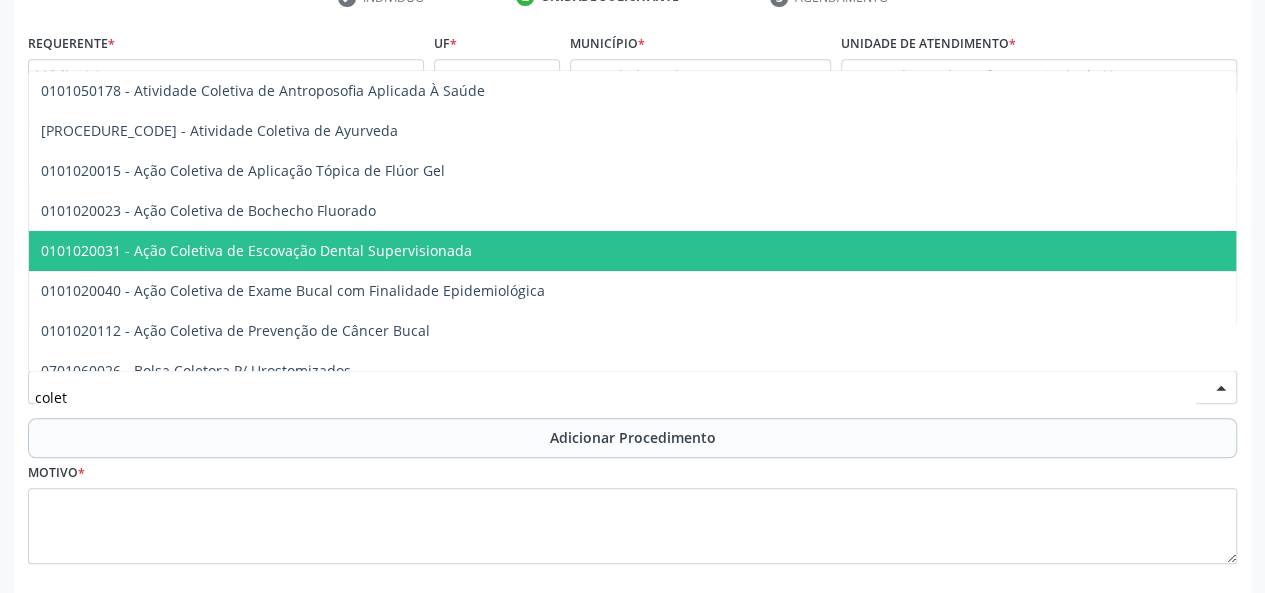 type on "coleta" 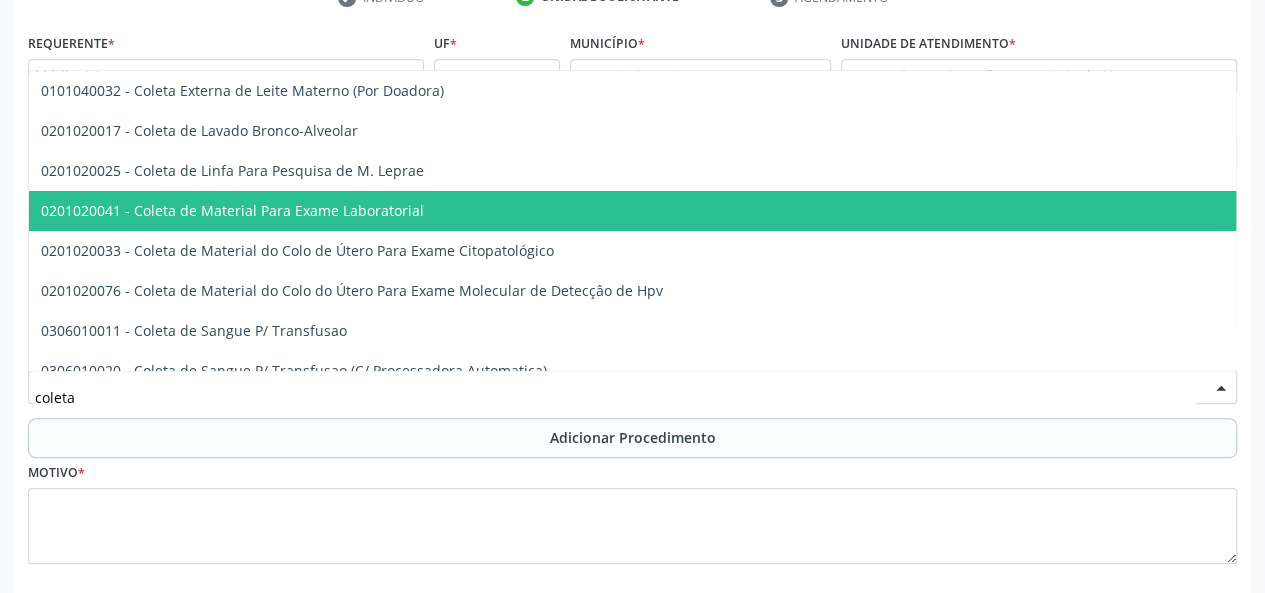 click on "0201020041 - Coleta de Material Para Exame Laboratorial" at bounding box center [232, 210] 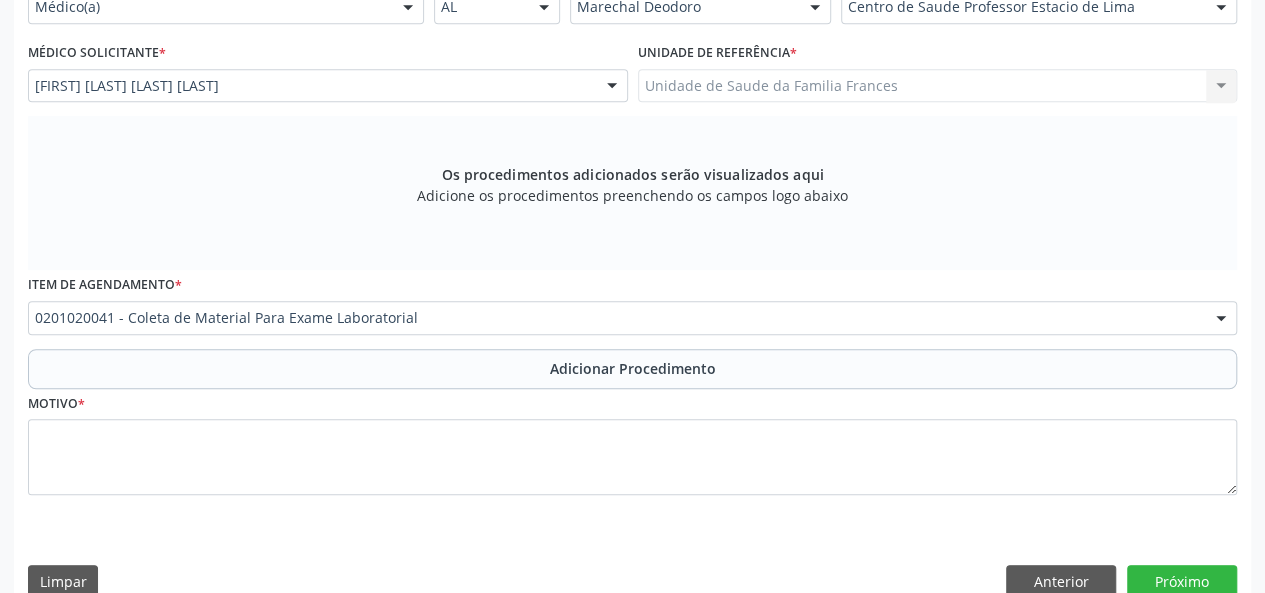 scroll, scrollTop: 534, scrollLeft: 0, axis: vertical 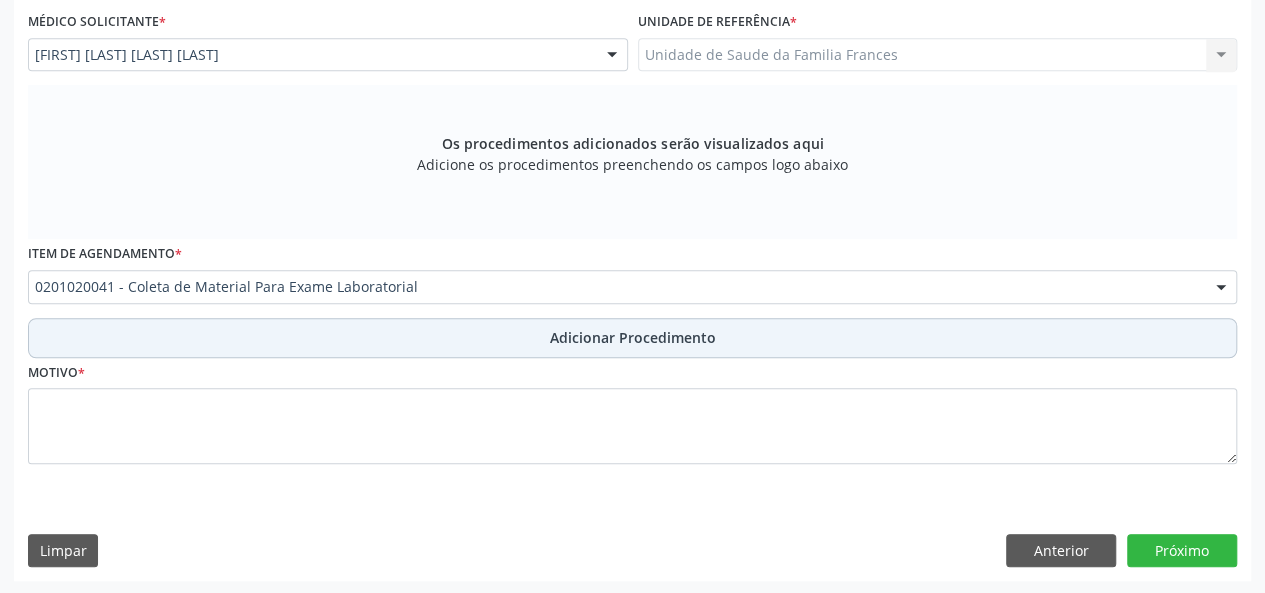 click on "Adicionar Procedimento" at bounding box center [633, 337] 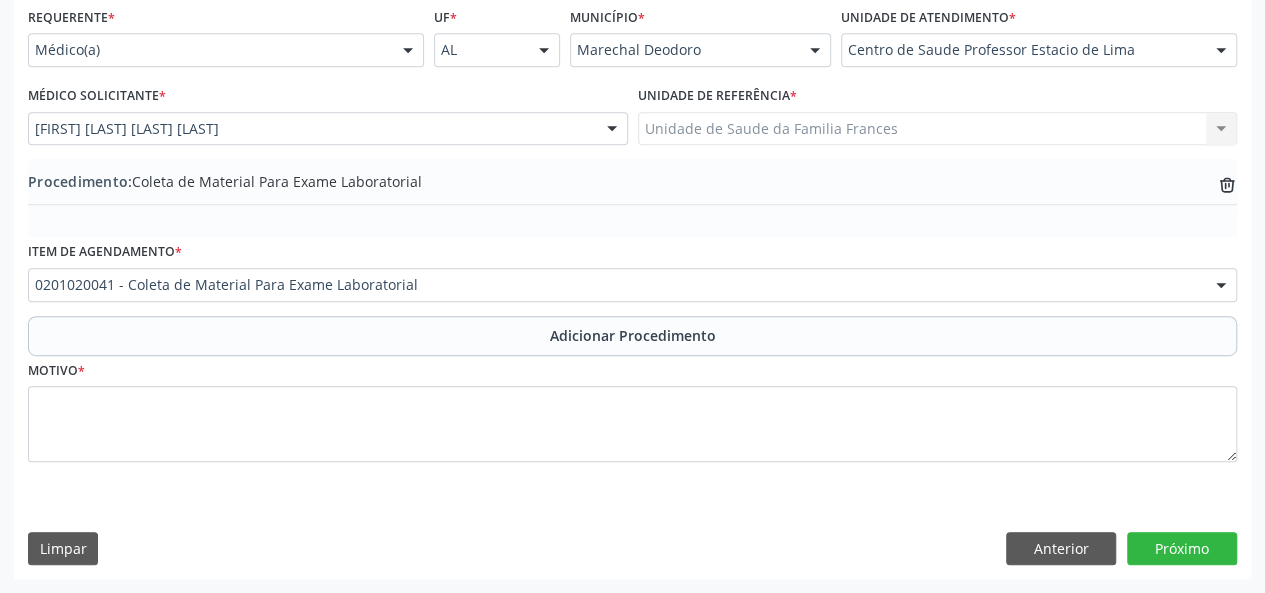 scroll, scrollTop: 458, scrollLeft: 0, axis: vertical 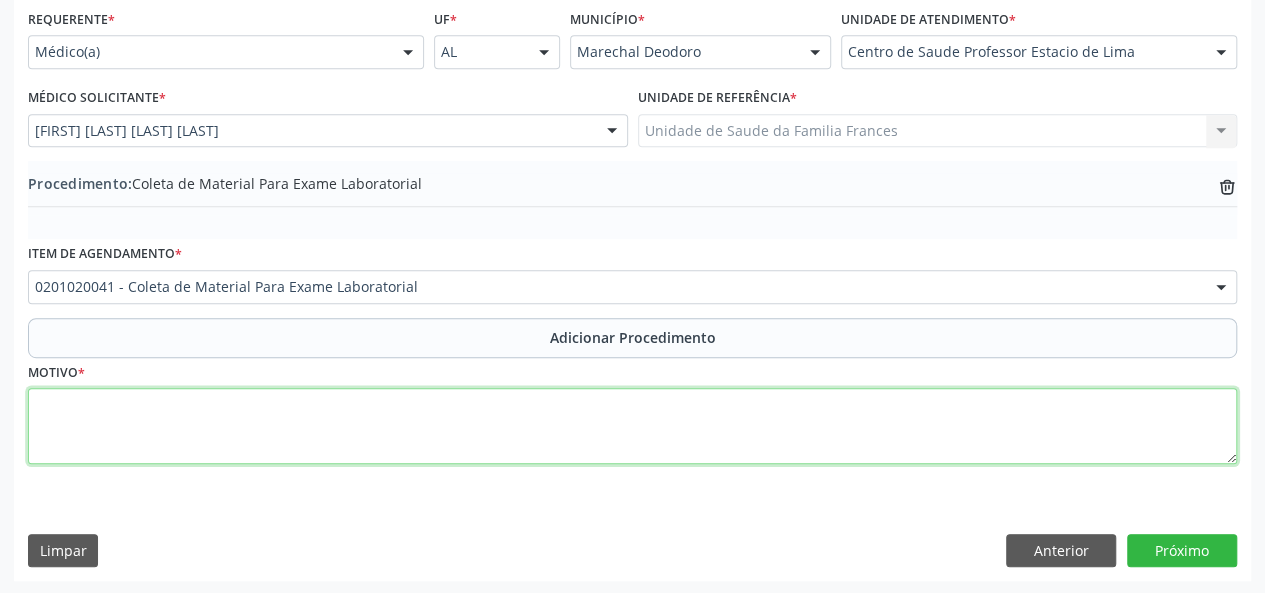 click at bounding box center [632, 426] 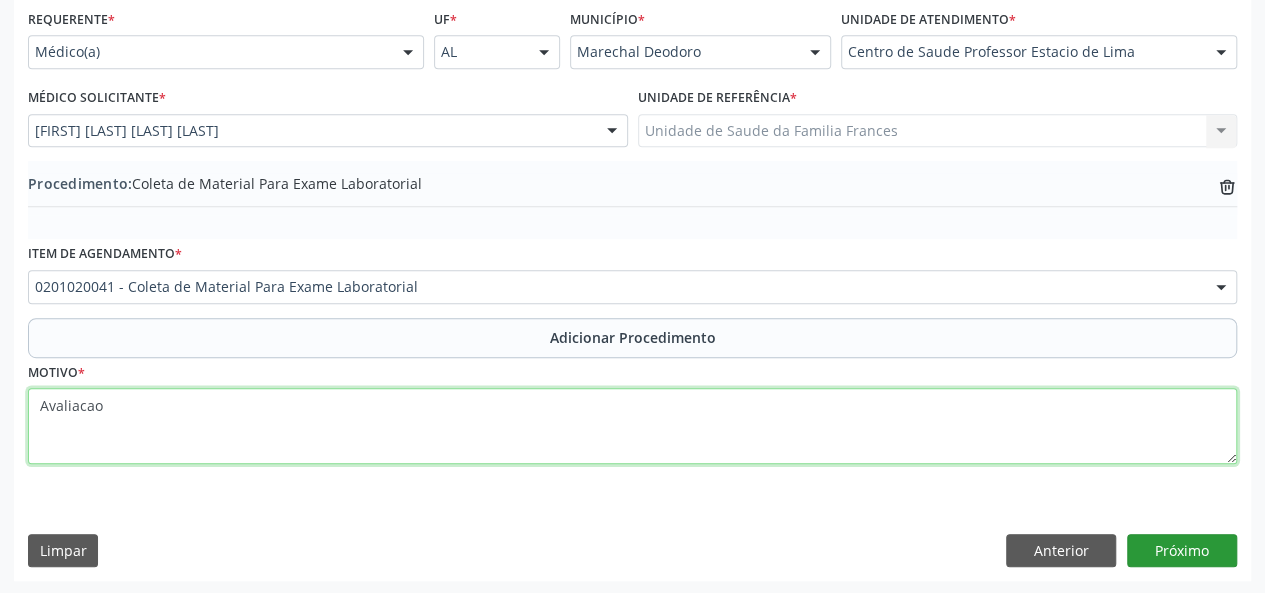 type on "Avaliacao" 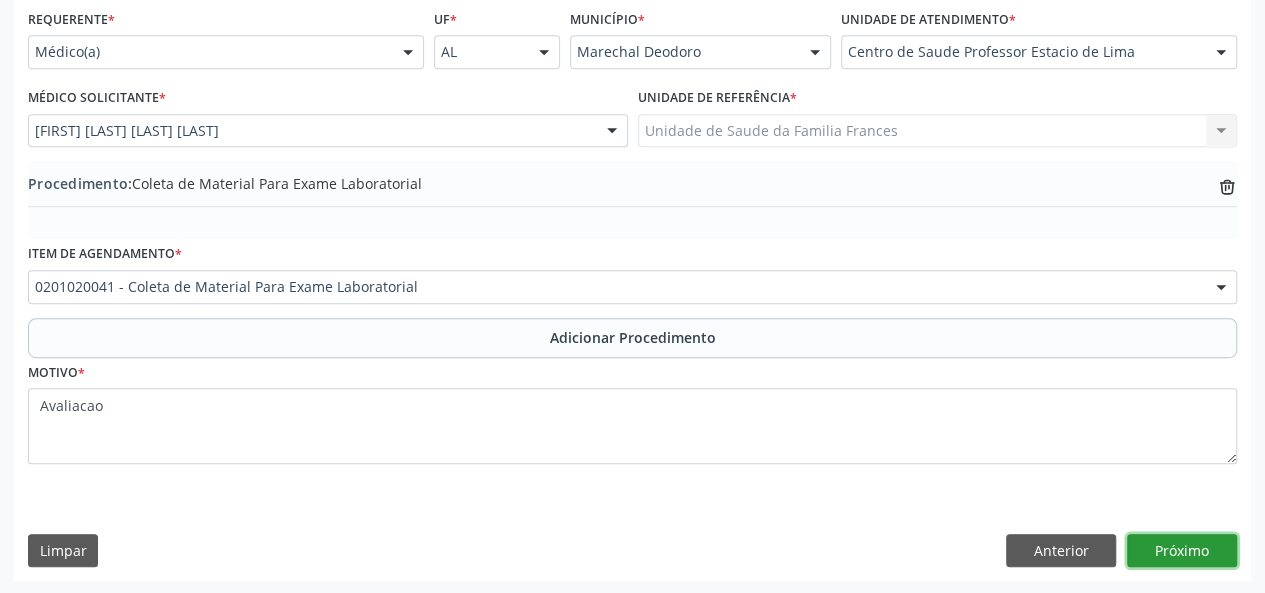 click on "Próximo" at bounding box center (1182, 551) 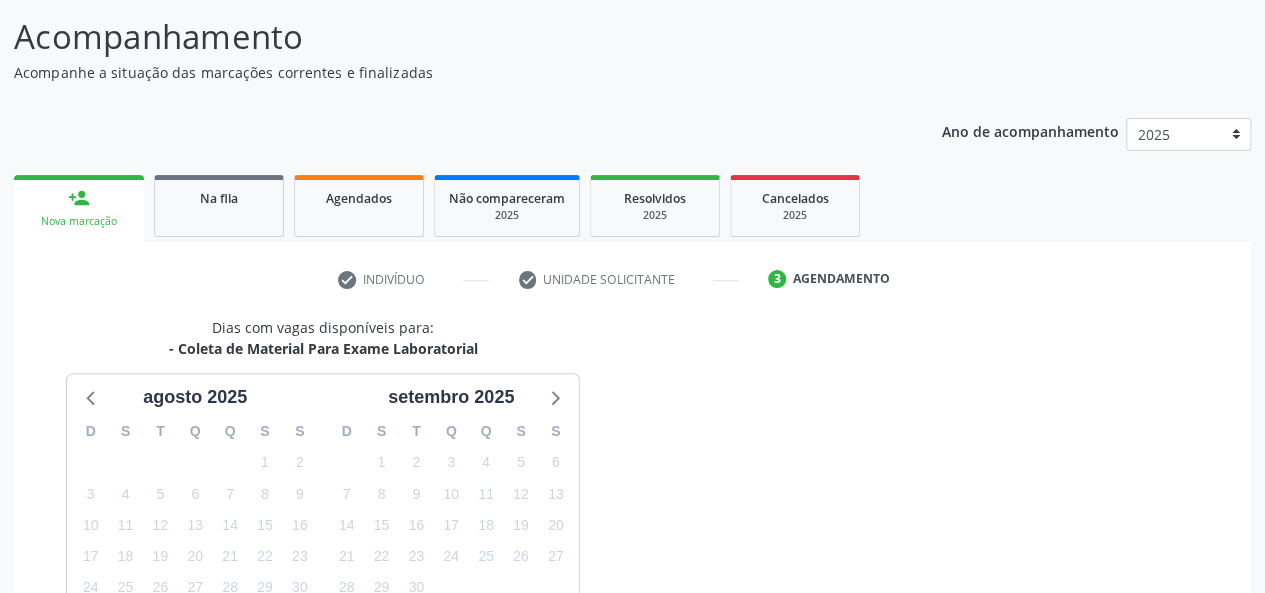 scroll, scrollTop: 0, scrollLeft: 0, axis: both 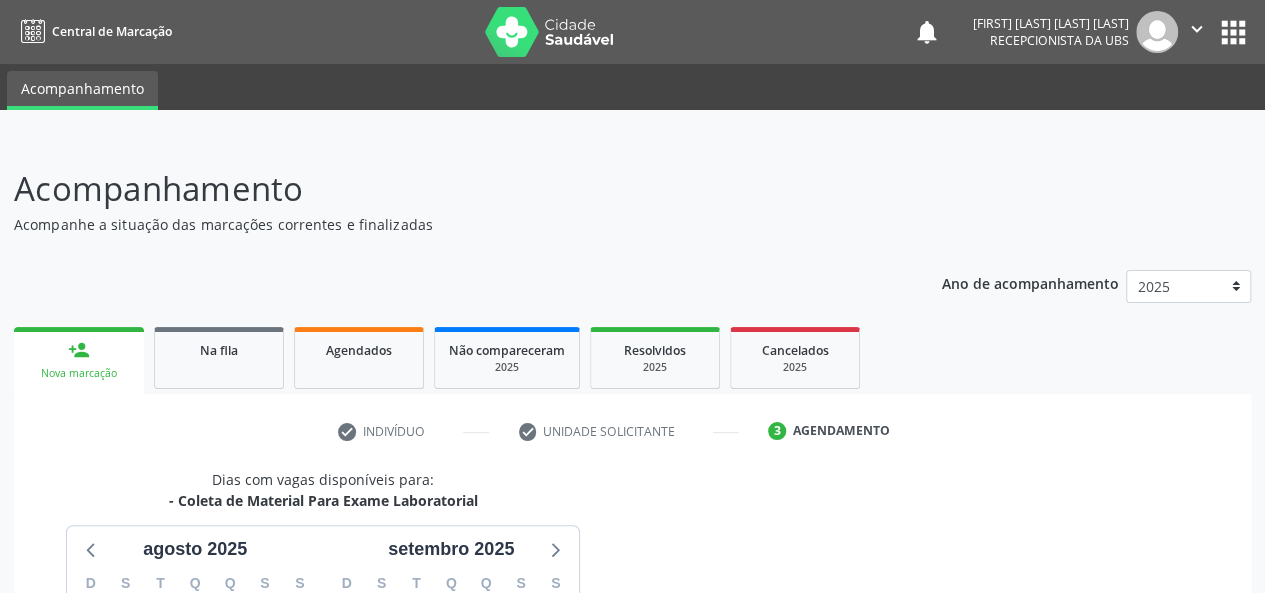 click at bounding box center [1157, 32] 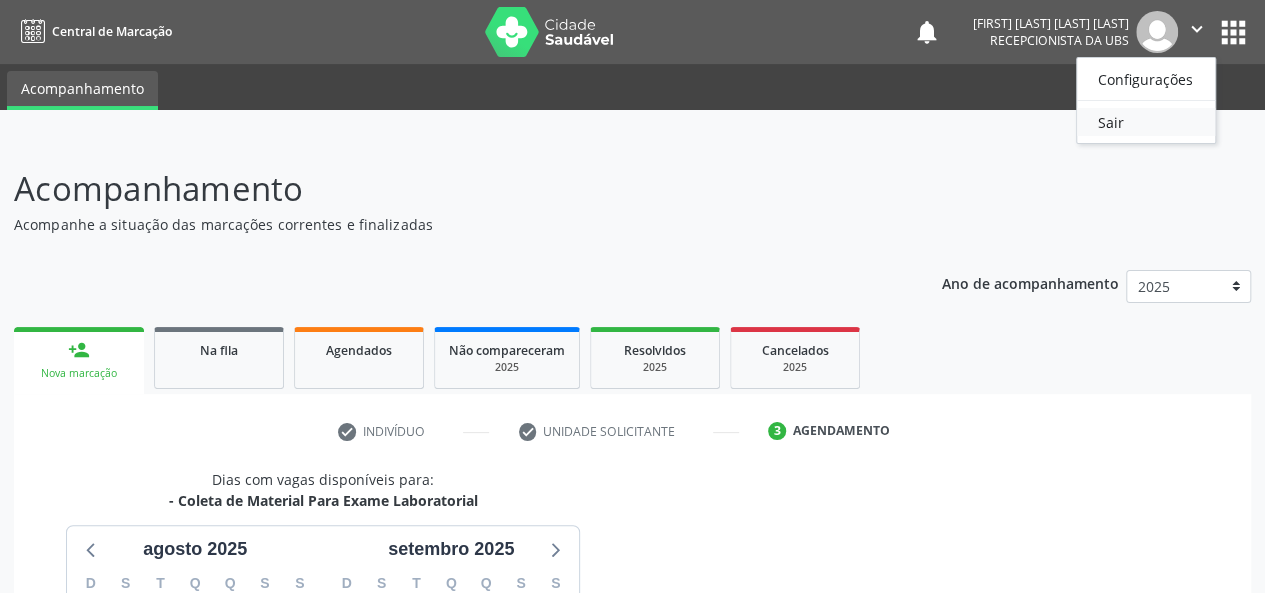 click on "Sair" at bounding box center [1146, 122] 